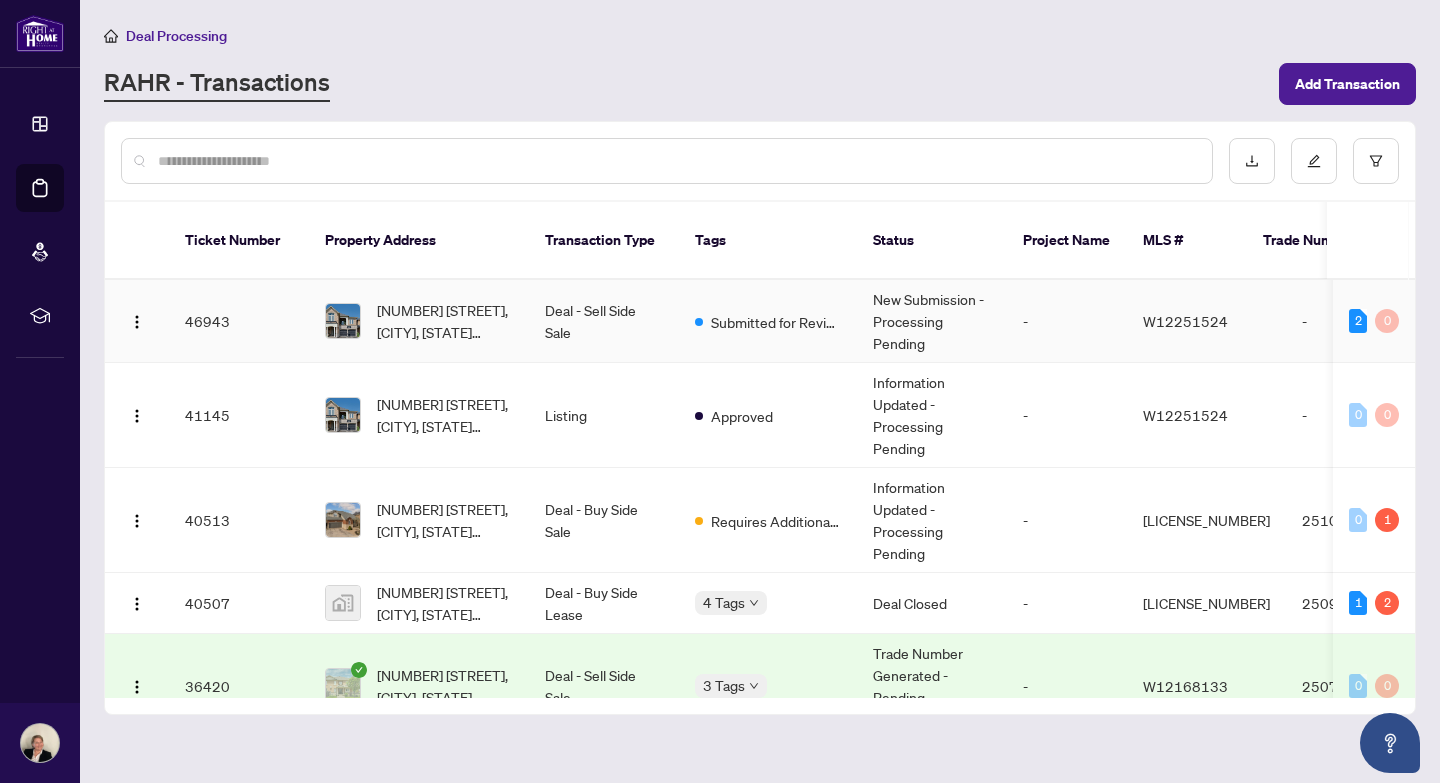 scroll, scrollTop: 0, scrollLeft: 0, axis: both 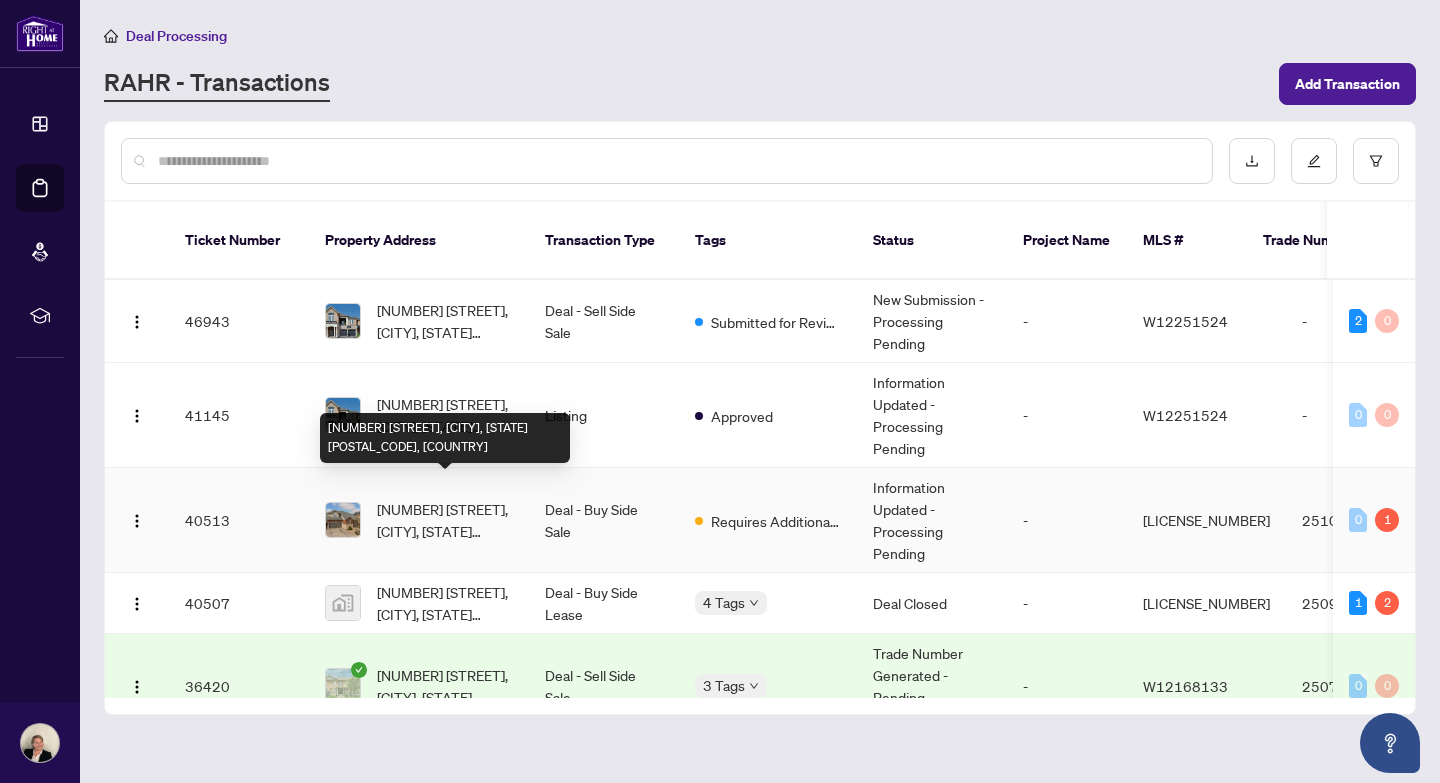 click on "[NUMBER] [STREET], [CITY], [STATE] [POSTAL_CODE], [COUNTRY]" at bounding box center (445, 520) 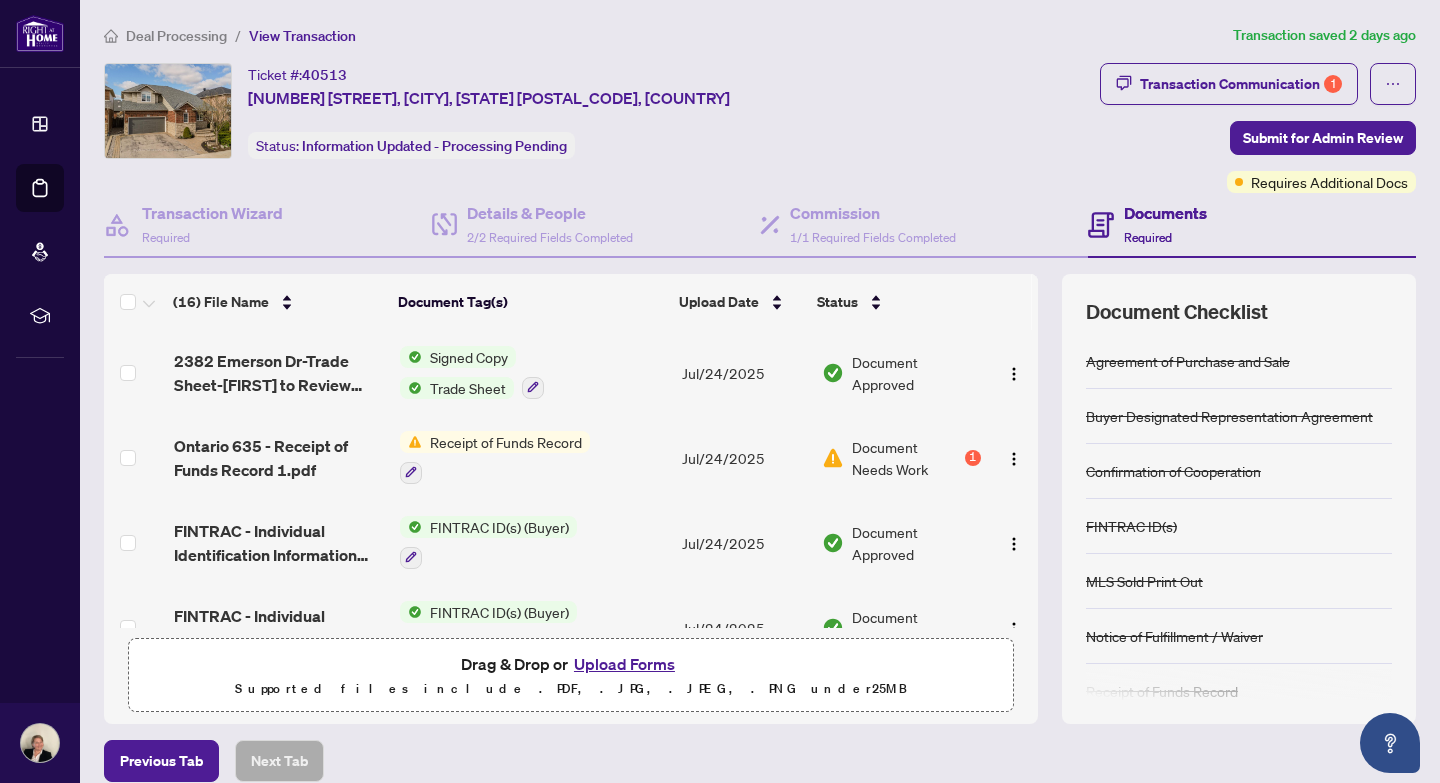 click on "Receipt of Funds Record" at bounding box center (506, 442) 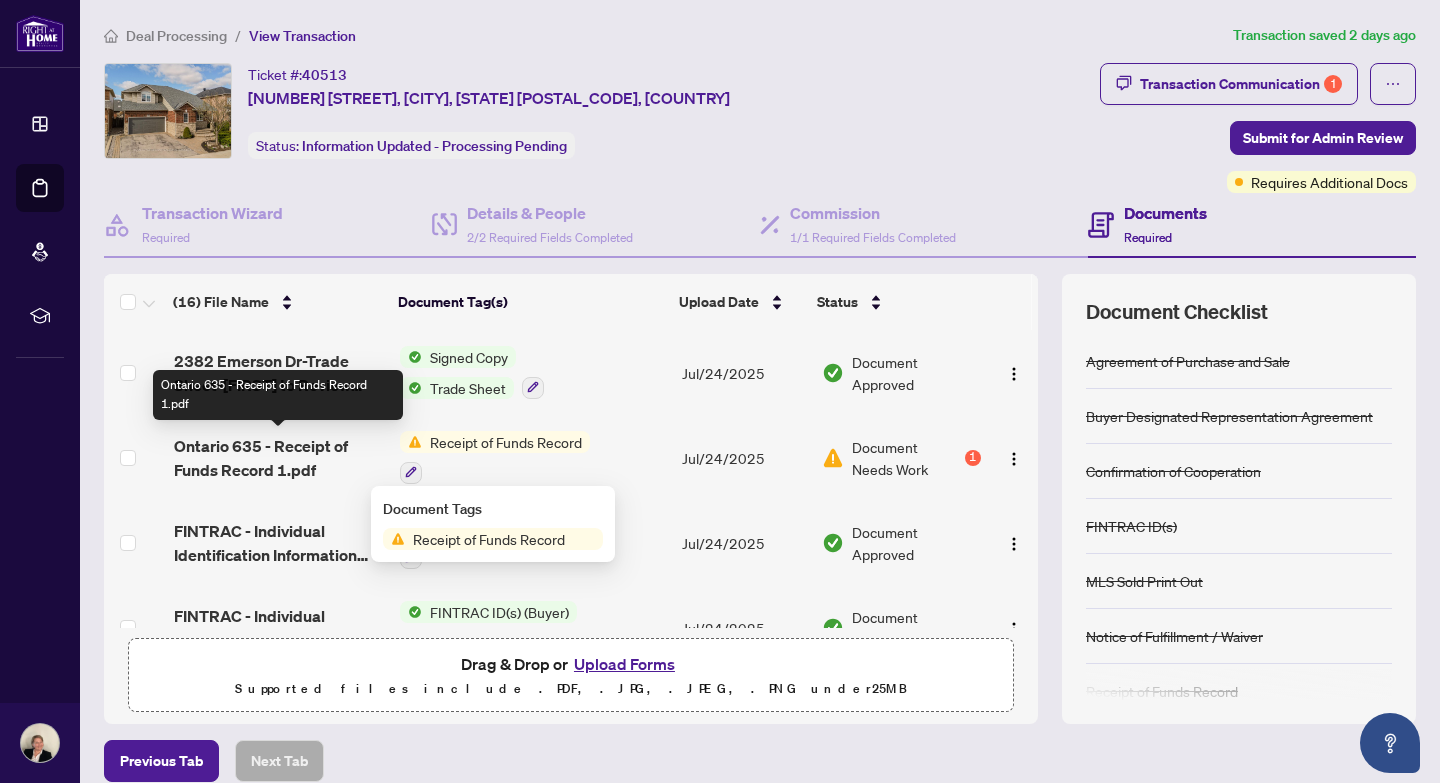 click on "Ontario 635 - Receipt of Funds Record 1.pdf" at bounding box center [279, 458] 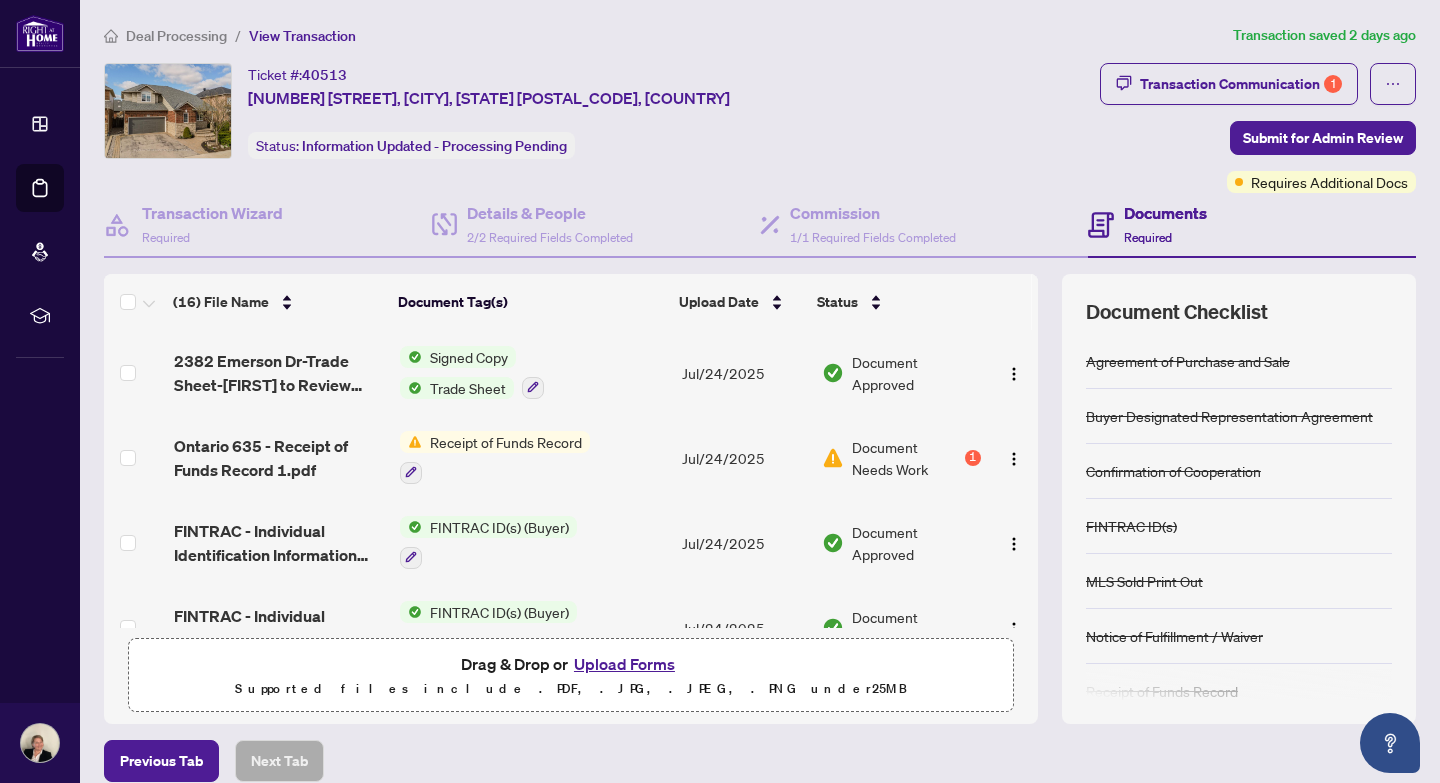 click on "Upload Forms" at bounding box center (624, 664) 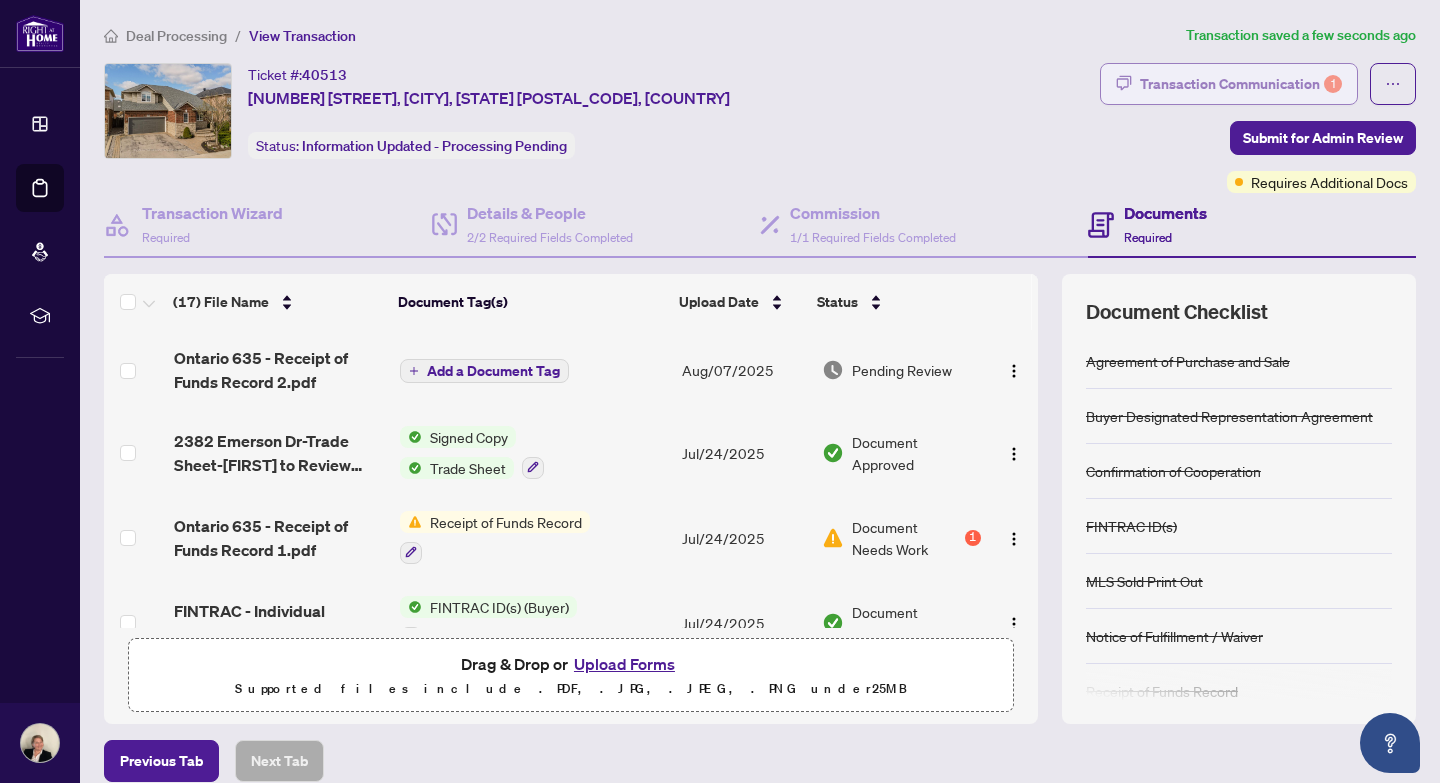 click on "Transaction Communication 1" at bounding box center (1241, 84) 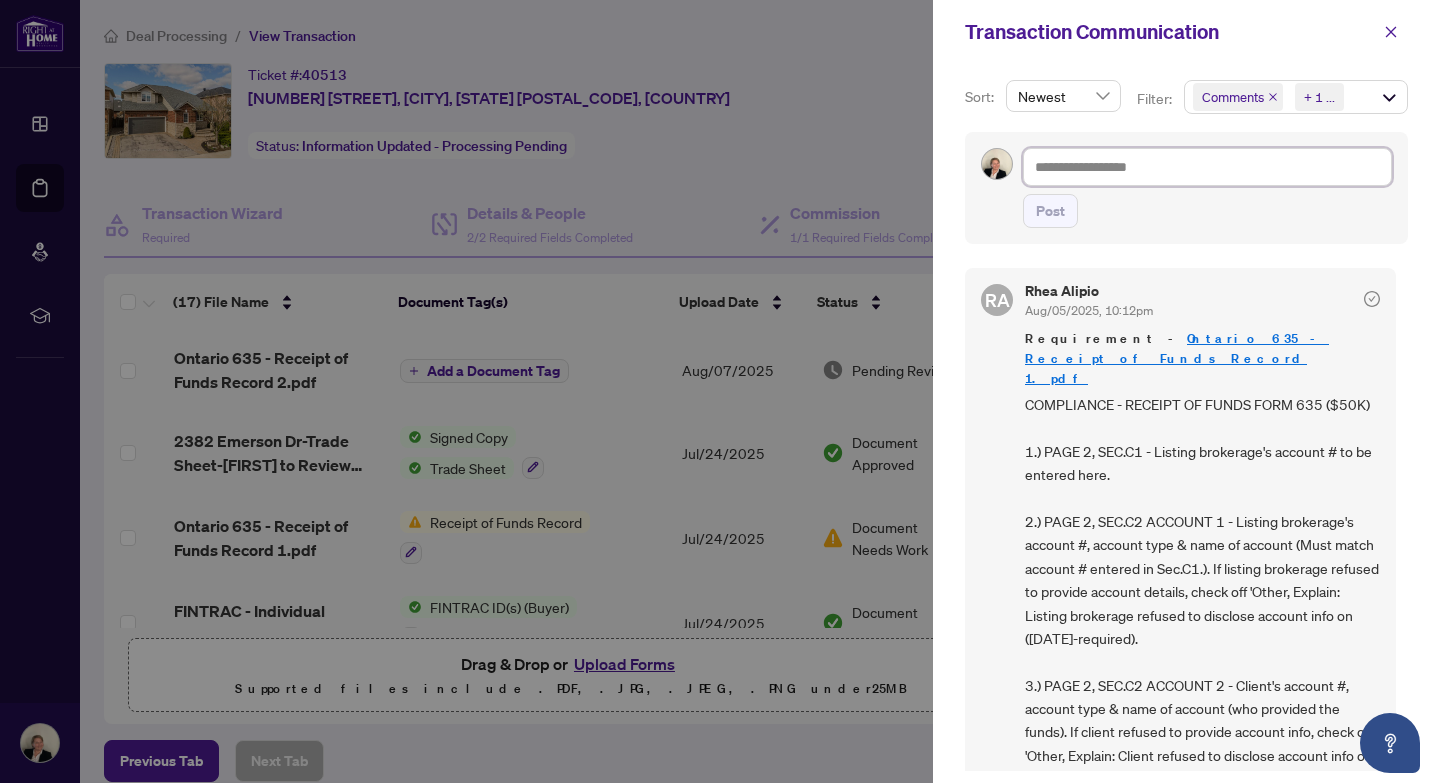 click at bounding box center (1207, 167) 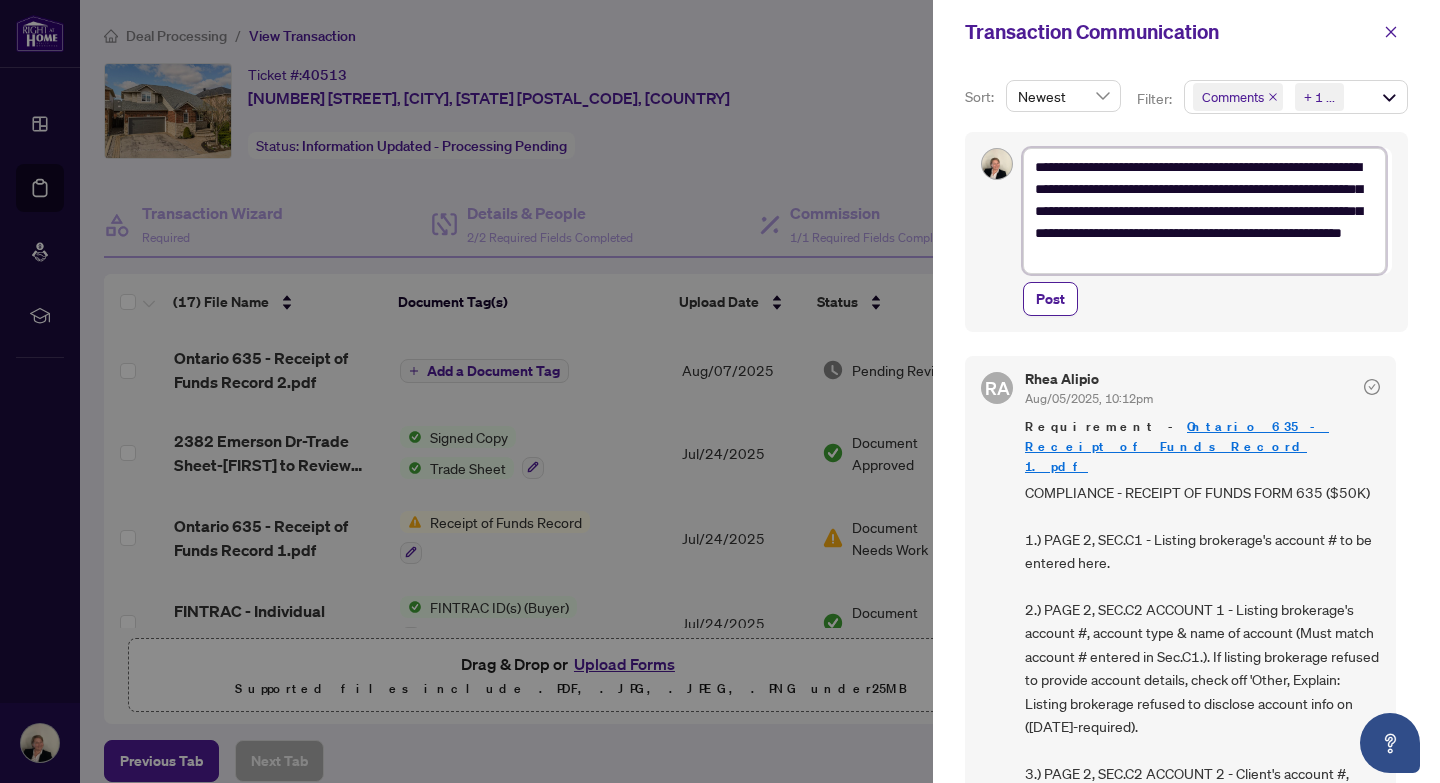 click on "**********" at bounding box center [1204, 211] 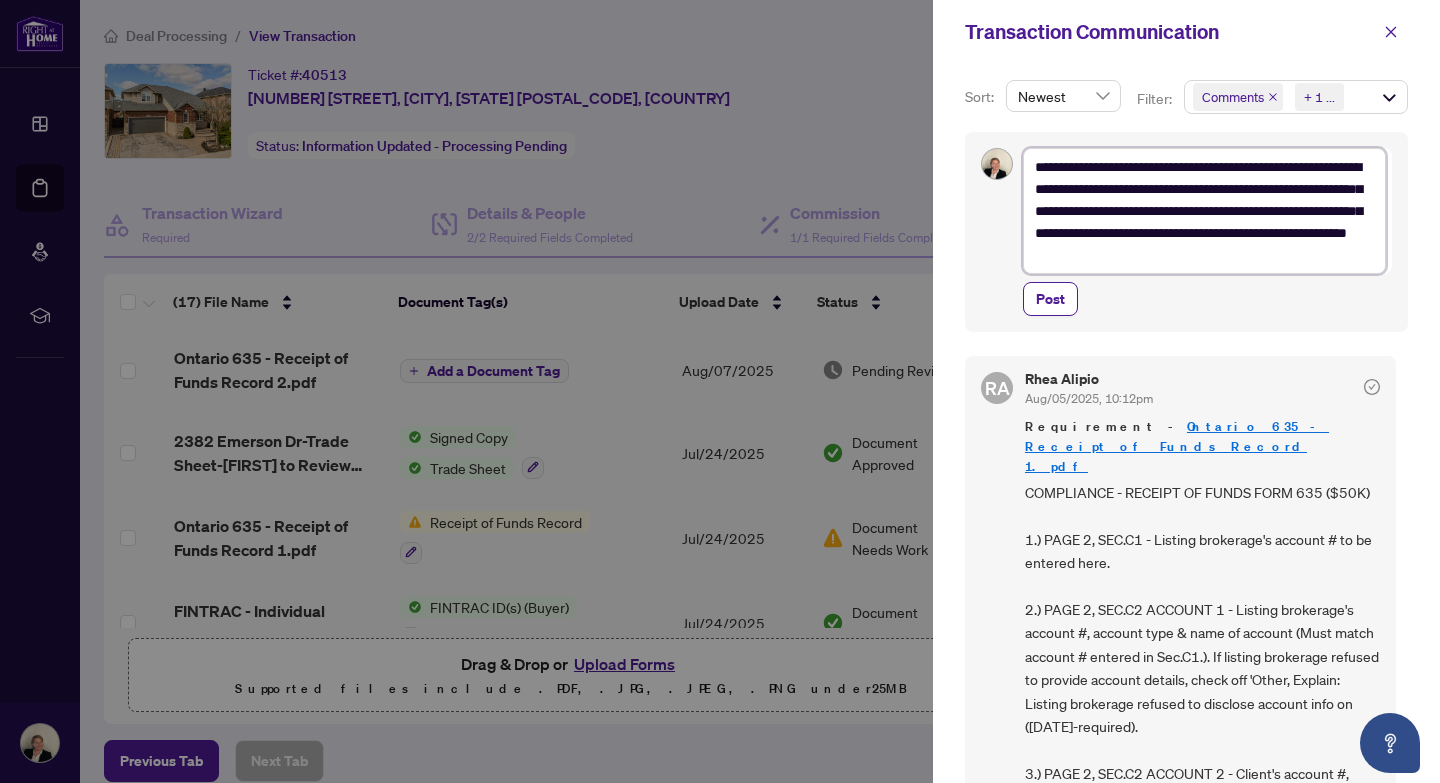 type on "**********" 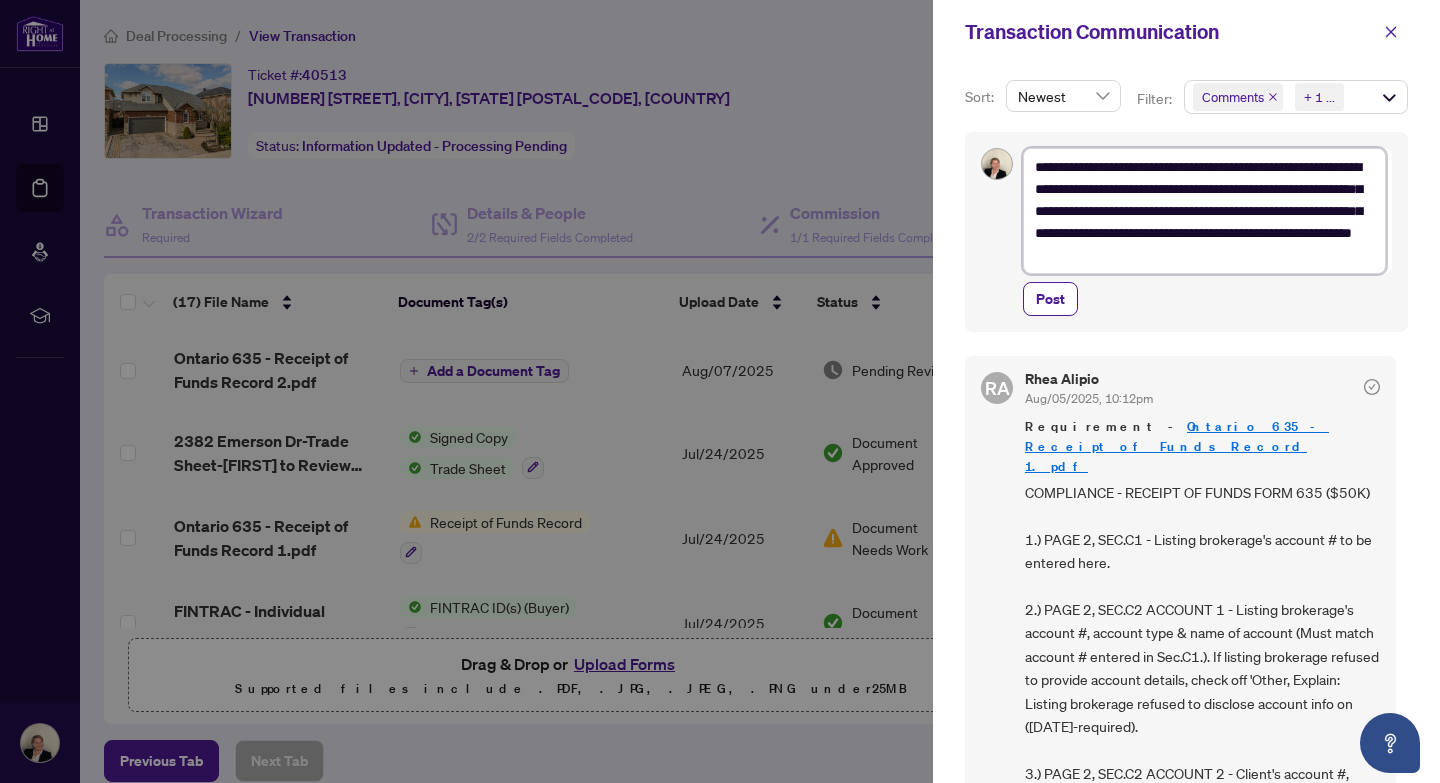 type on "**********" 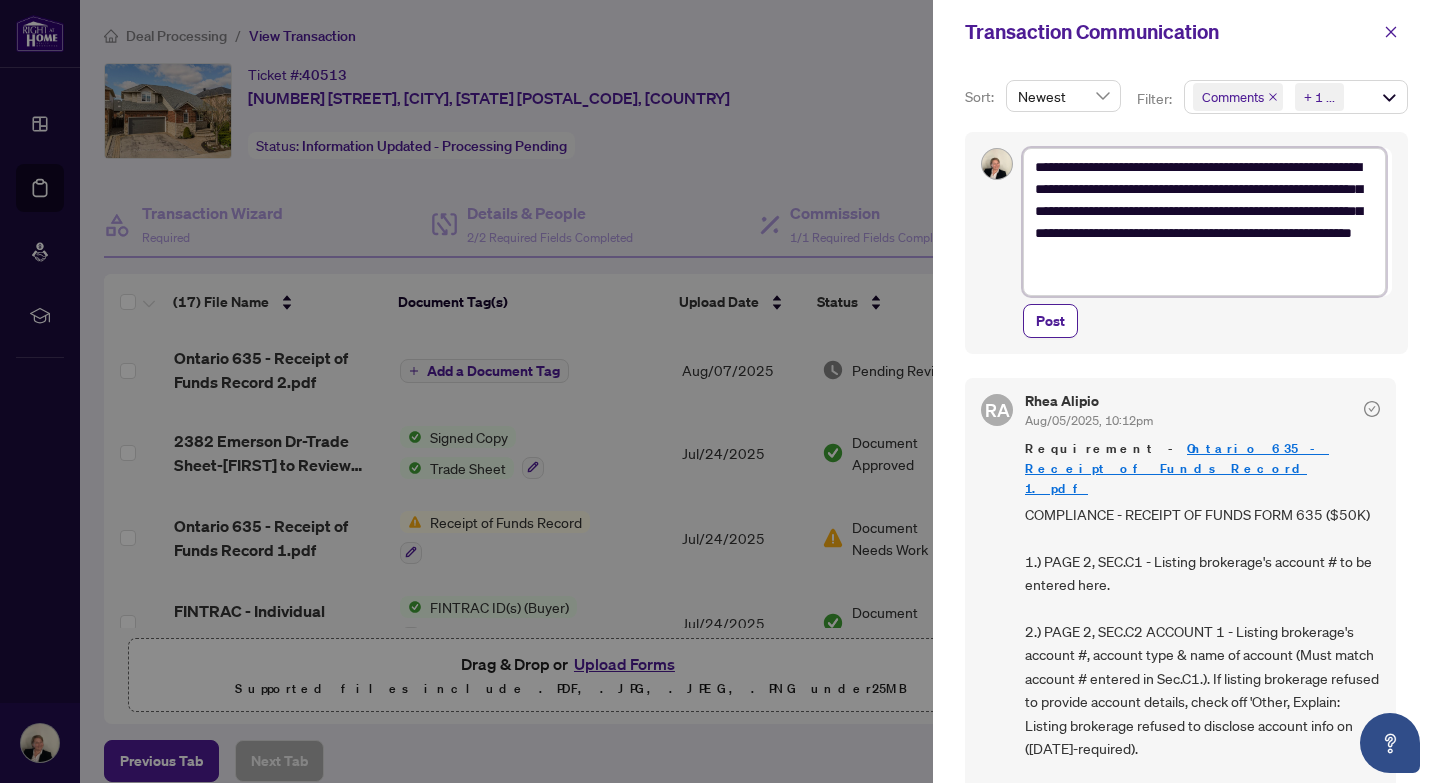 type on "**********" 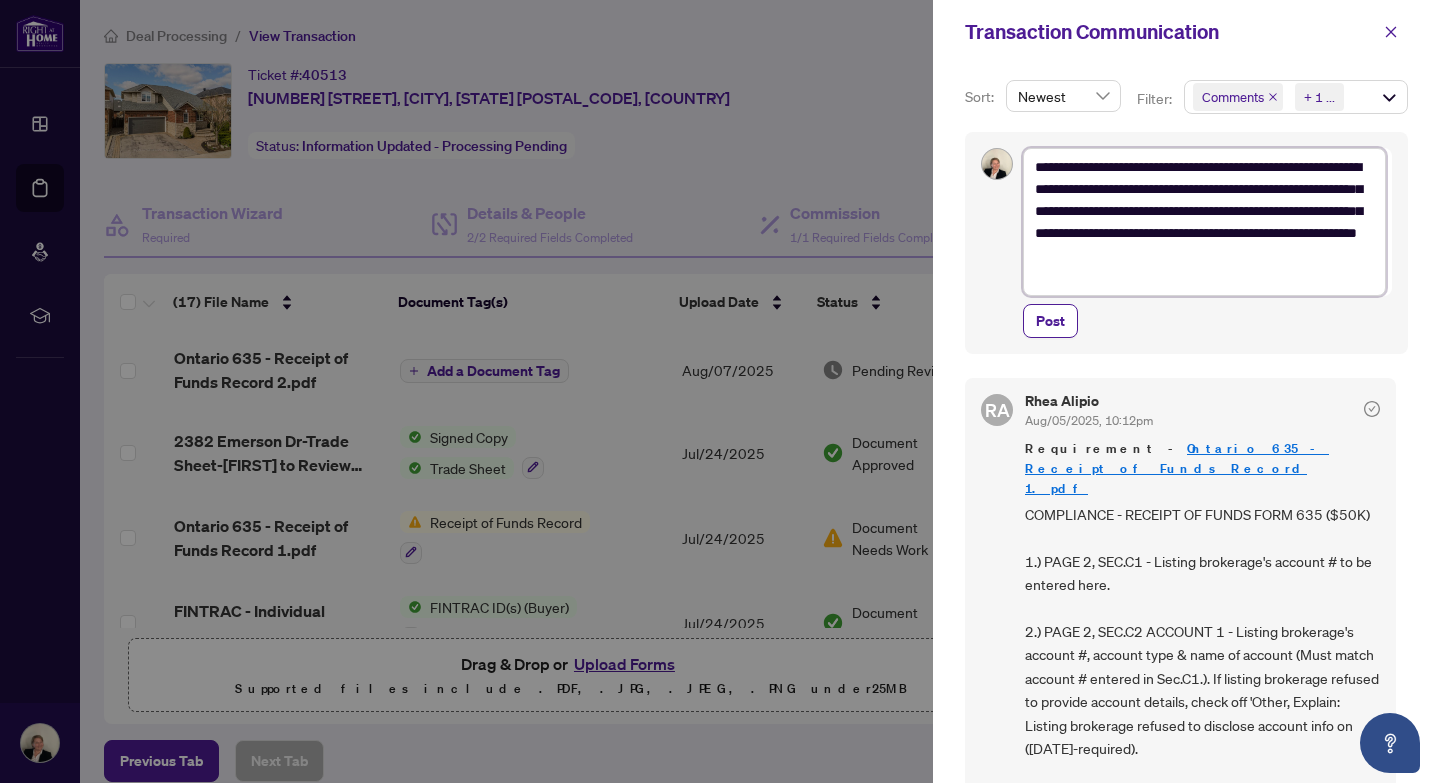 type on "**********" 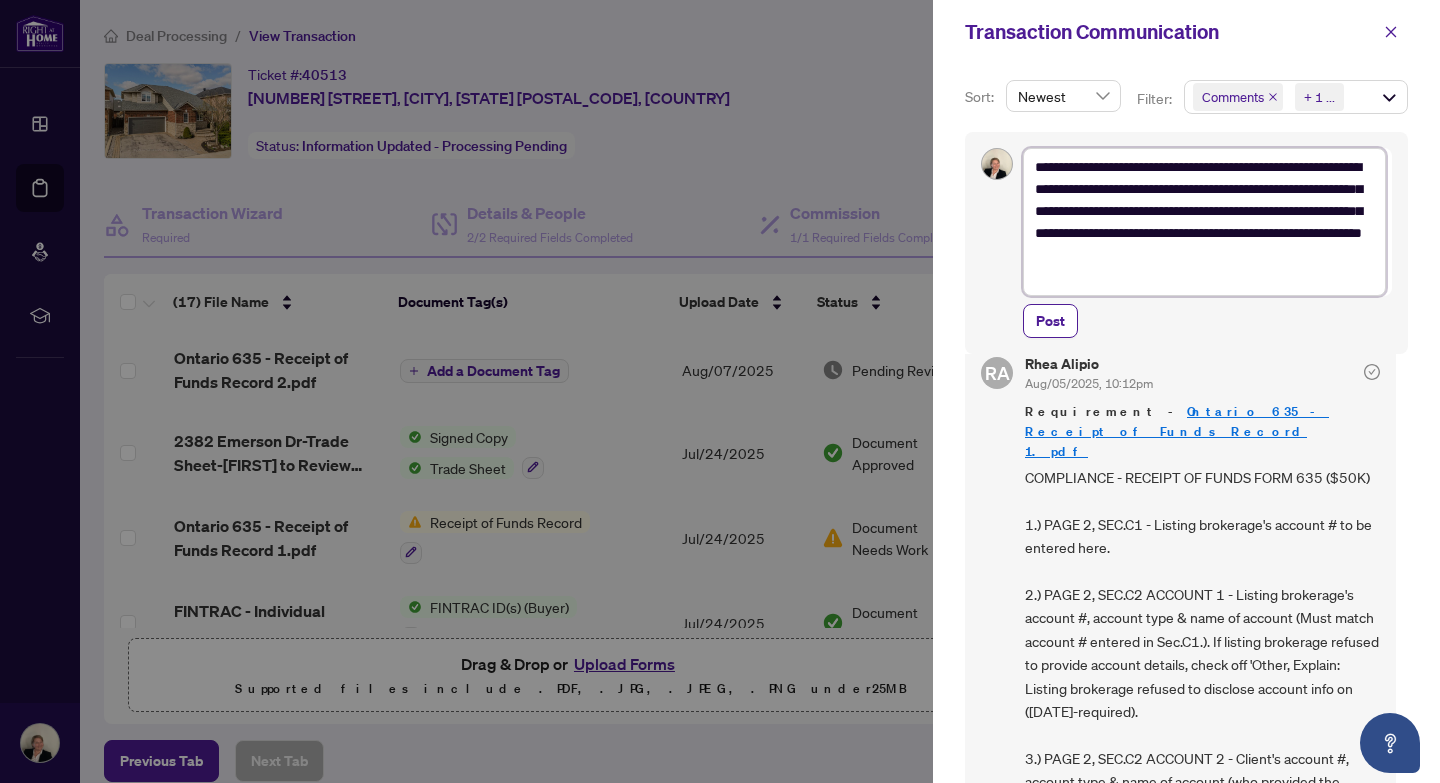 scroll, scrollTop: 42, scrollLeft: 0, axis: vertical 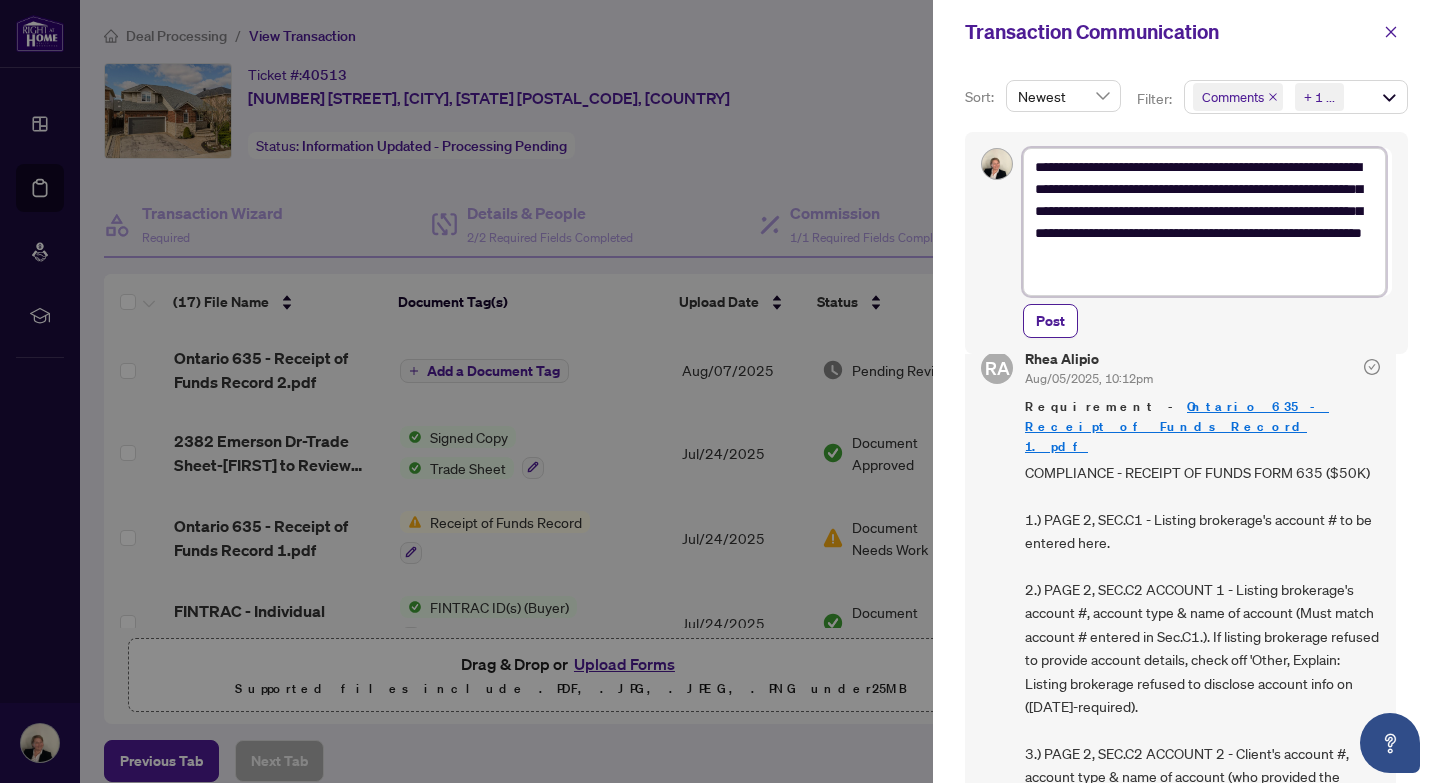 click on "**********" at bounding box center [1204, 222] 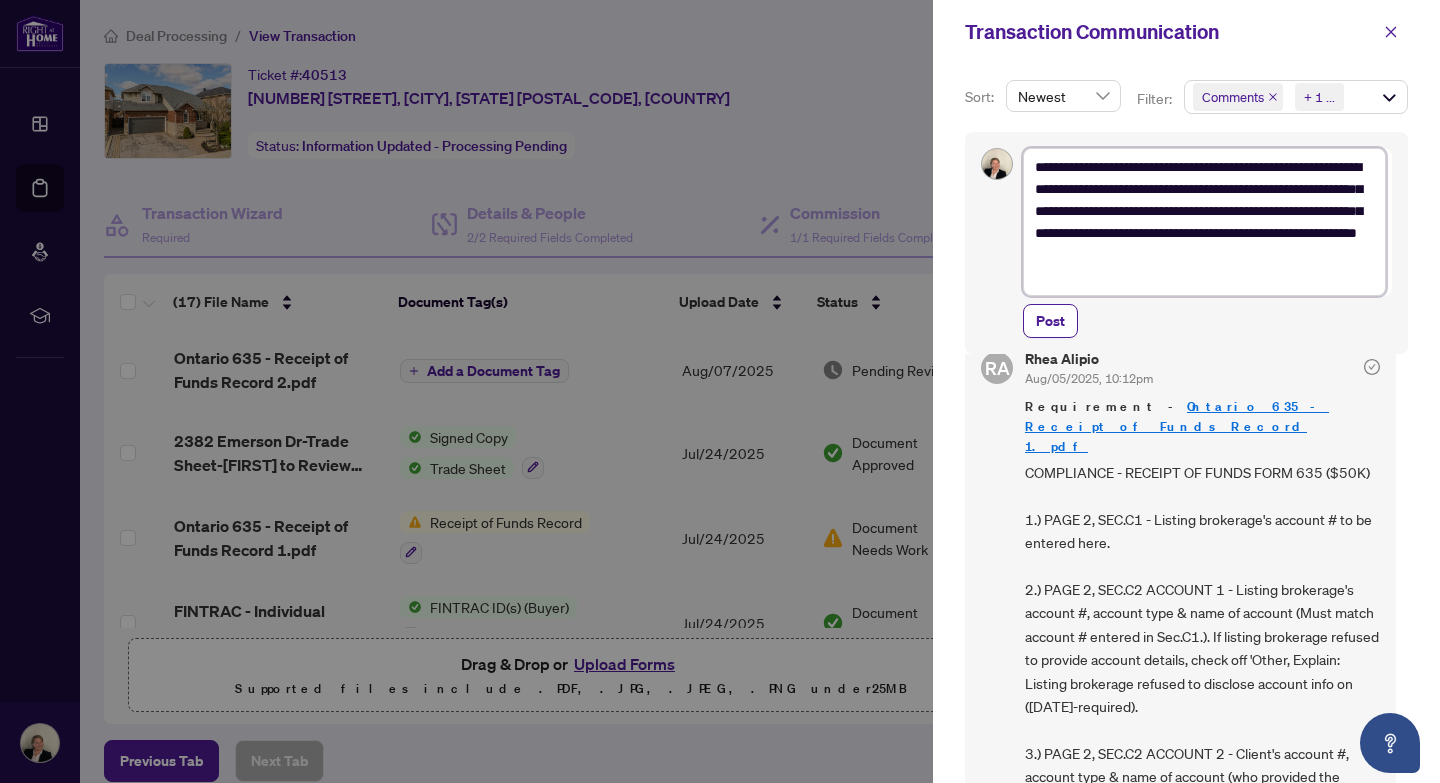 type on "**********" 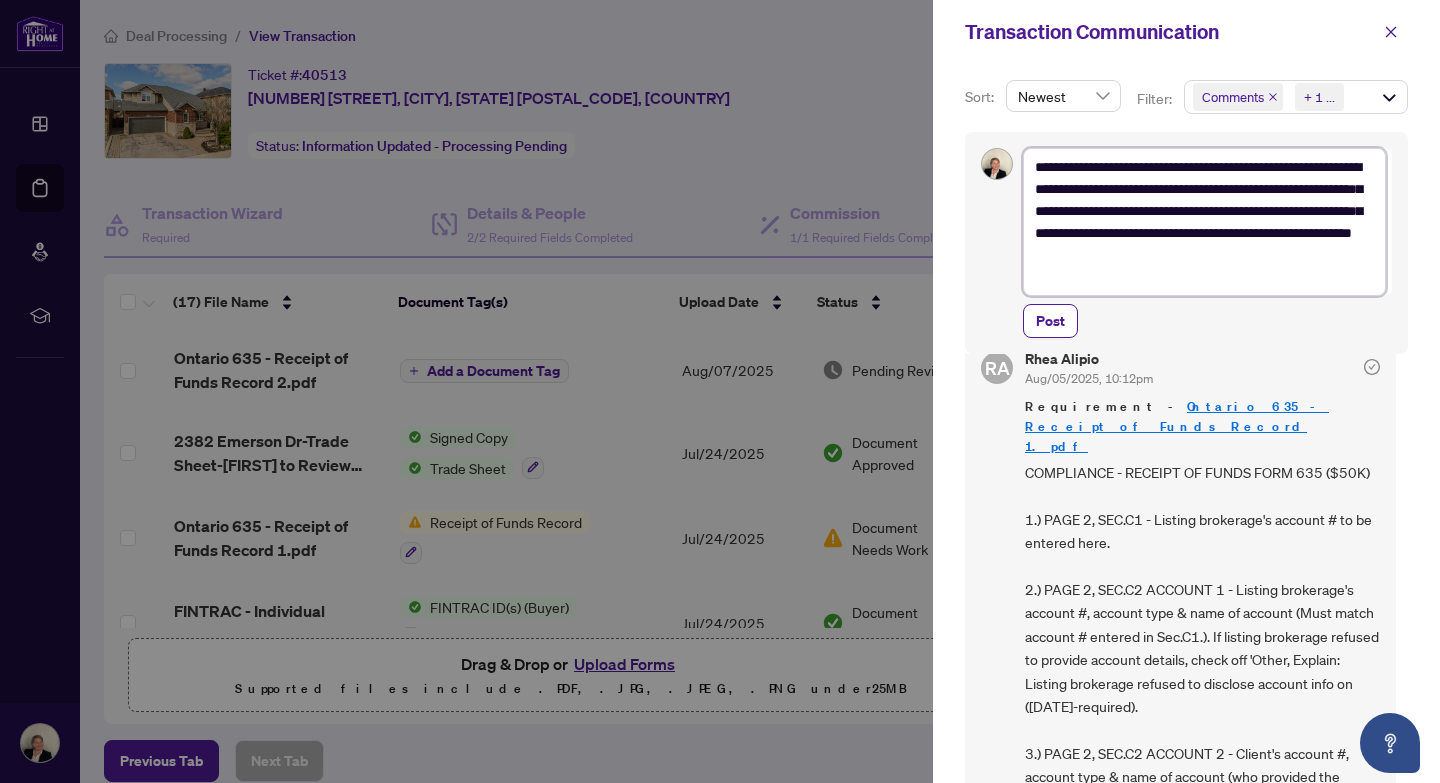 type on "**********" 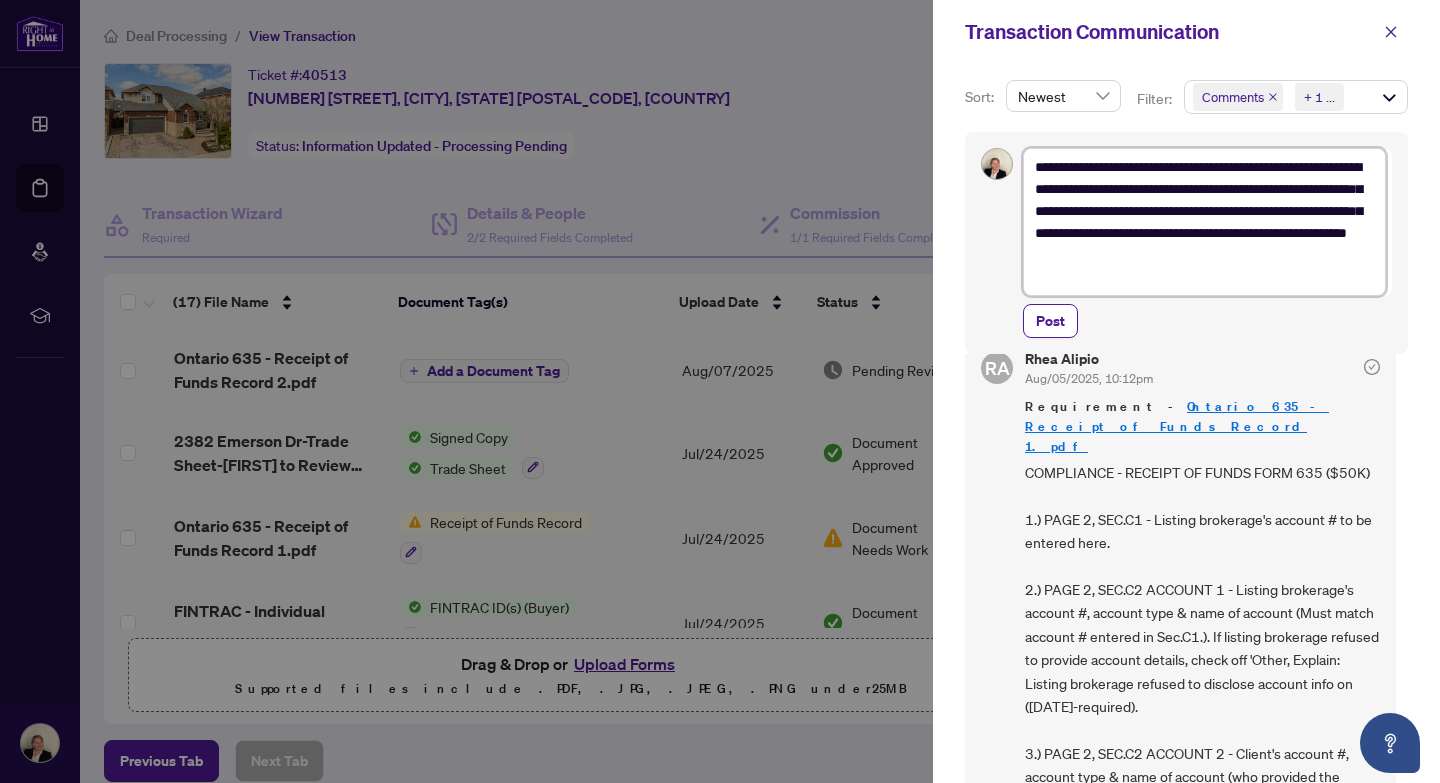scroll, scrollTop: 20, scrollLeft: 0, axis: vertical 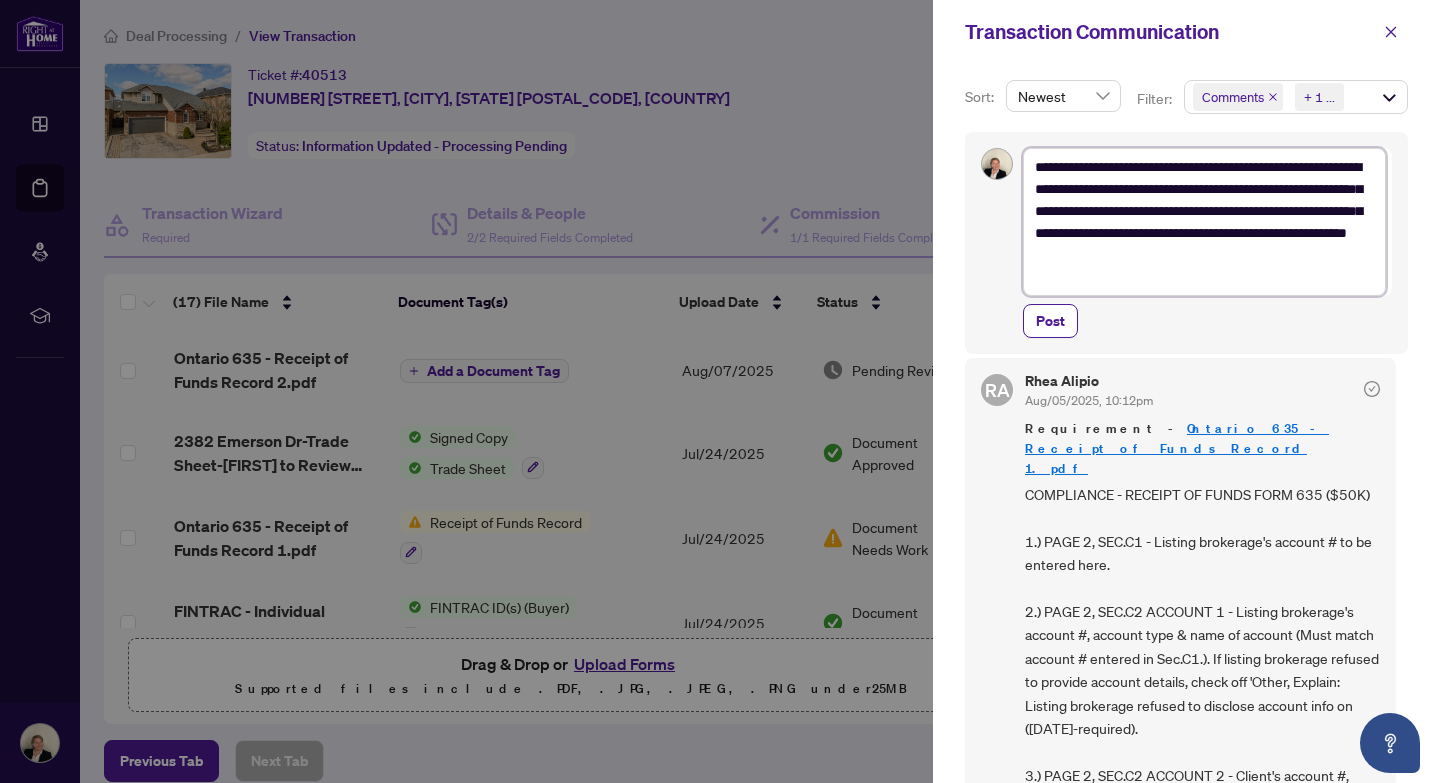type on "**********" 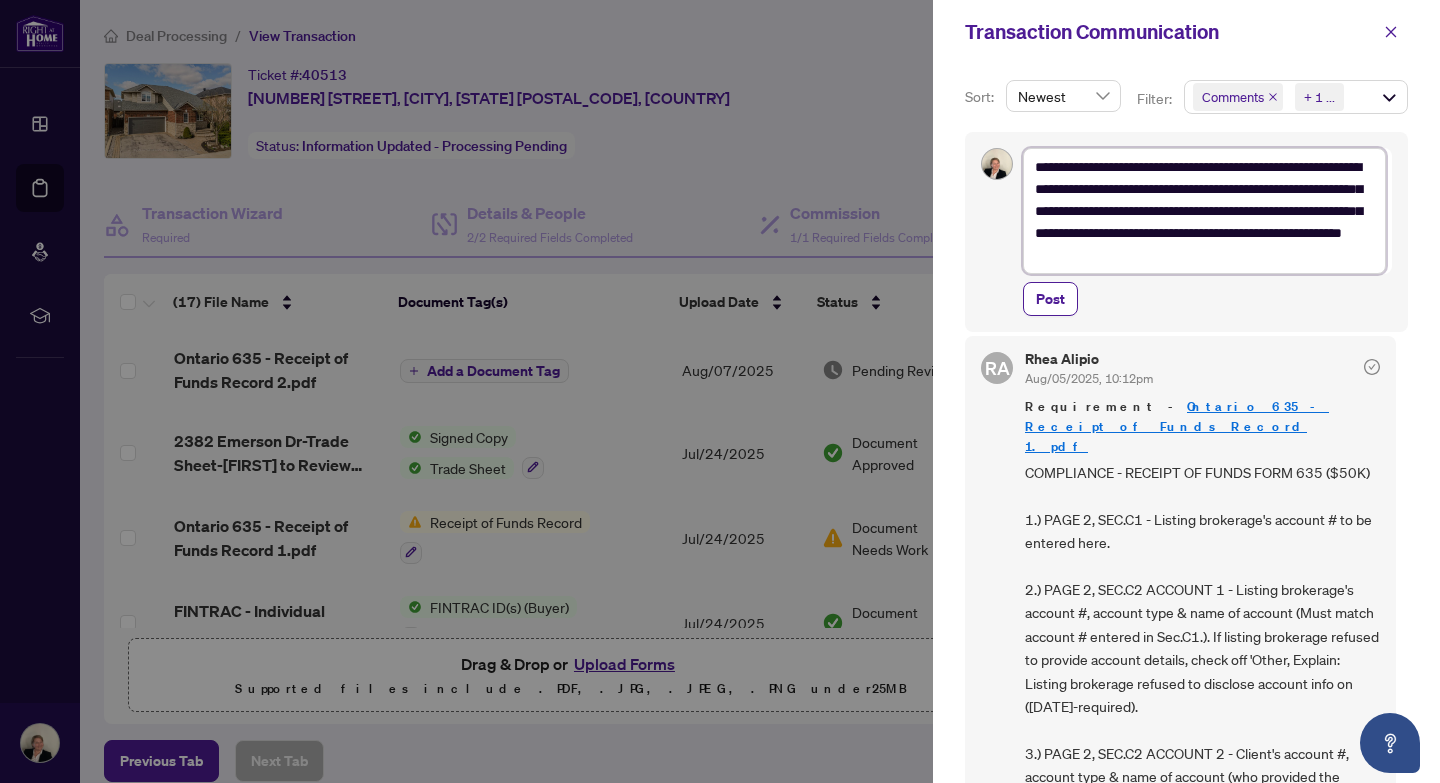 type on "**********" 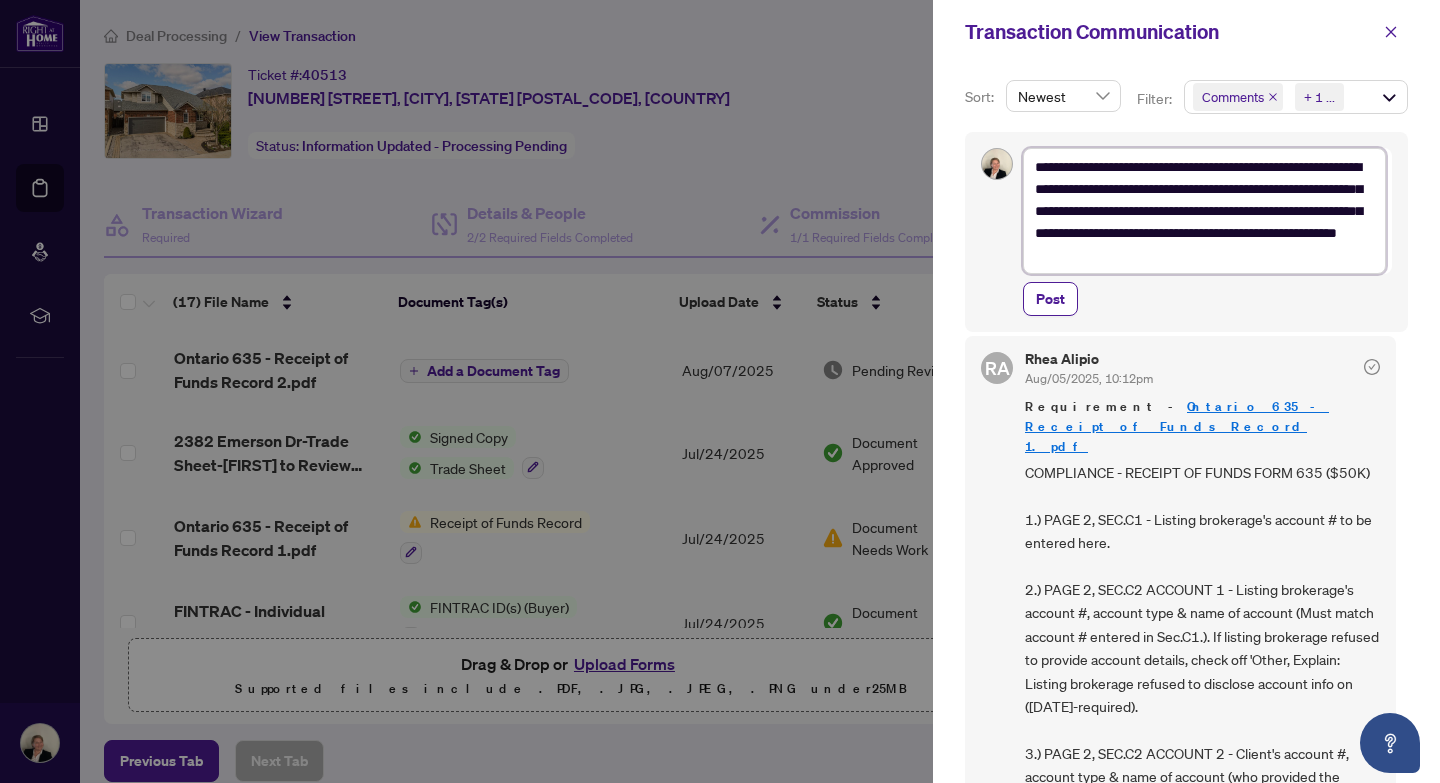 type on "**********" 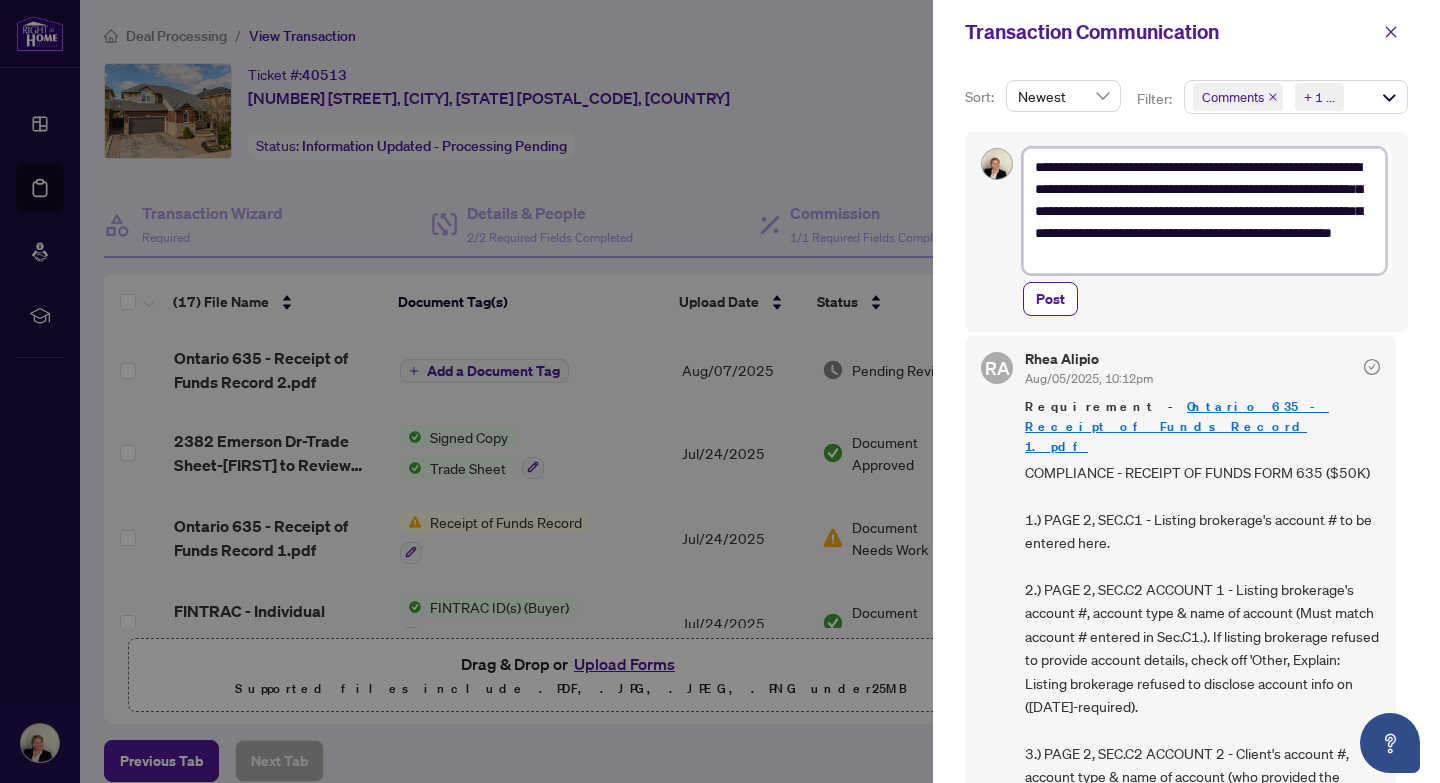 type on "**********" 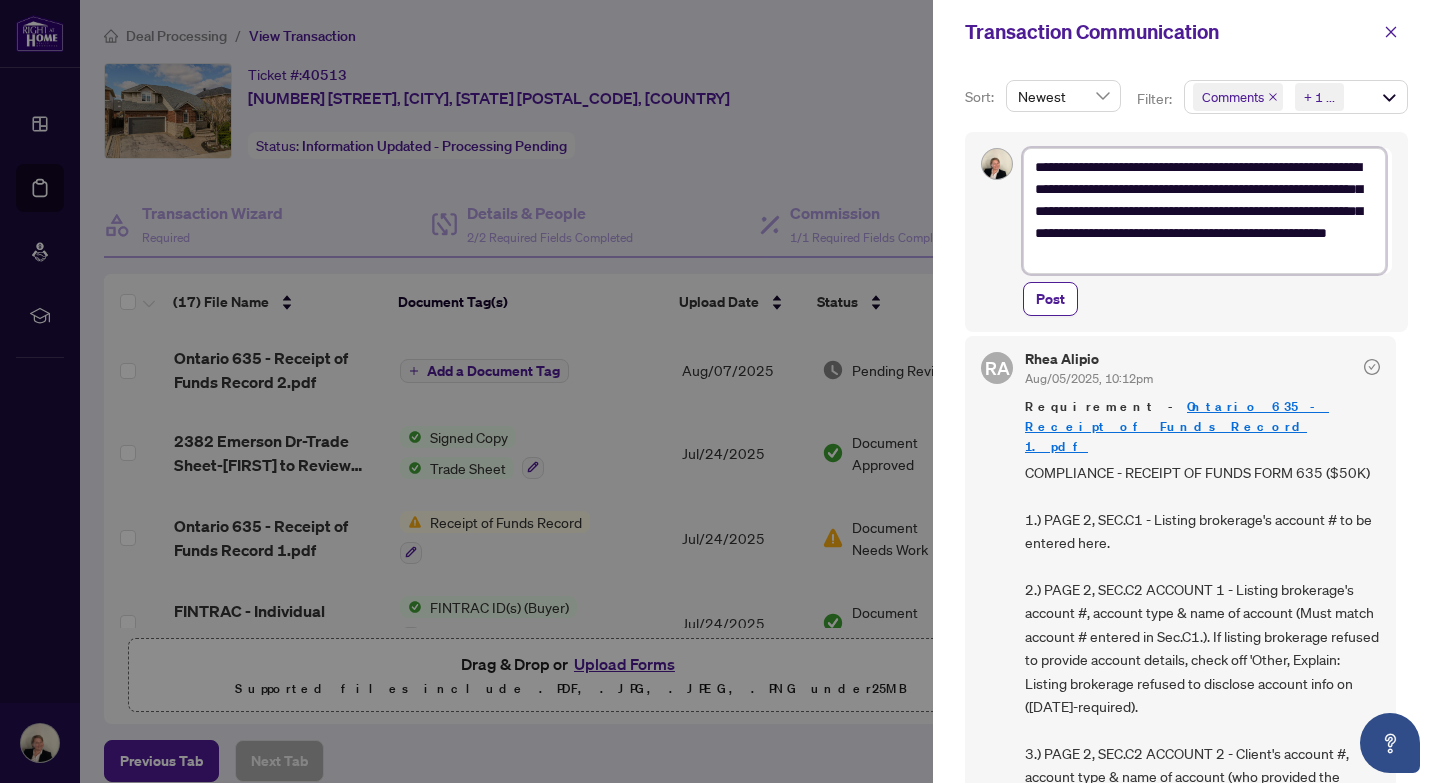 type on "**********" 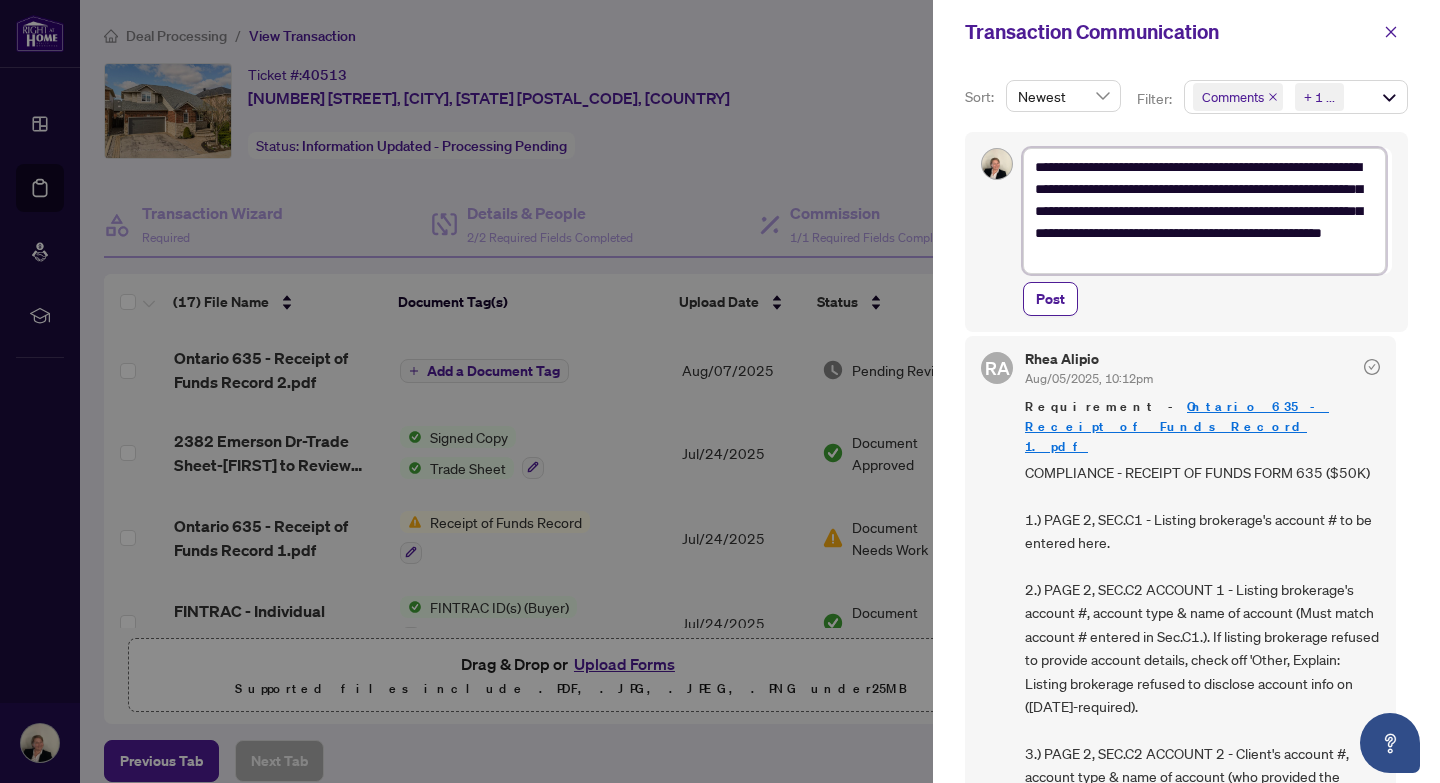 type on "**********" 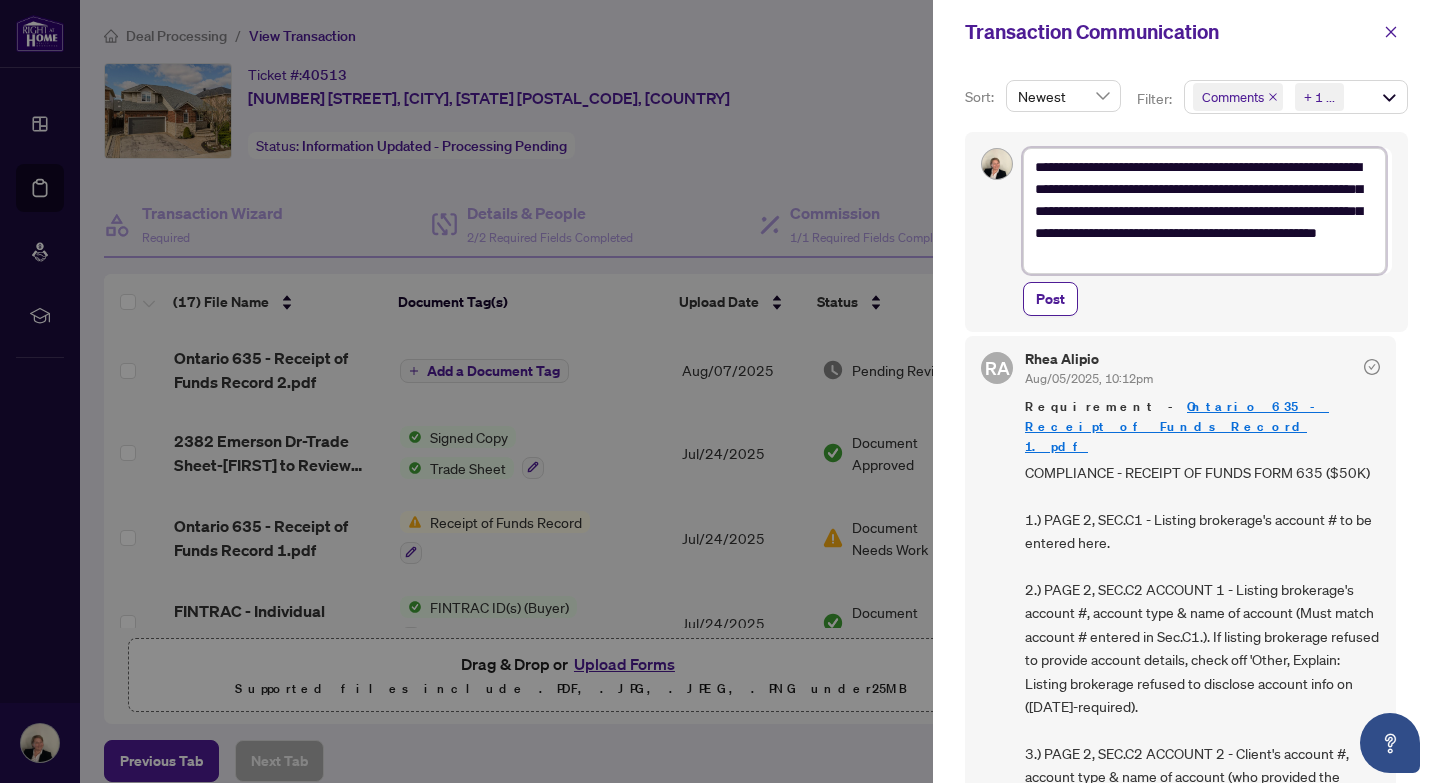 type on "**********" 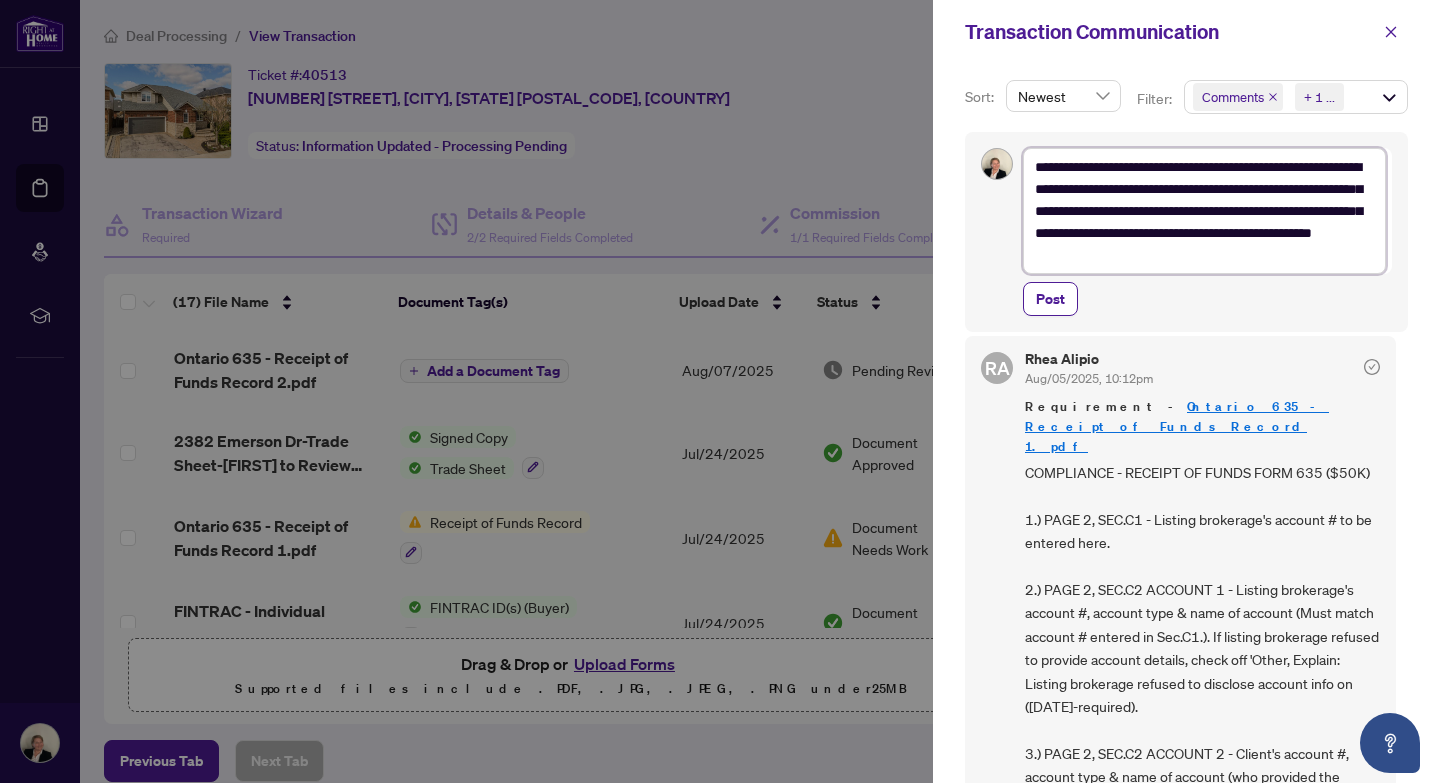 type on "**********" 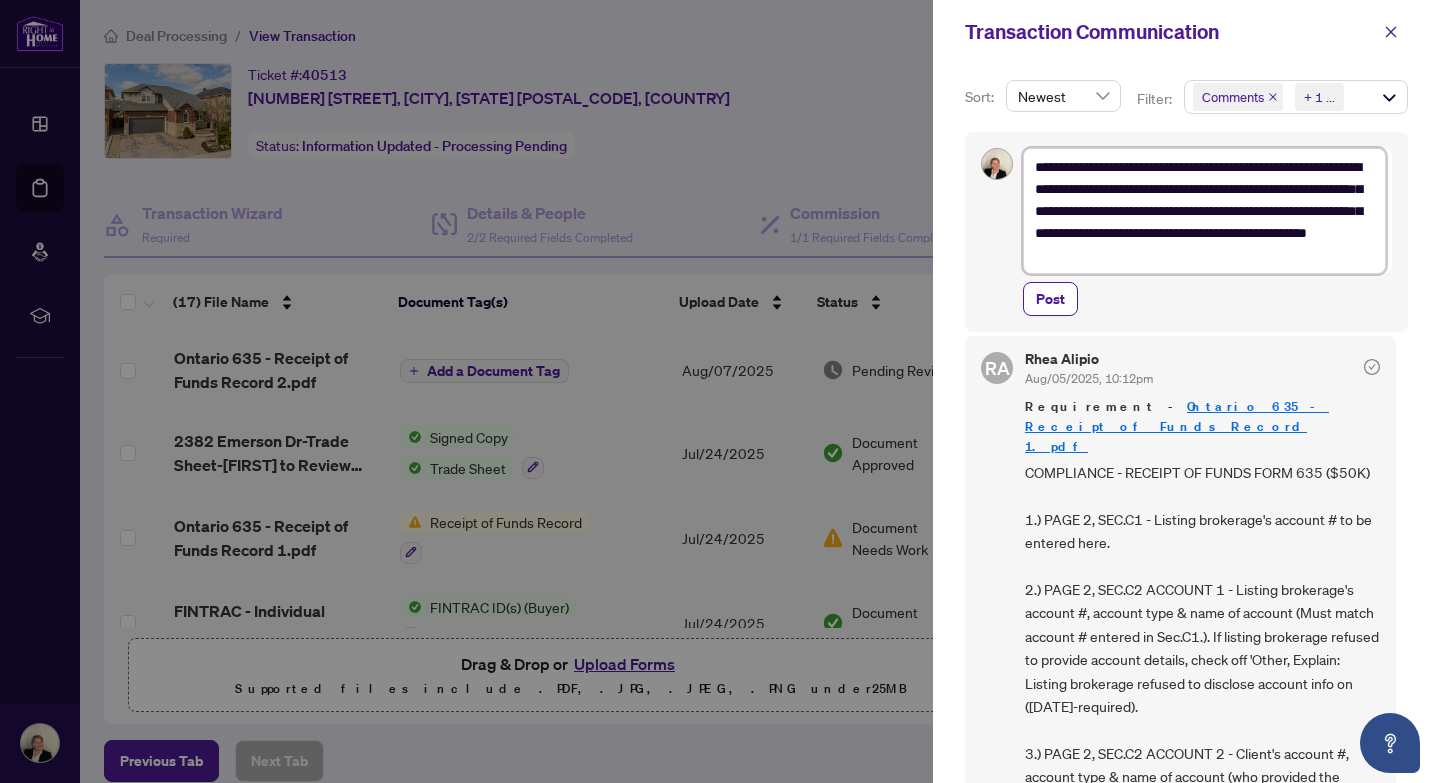 type on "**********" 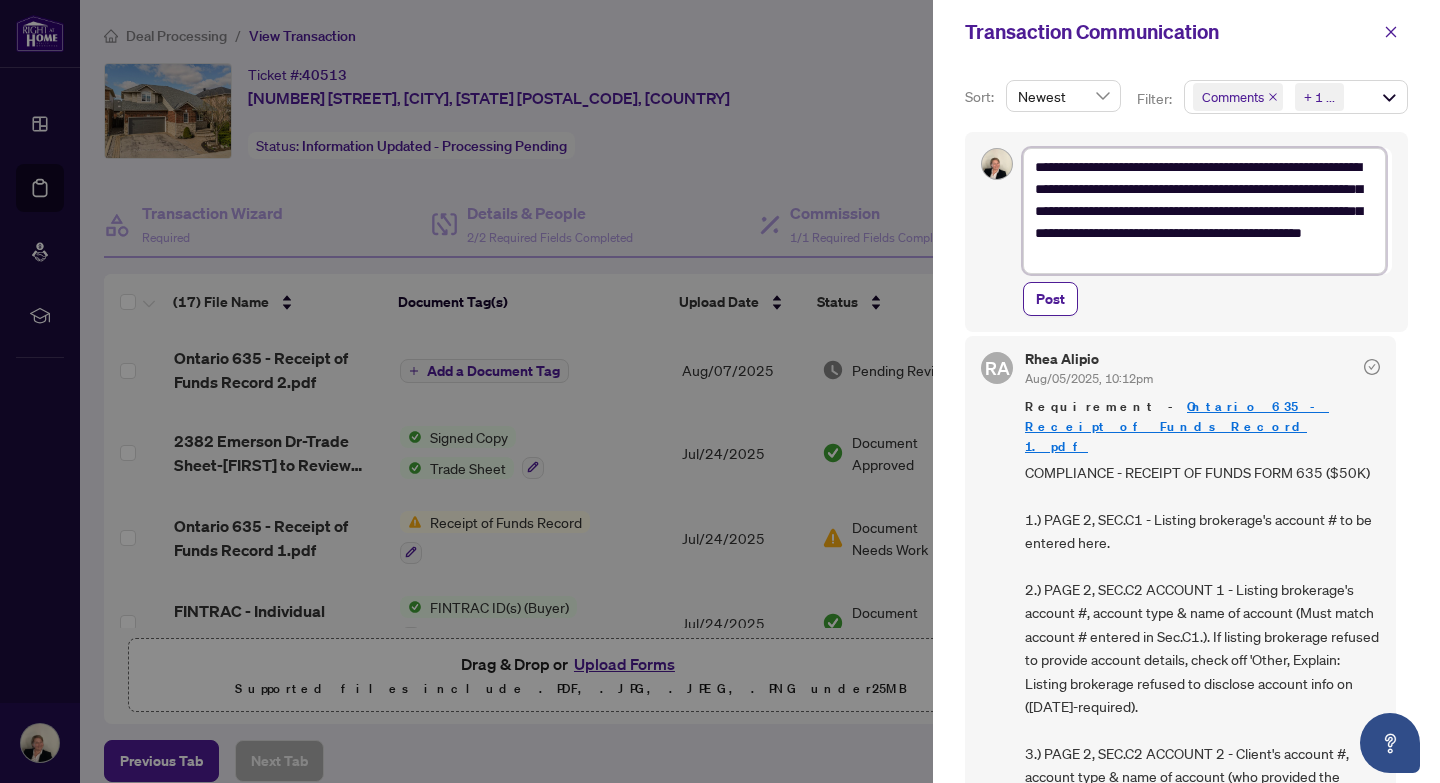 type on "**********" 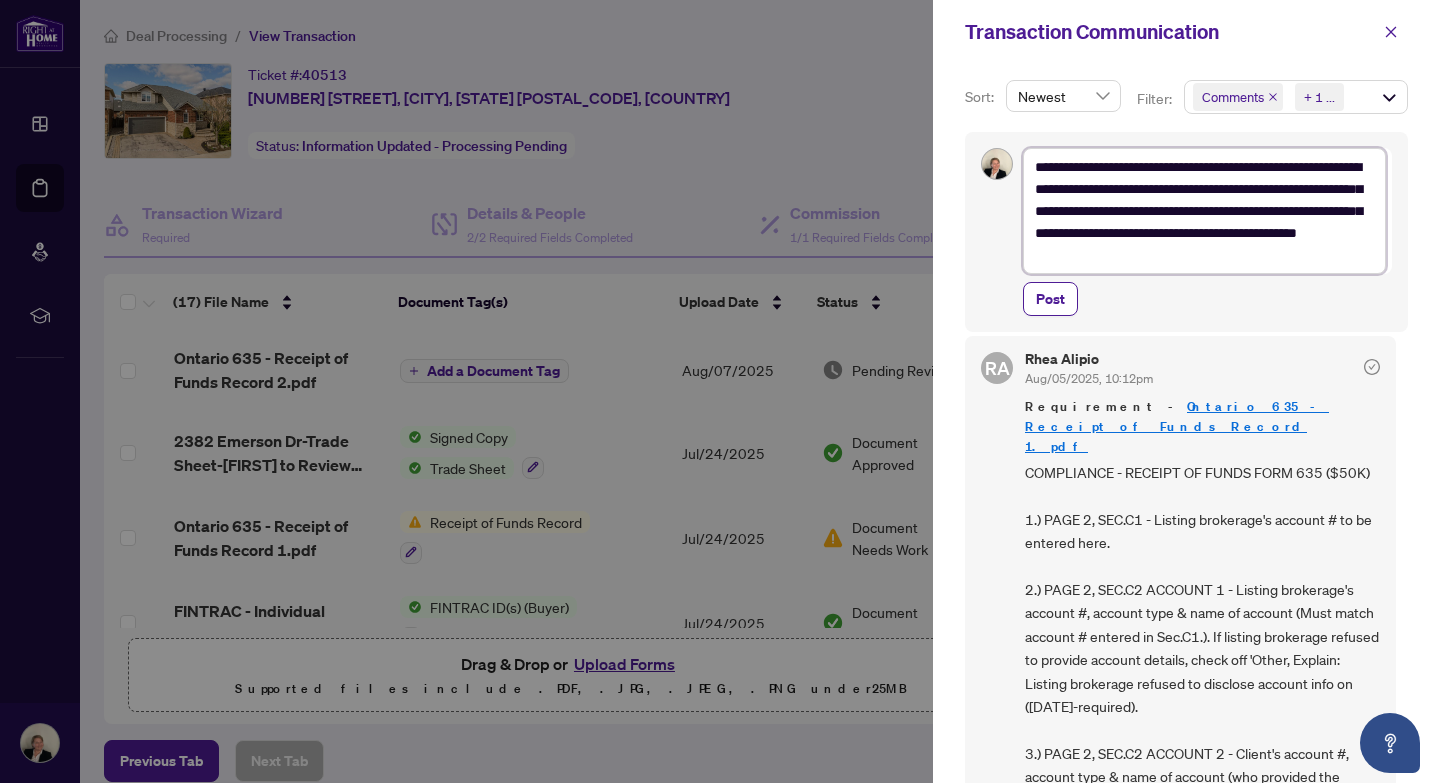 type on "**********" 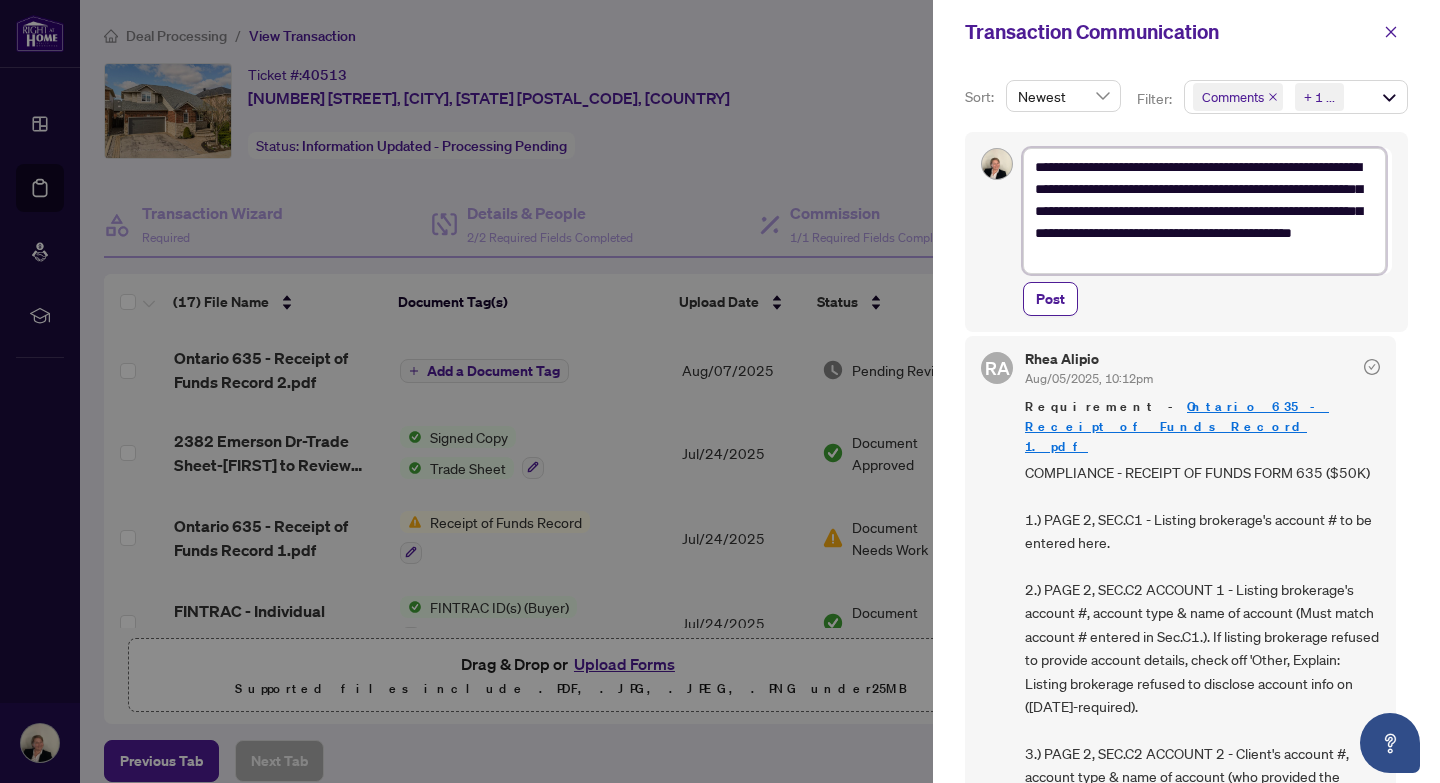 type on "**********" 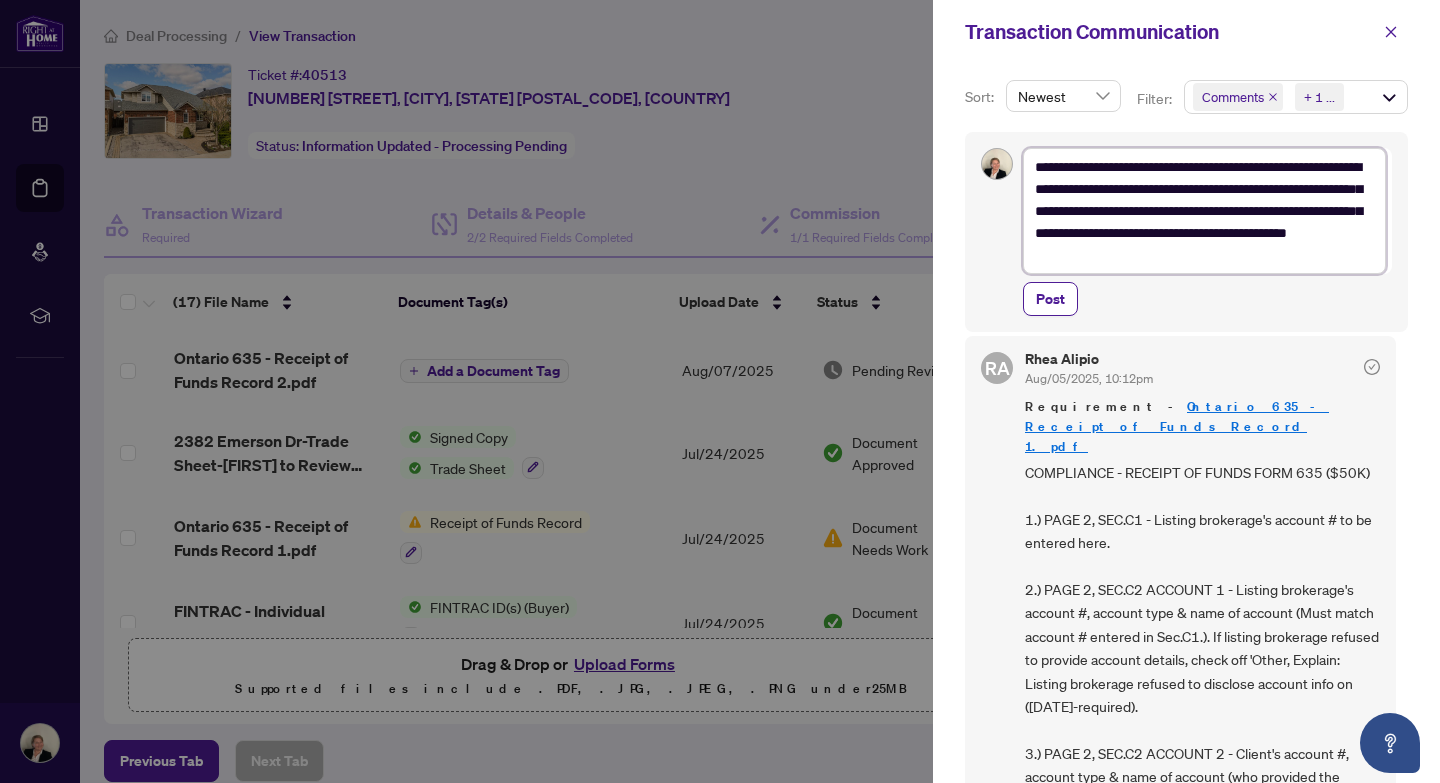 type on "**********" 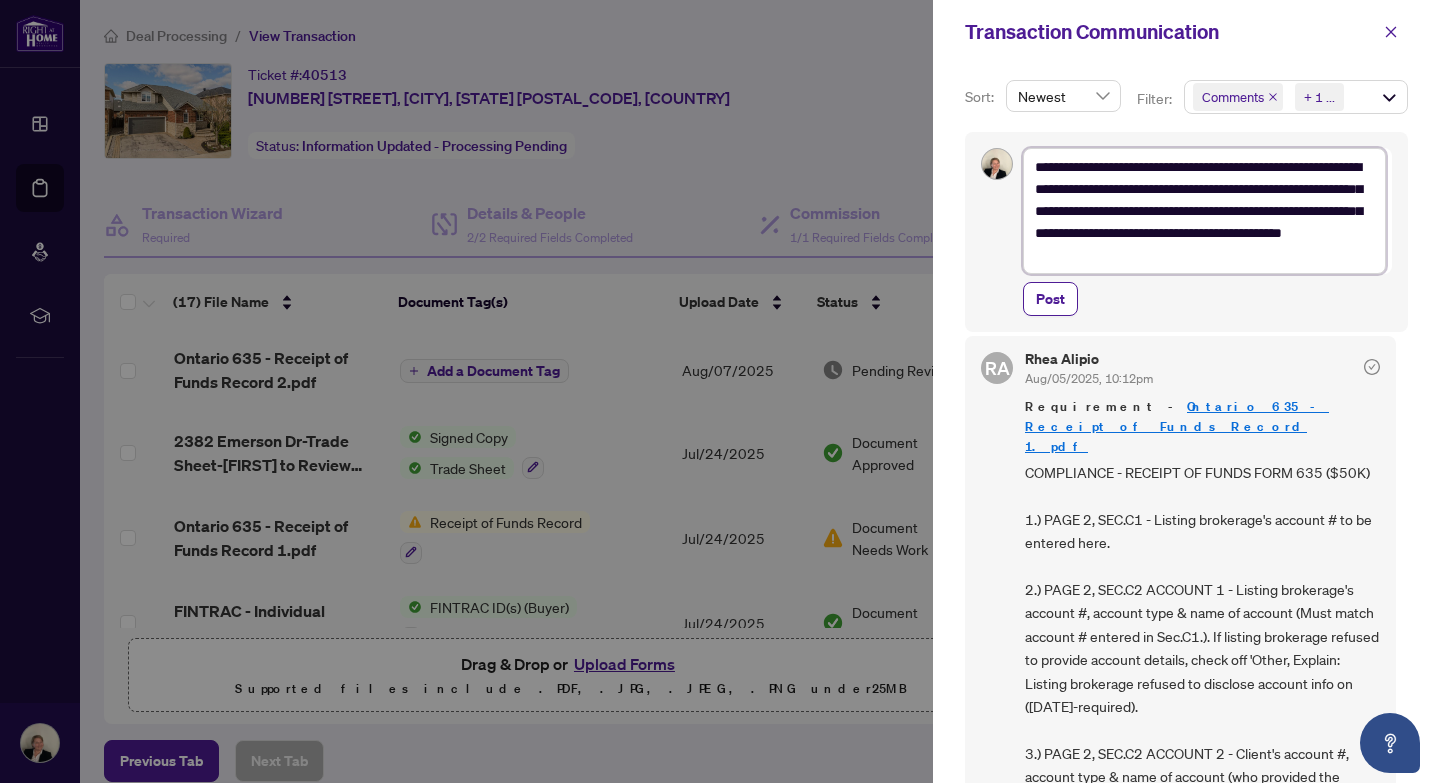 type on "**********" 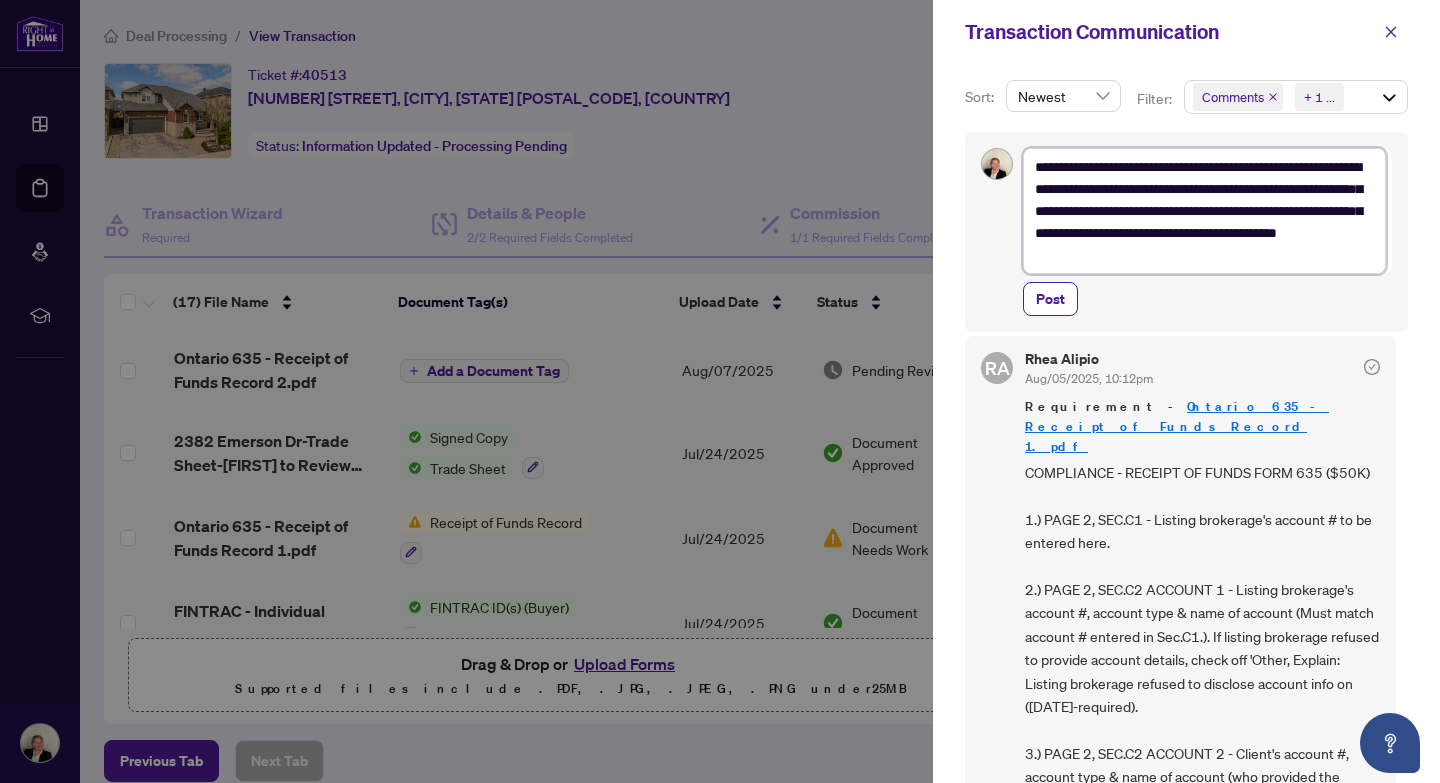 type on "**********" 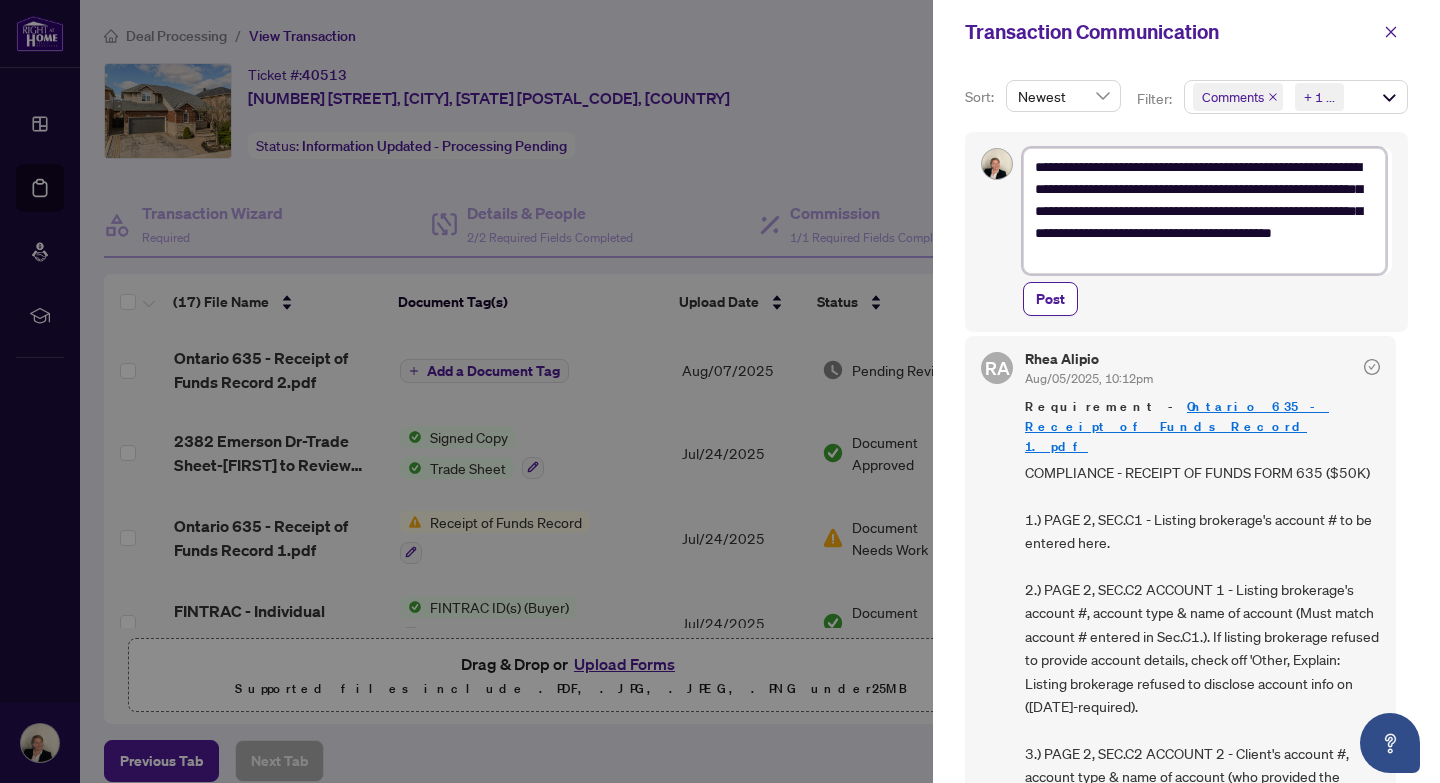 type on "**********" 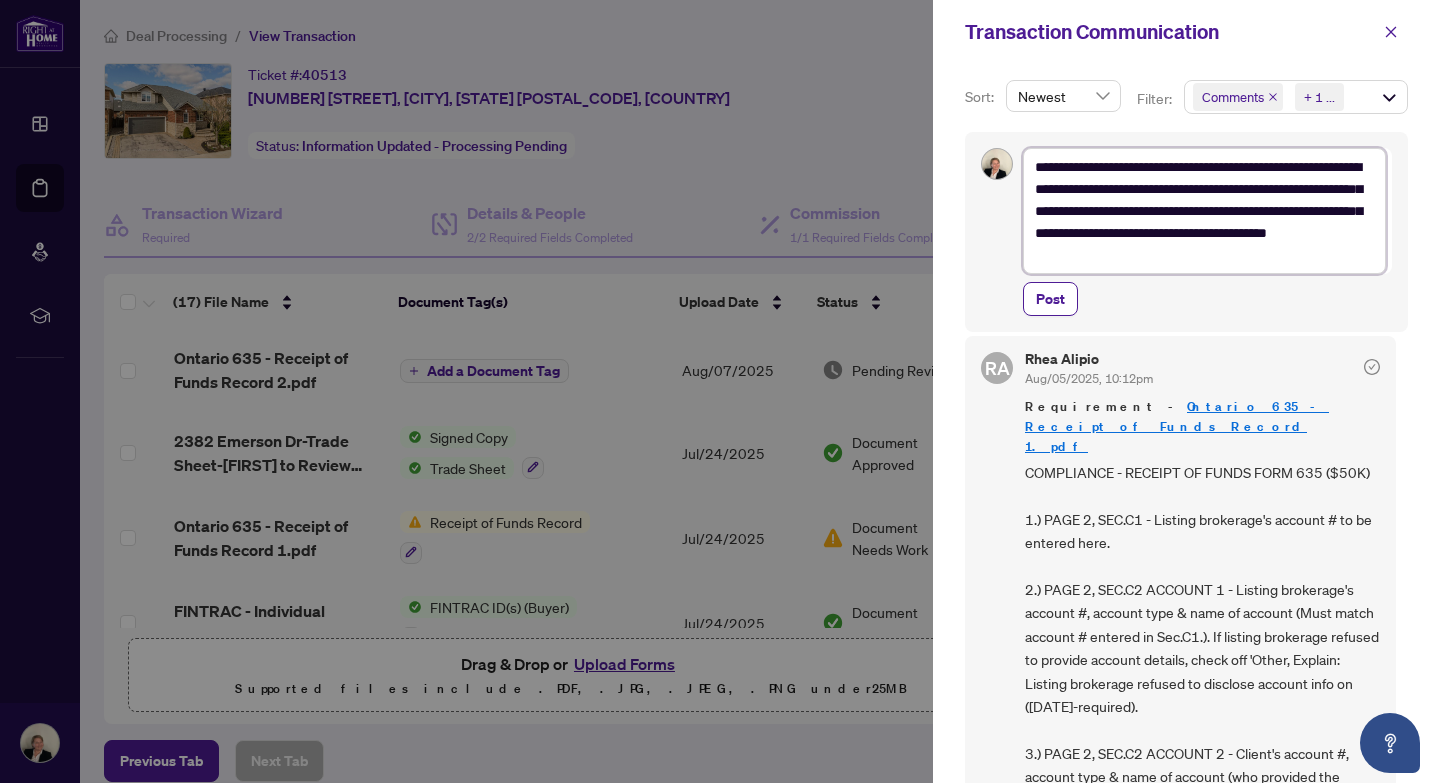 type on "**********" 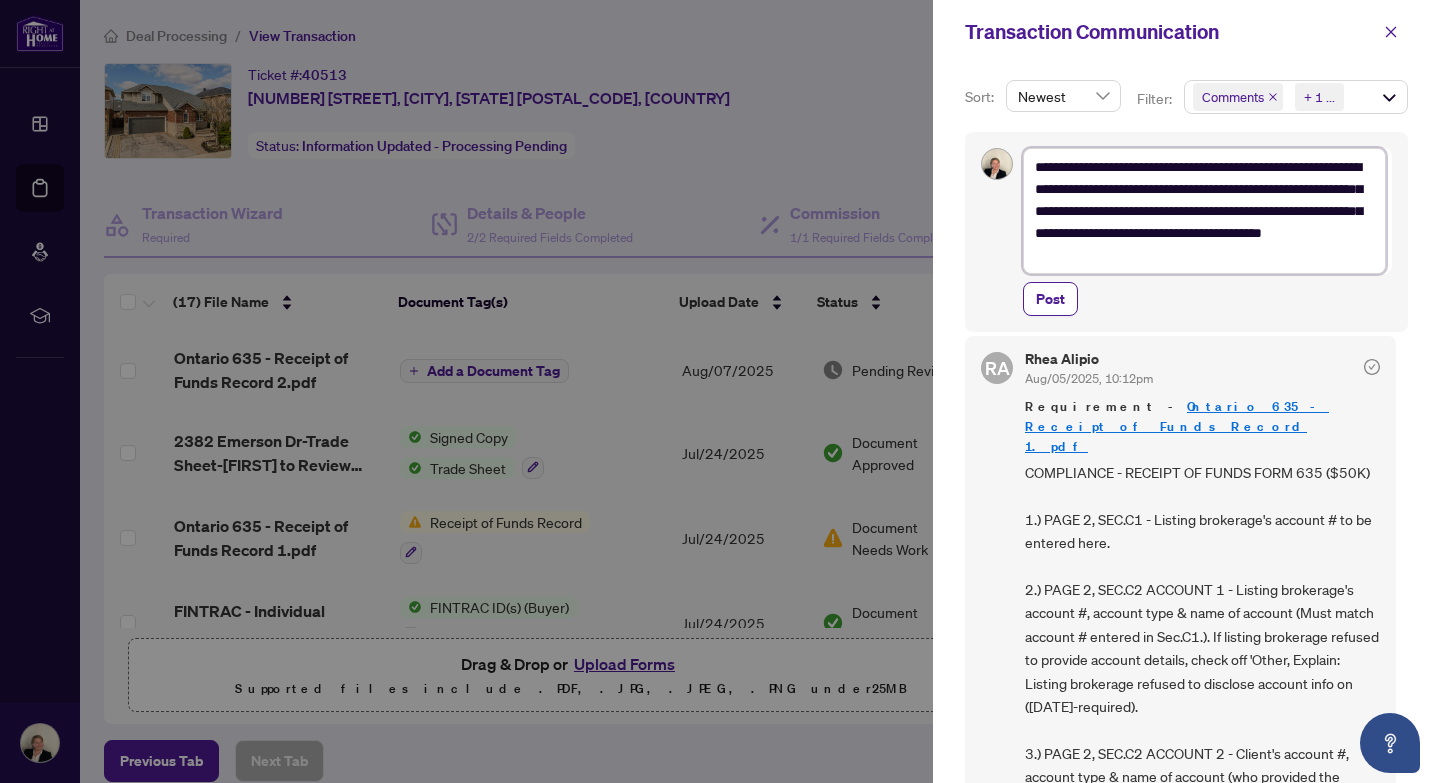 type on "**********" 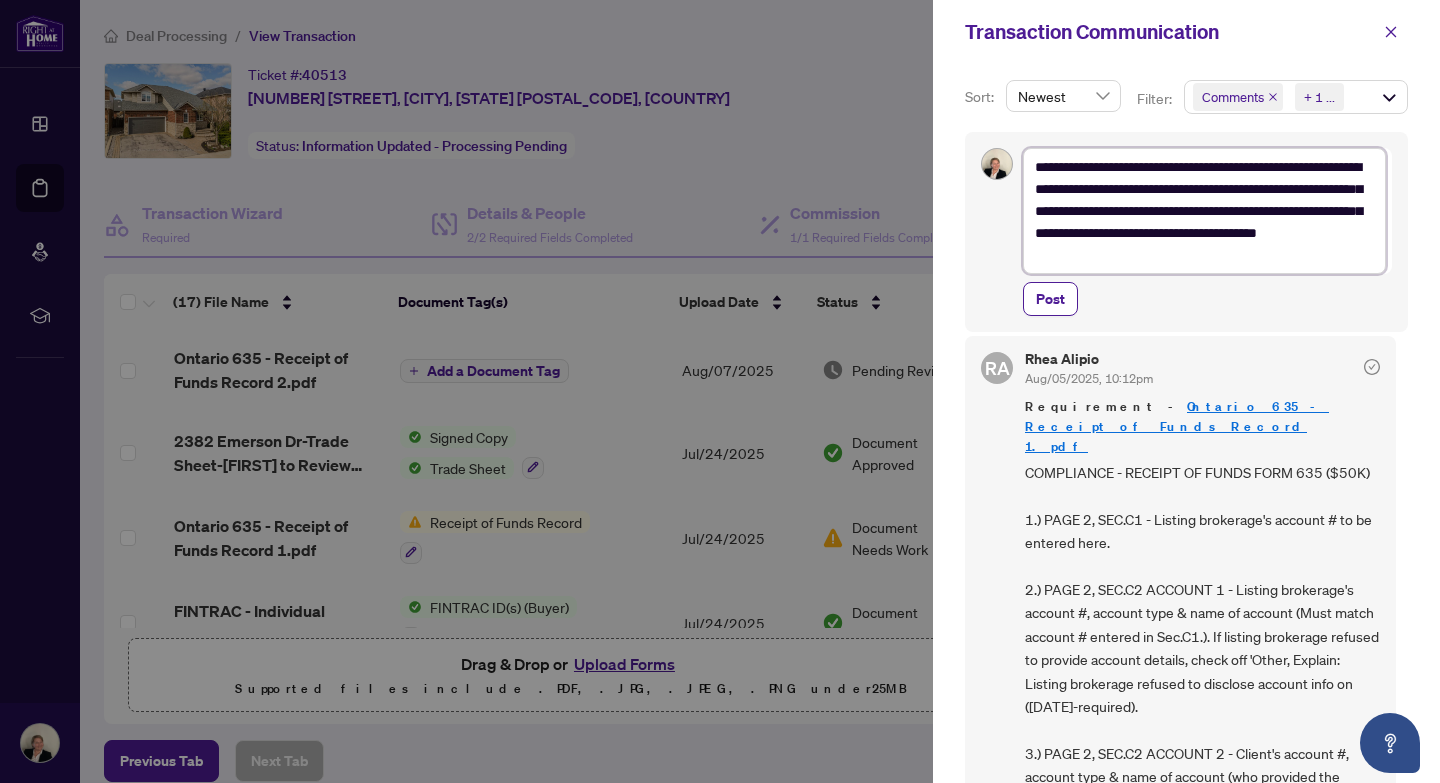type on "**********" 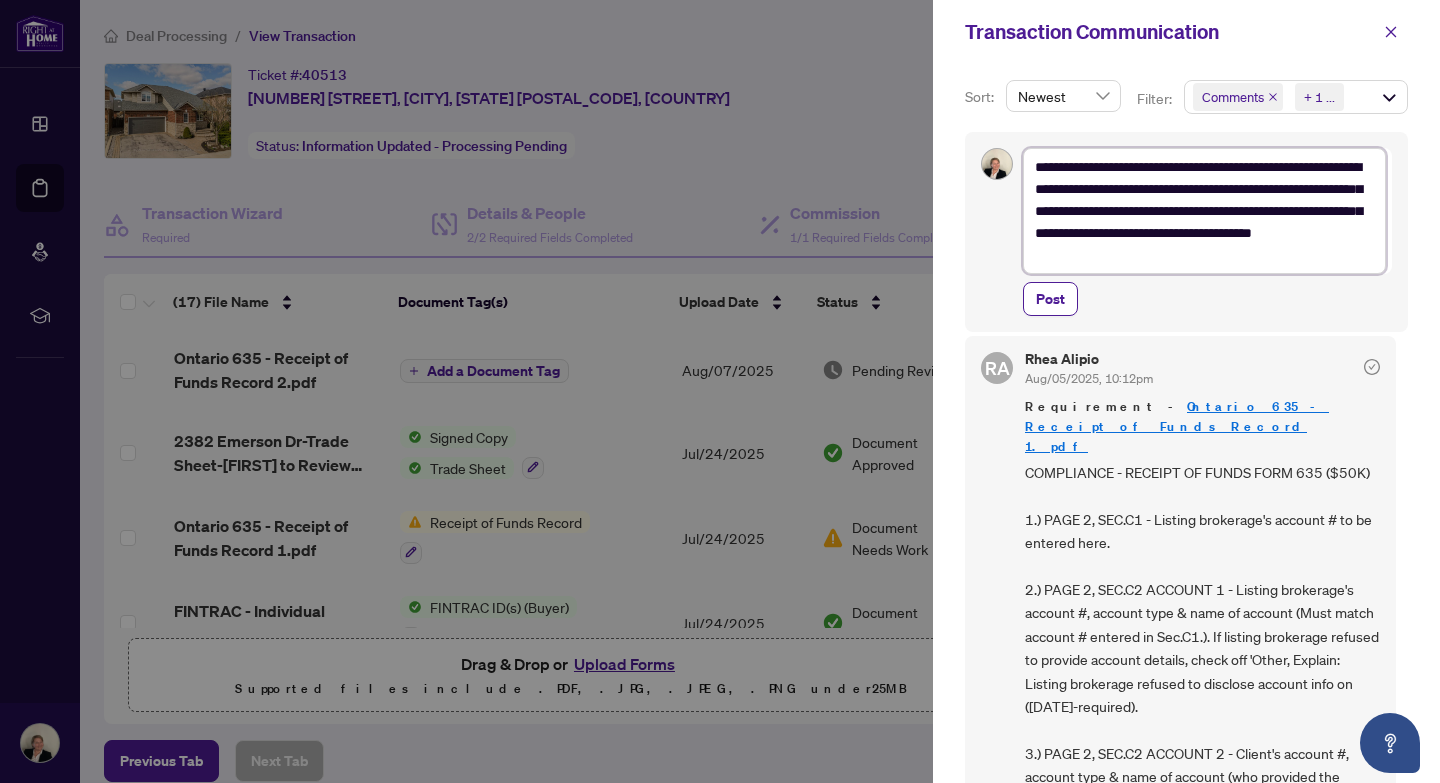 type on "**********" 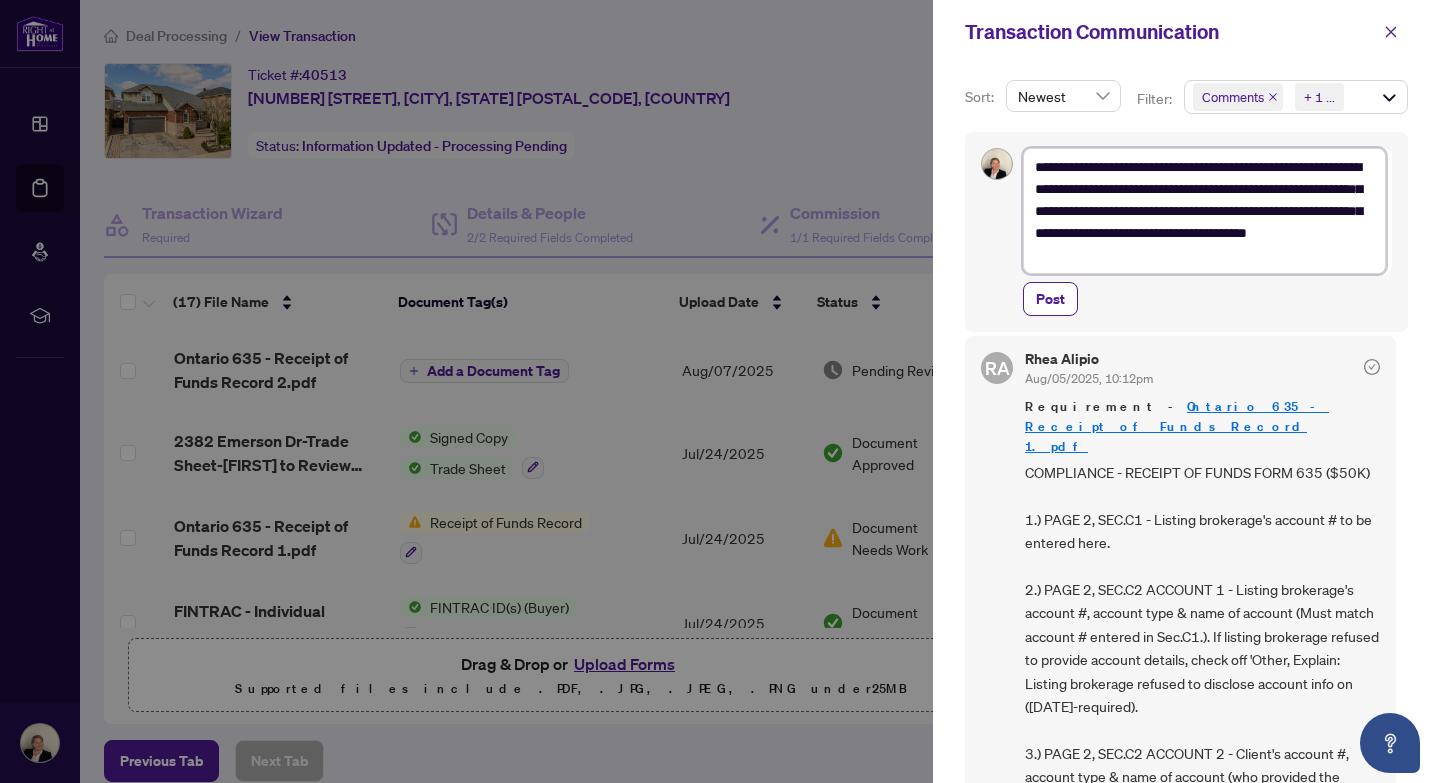 type on "**********" 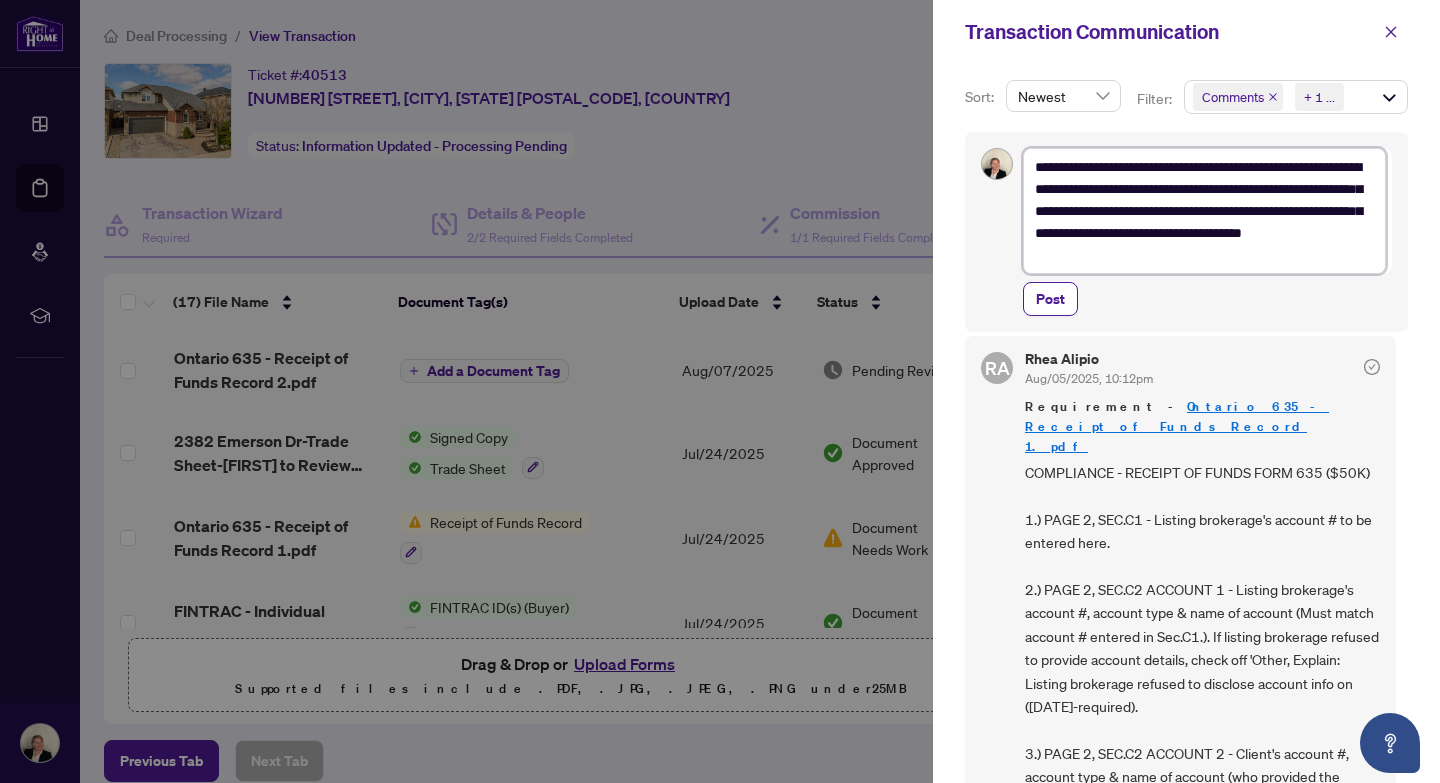 type on "**********" 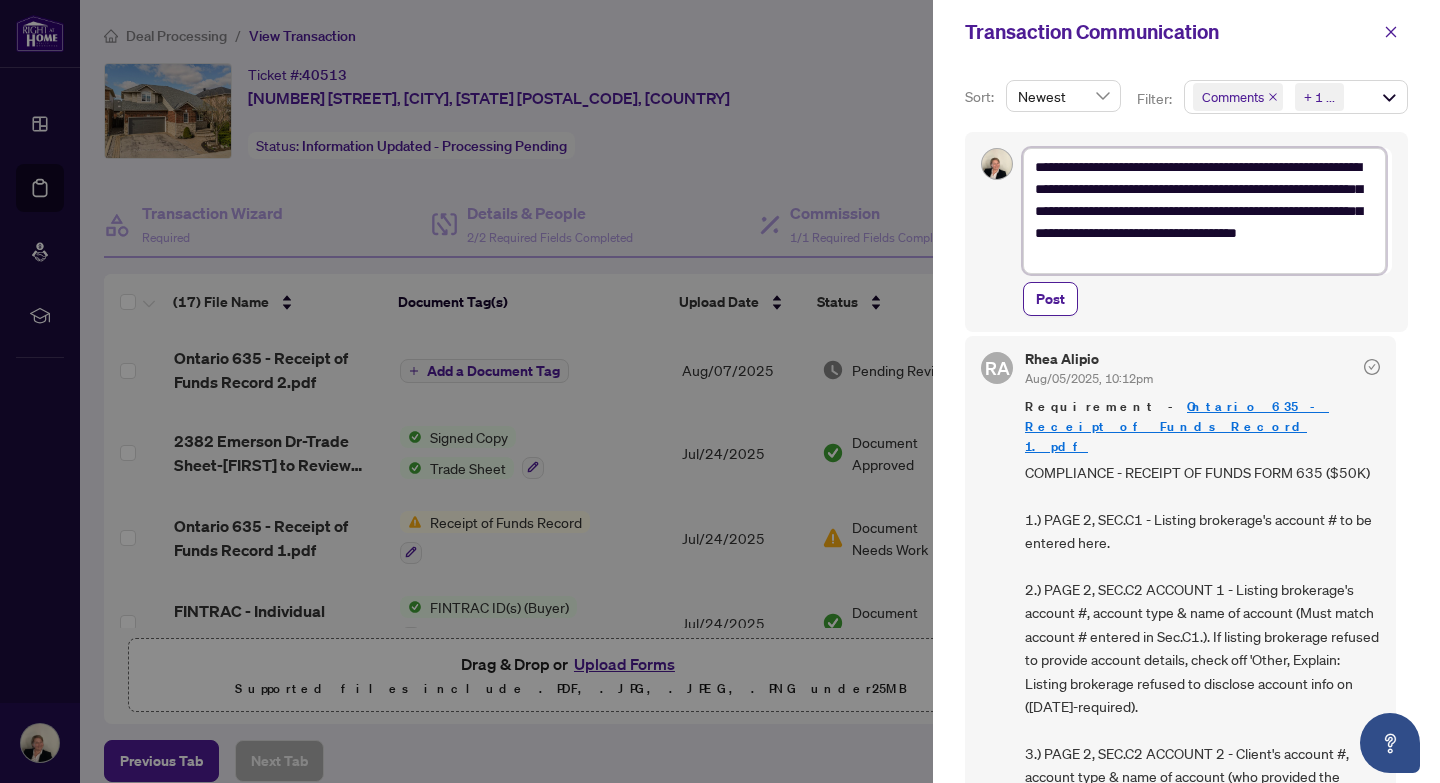 type on "**********" 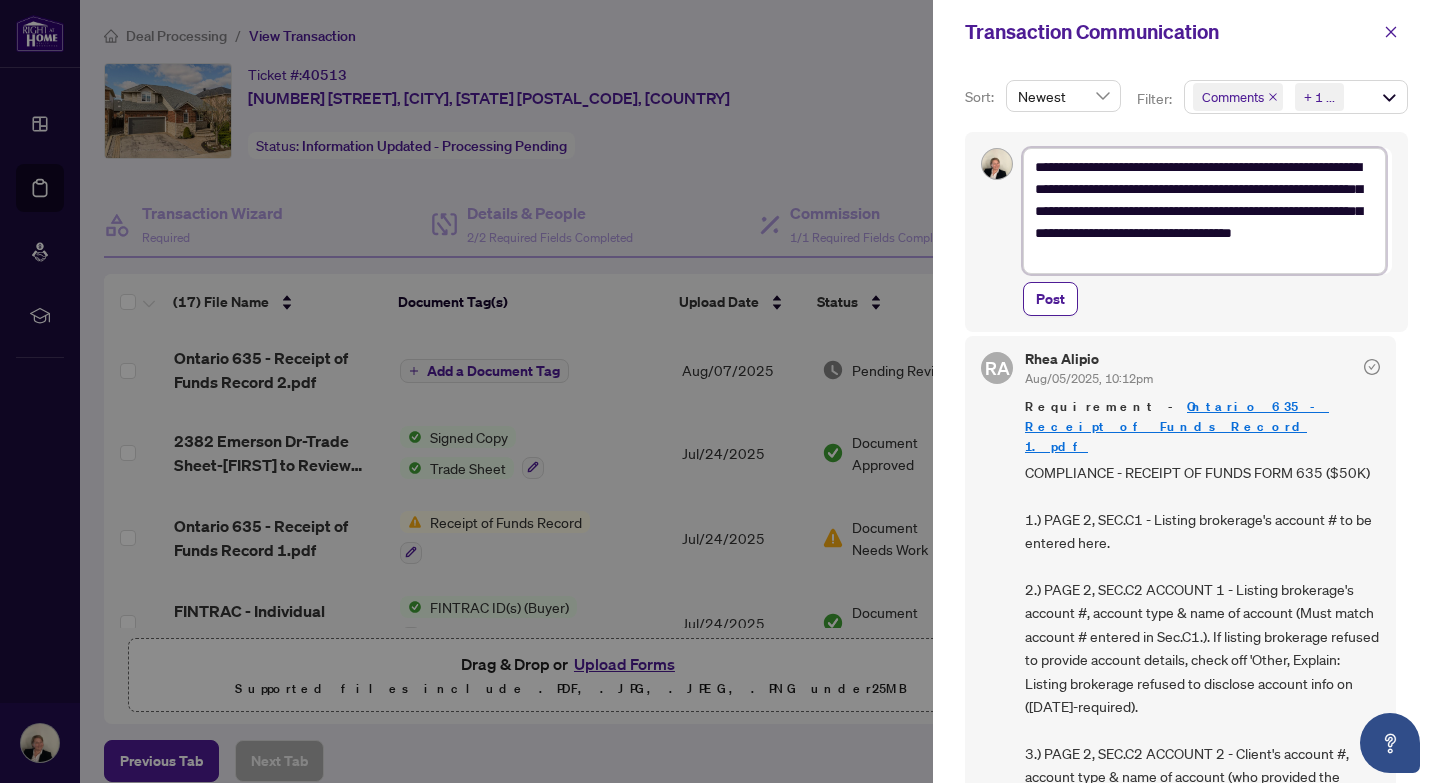 type on "**********" 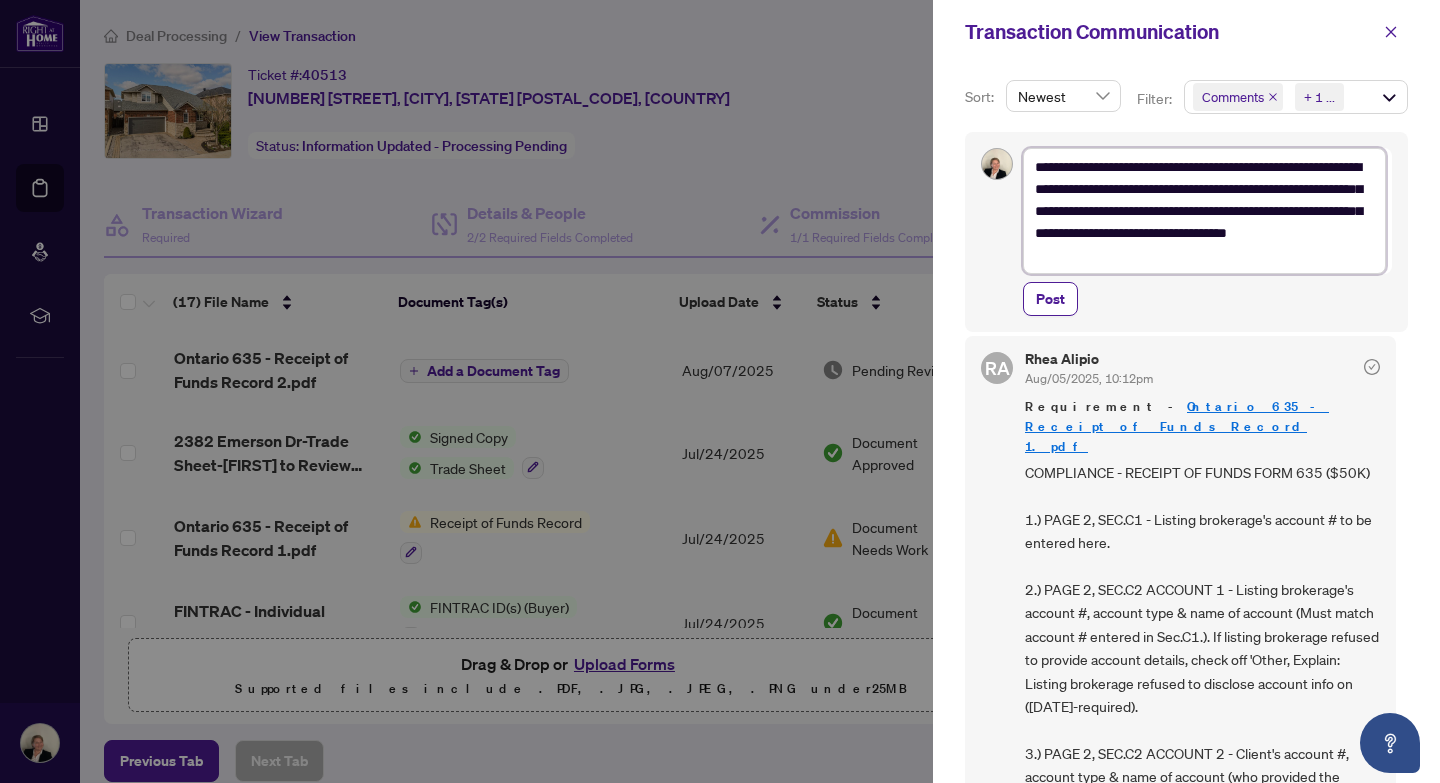 type on "**********" 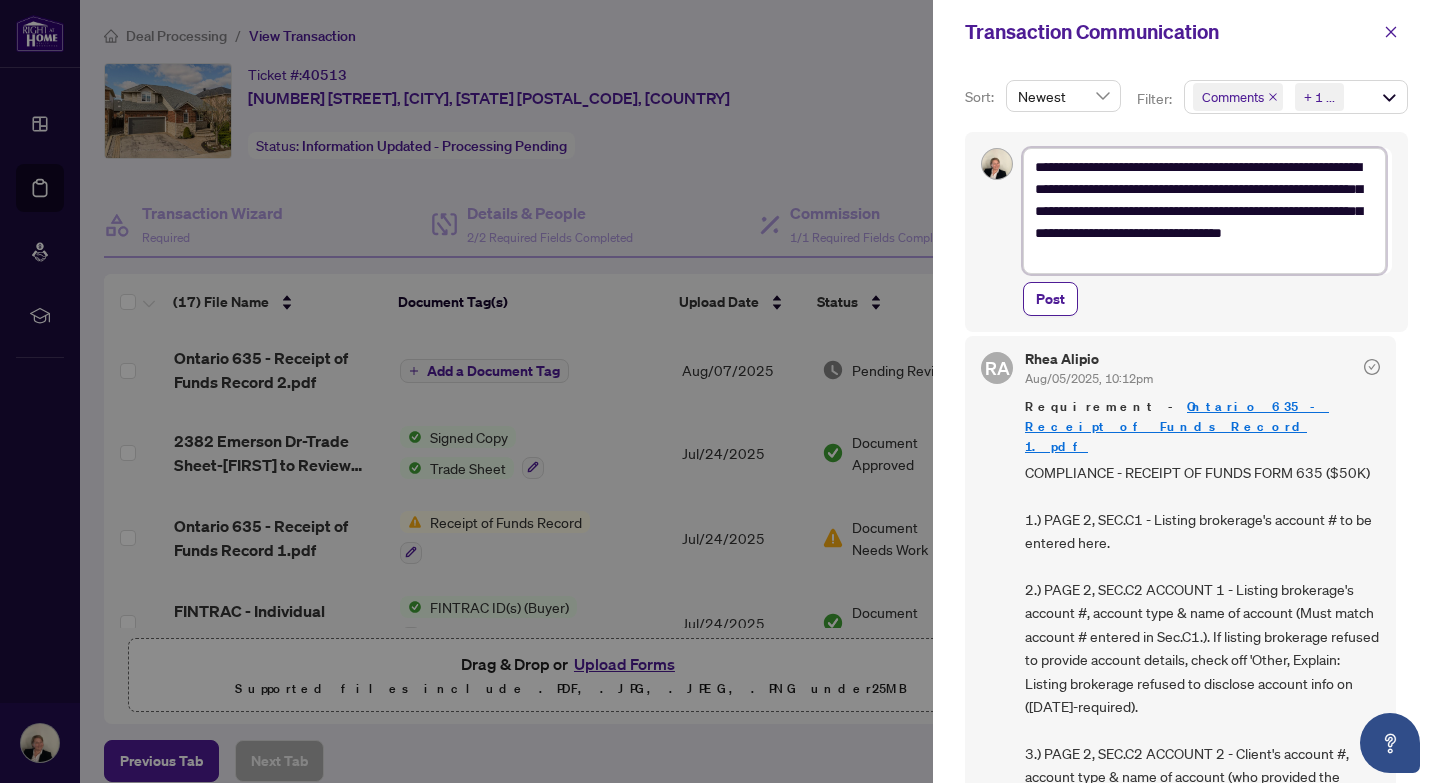 type on "**********" 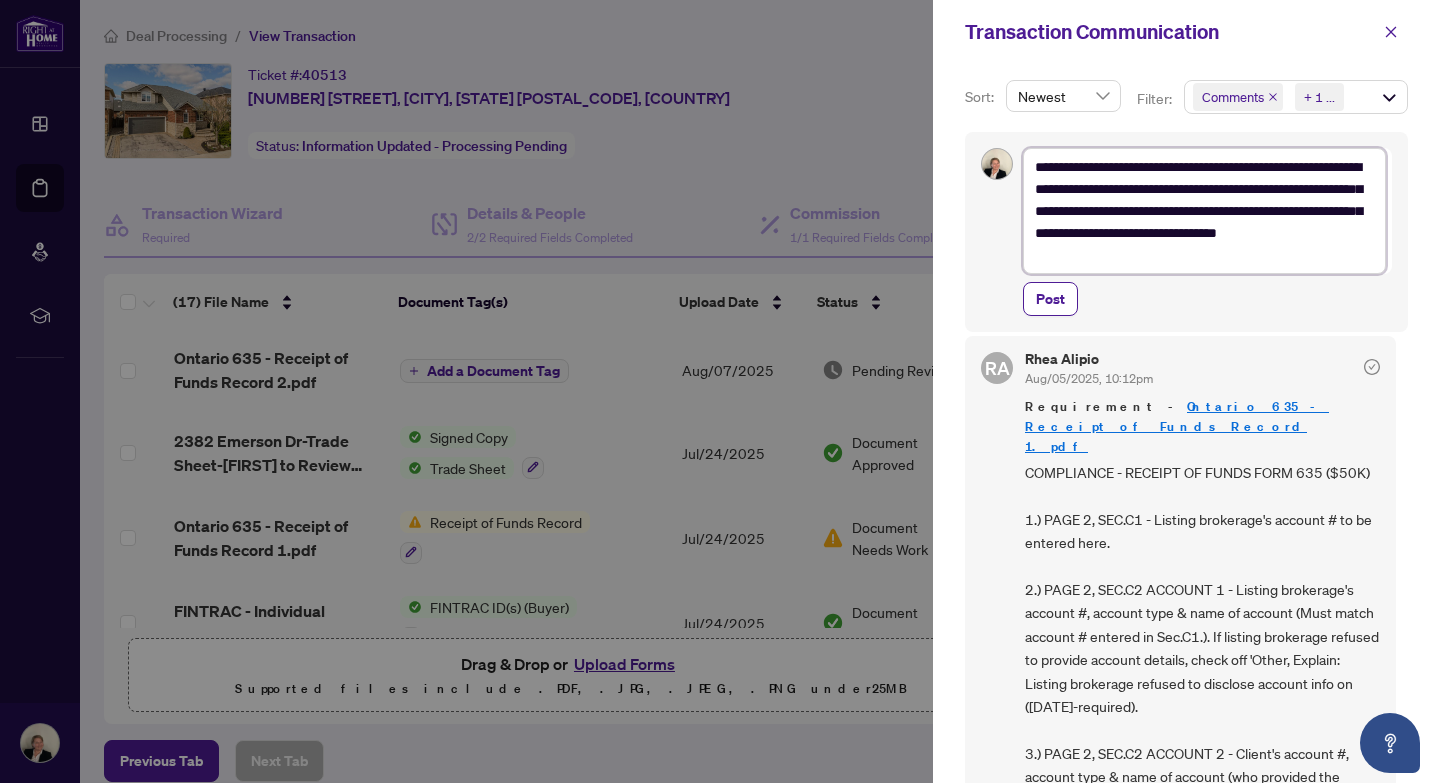 type on "**********" 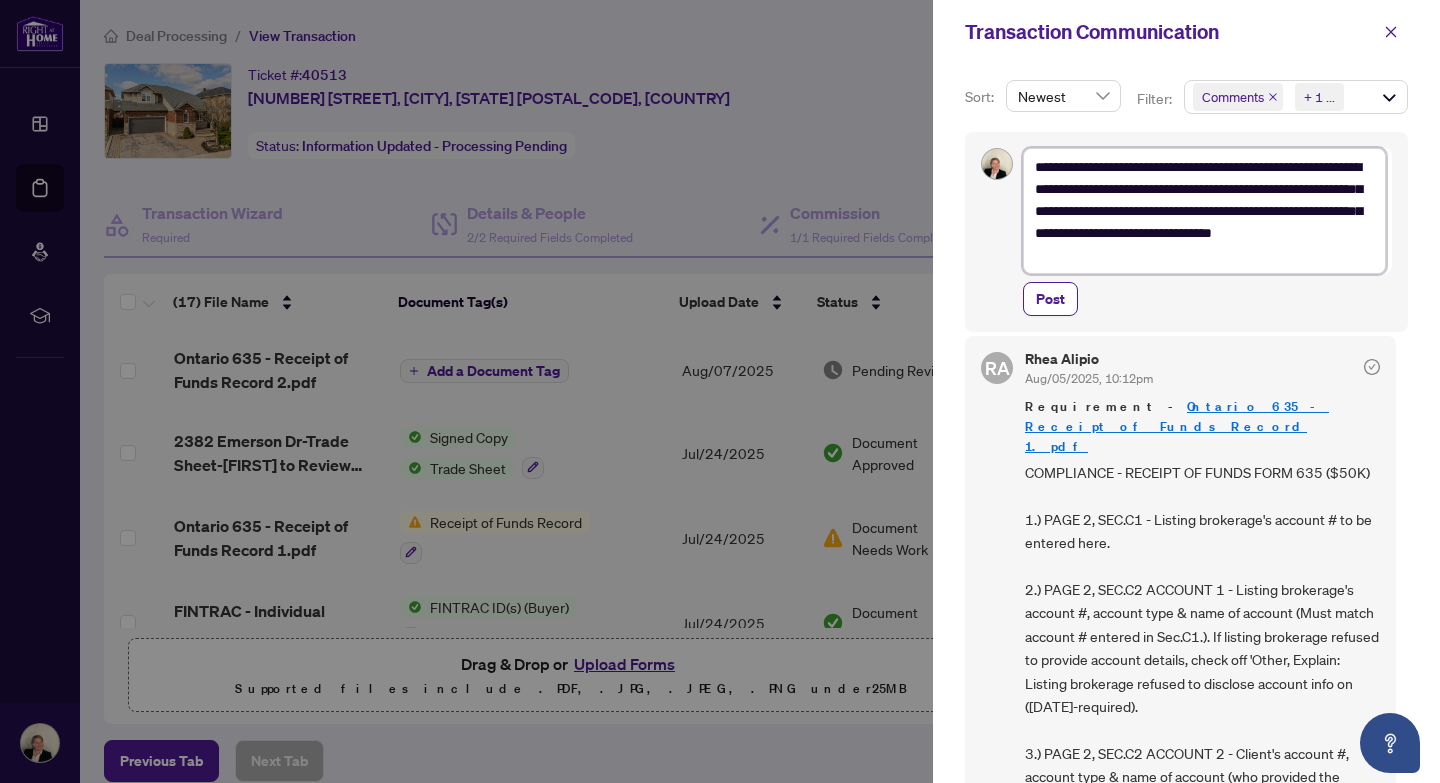 type on "**********" 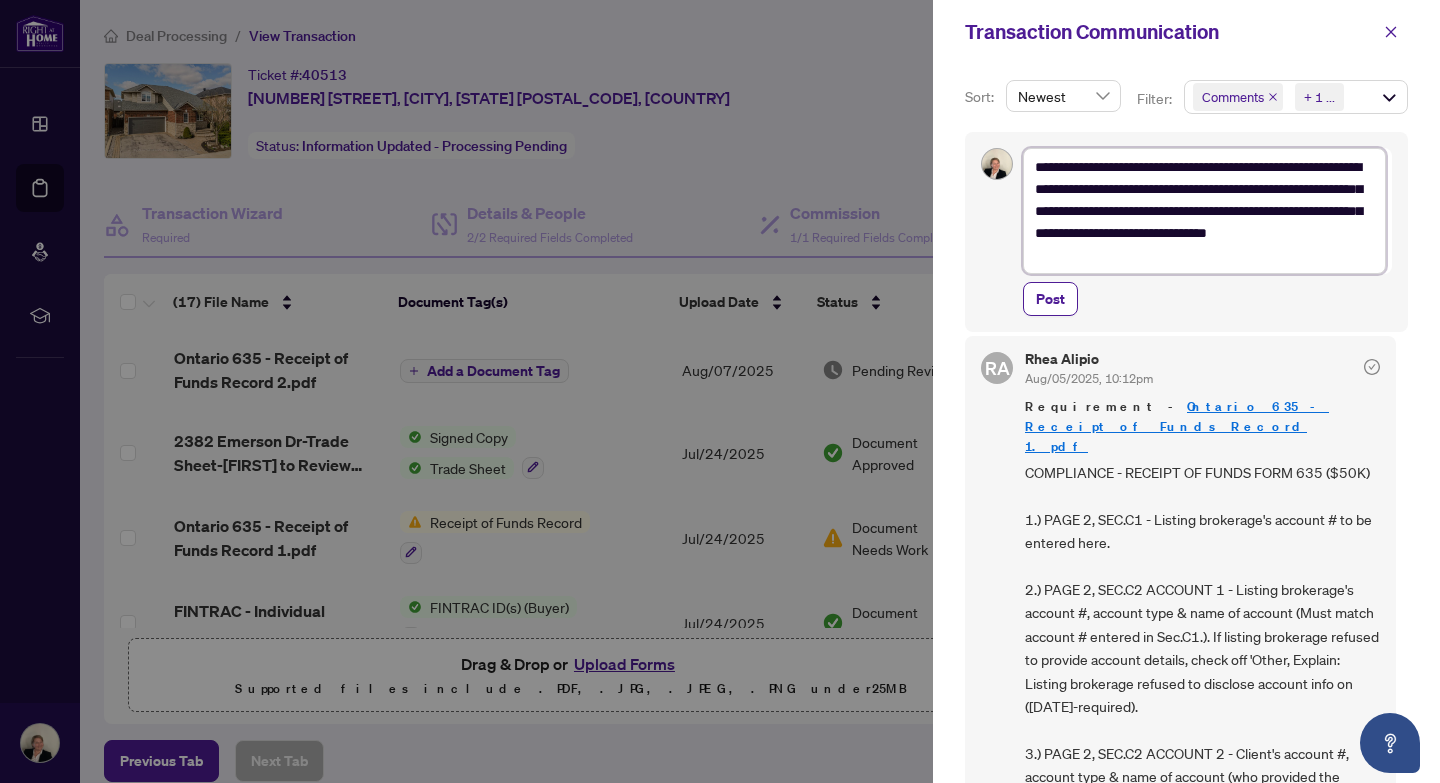 type on "**********" 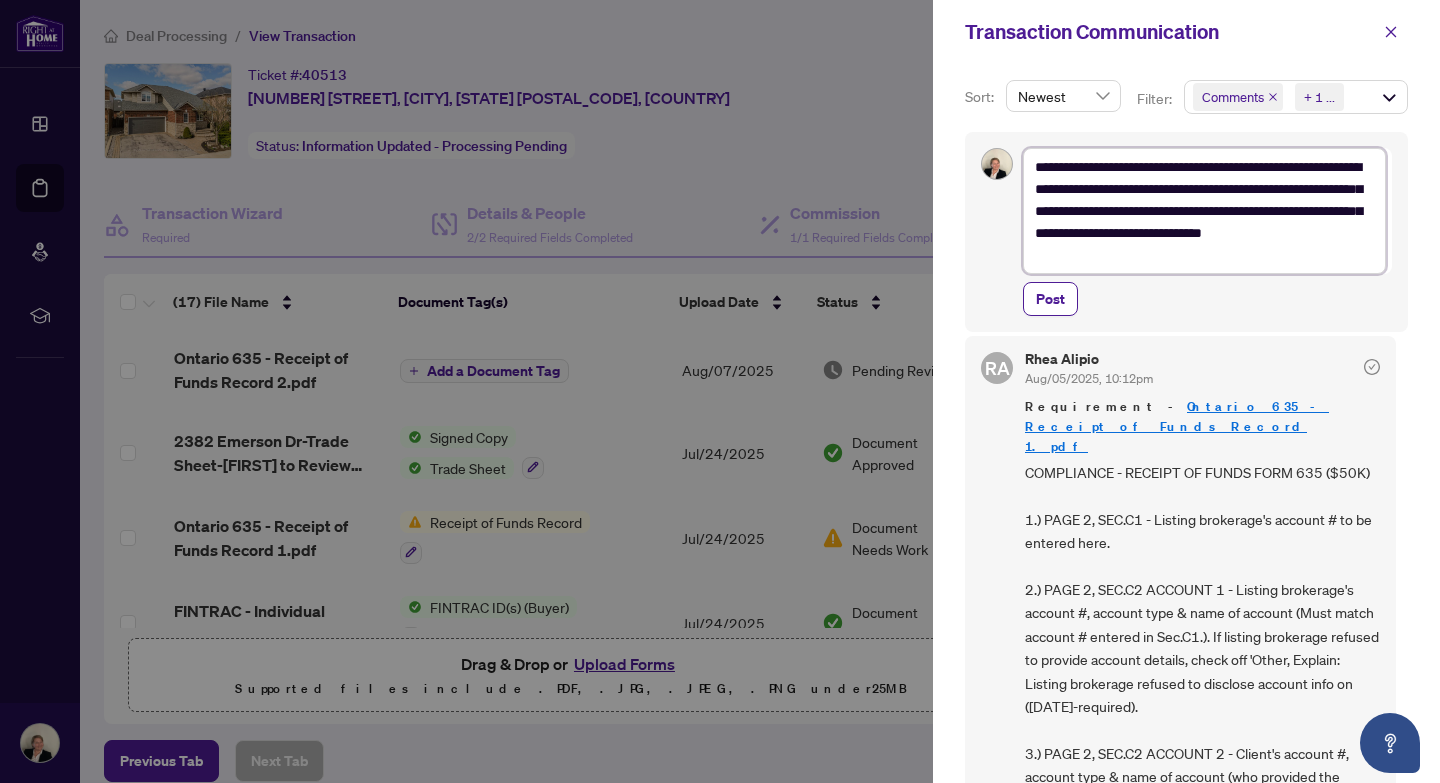 type on "**********" 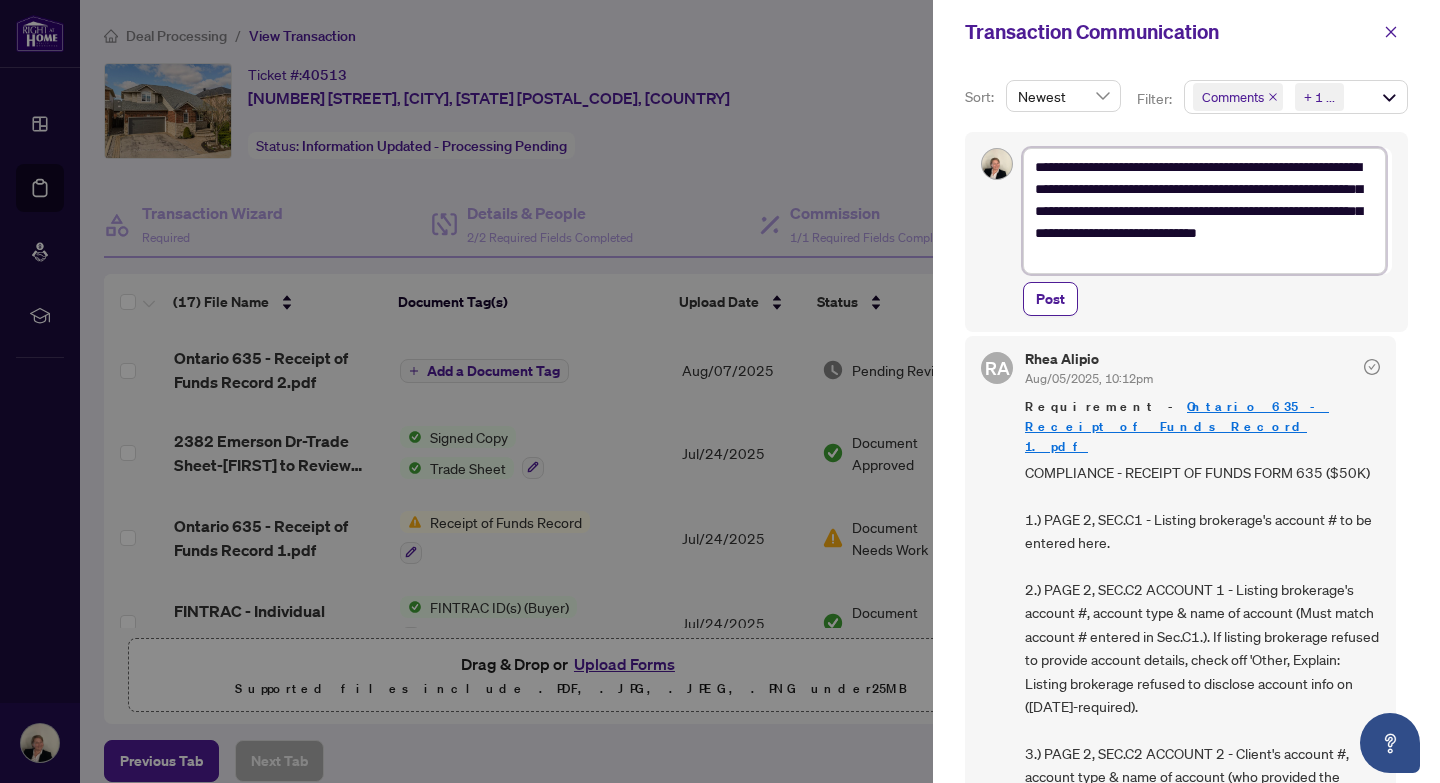 type on "**********" 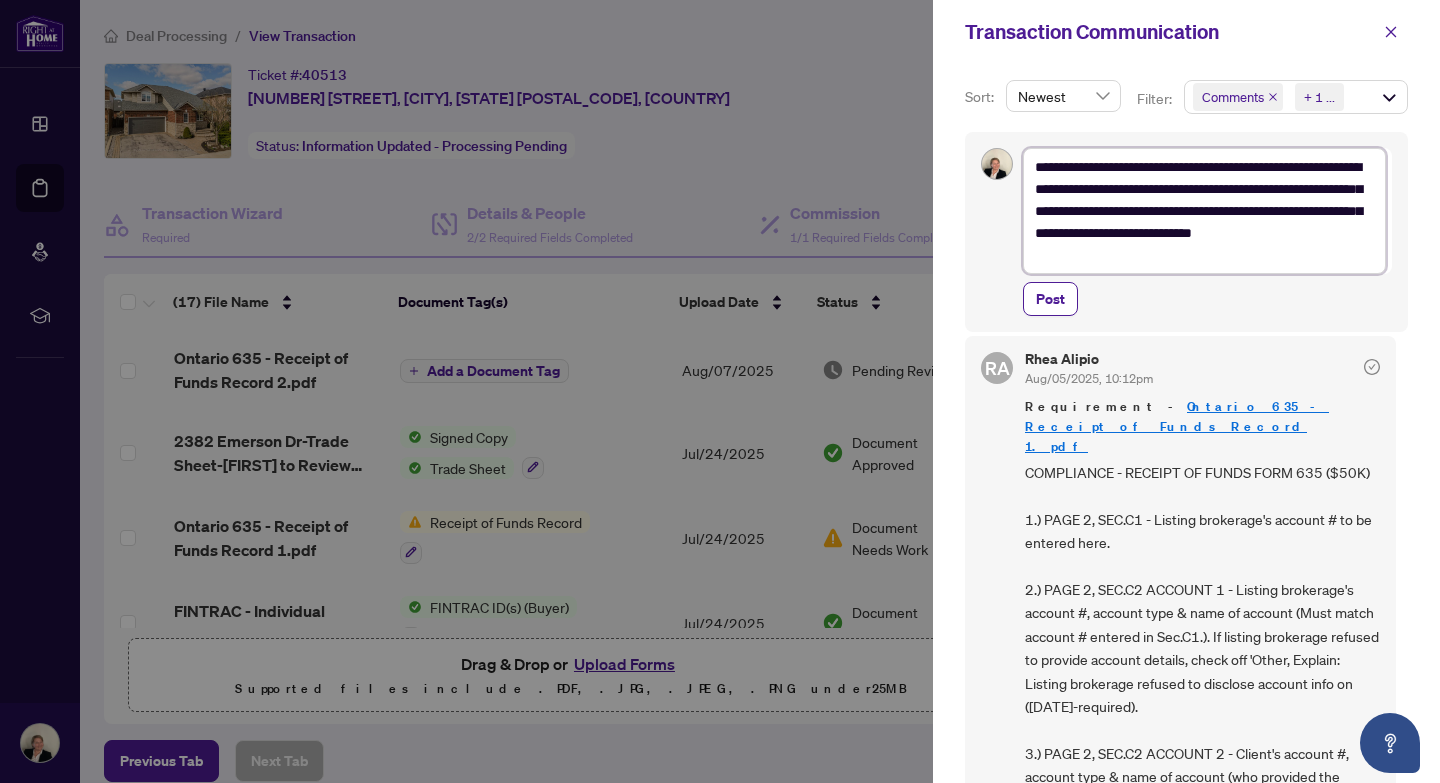 type on "**********" 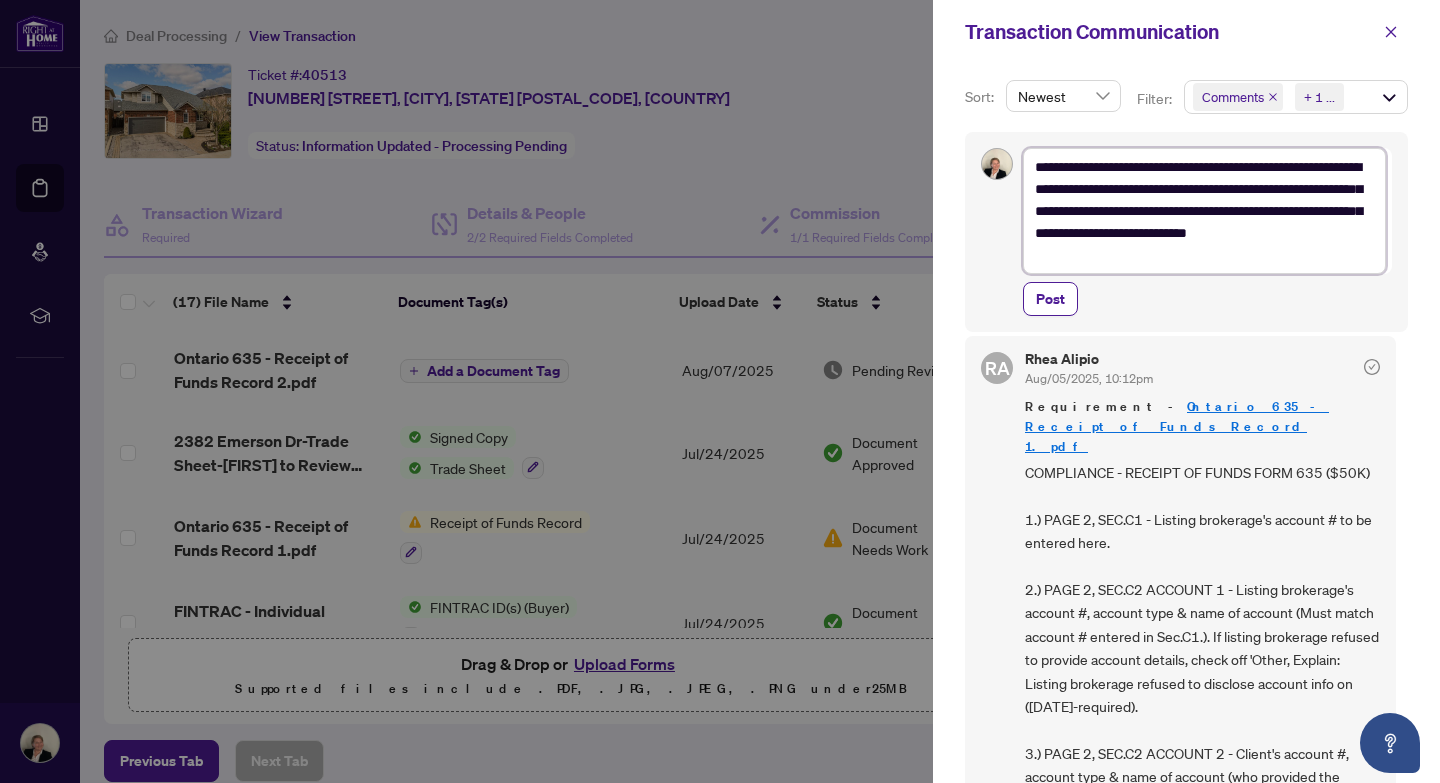 type on "**********" 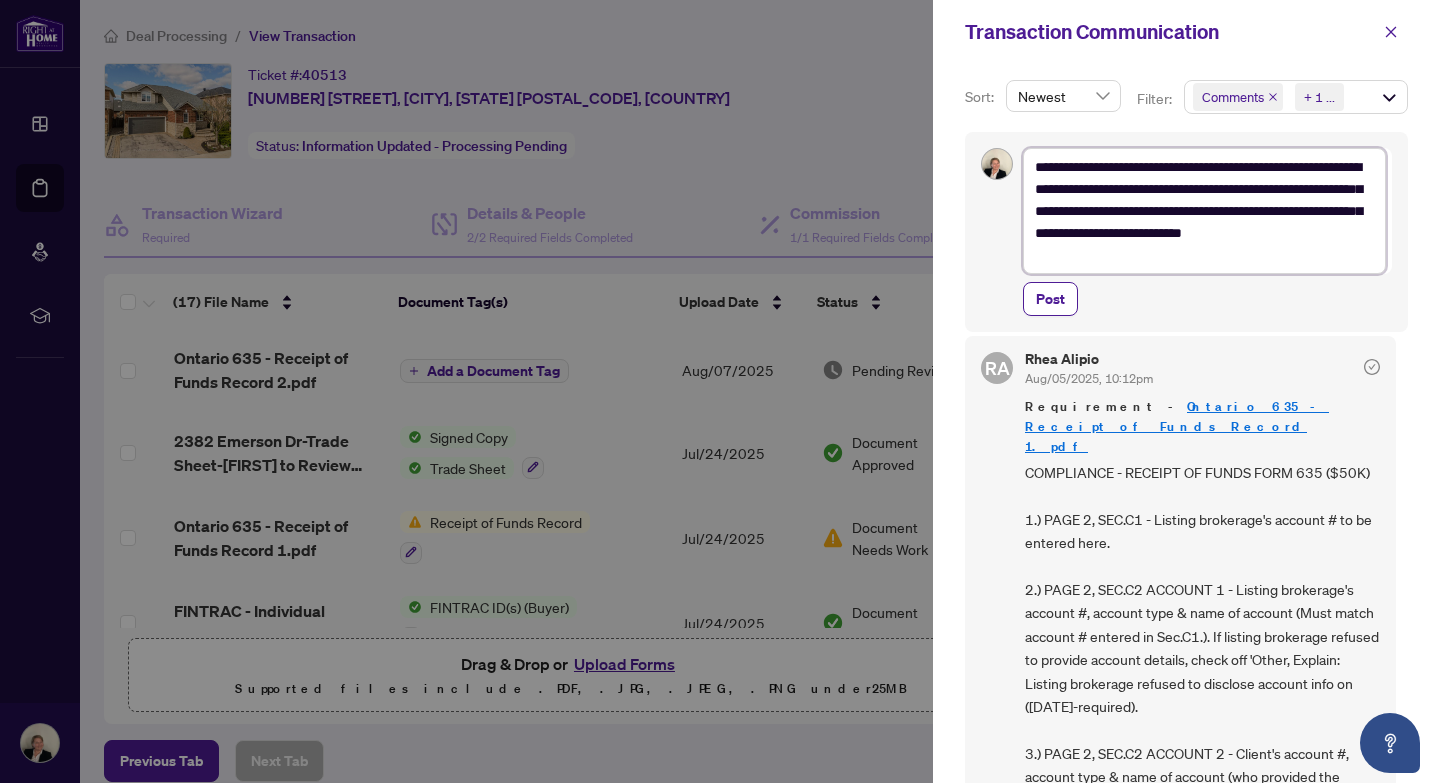 type on "**********" 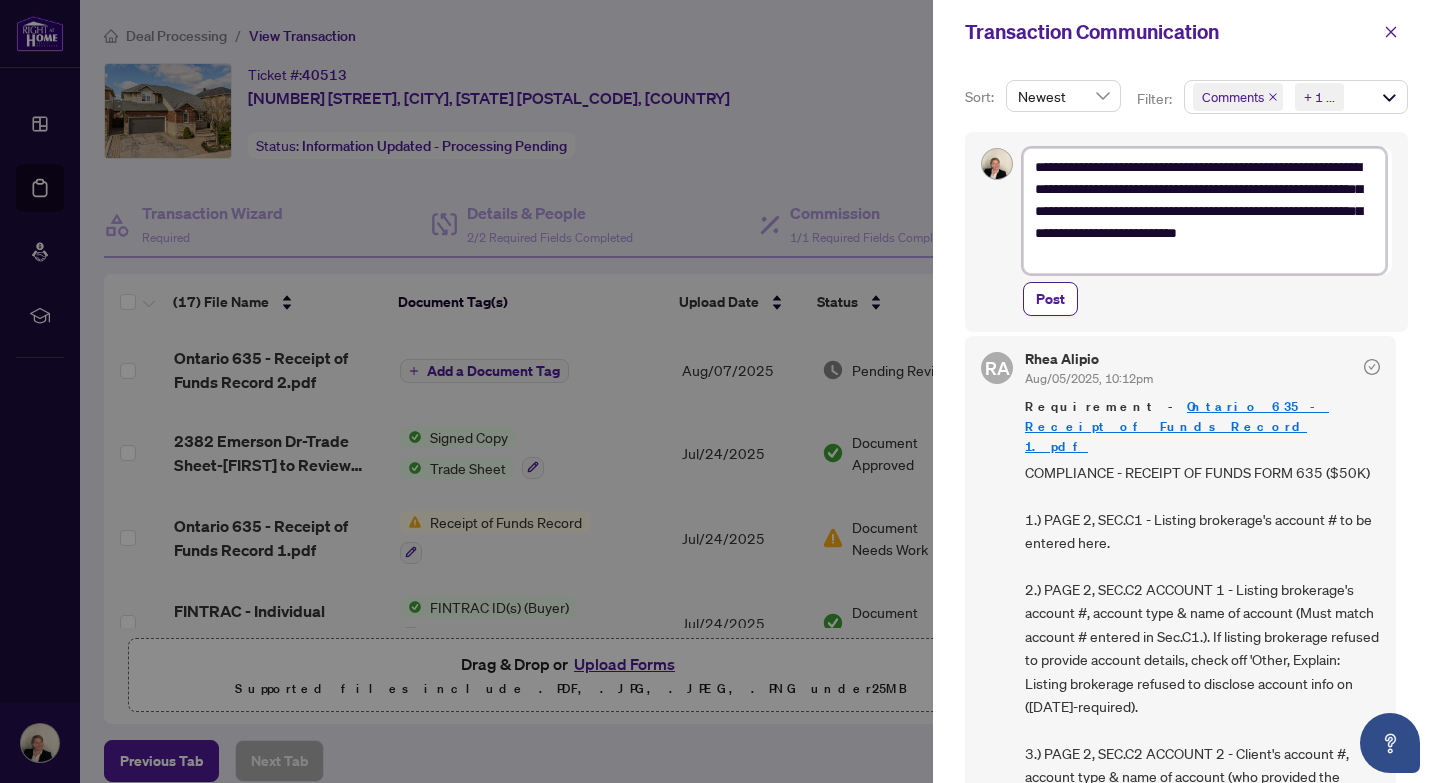 type on "**********" 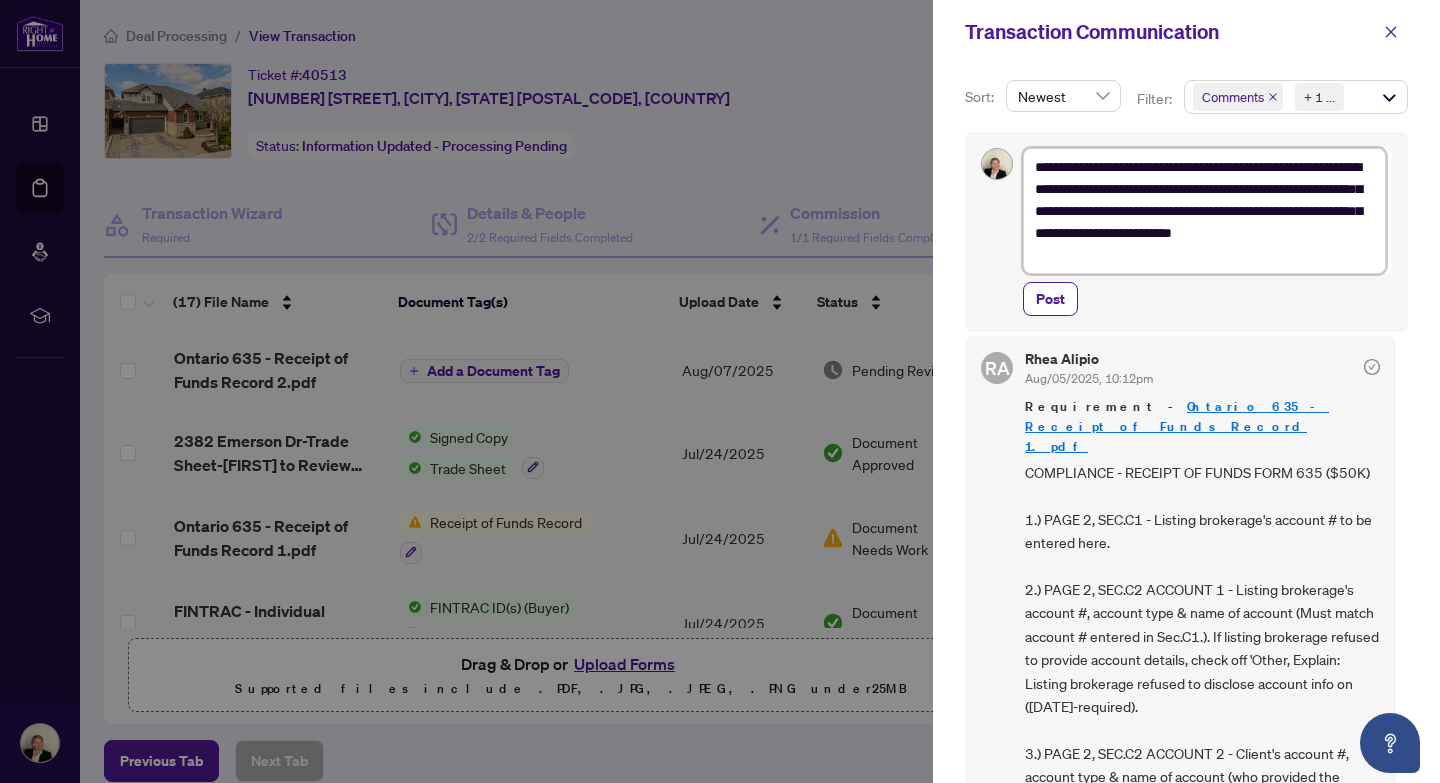 type on "**********" 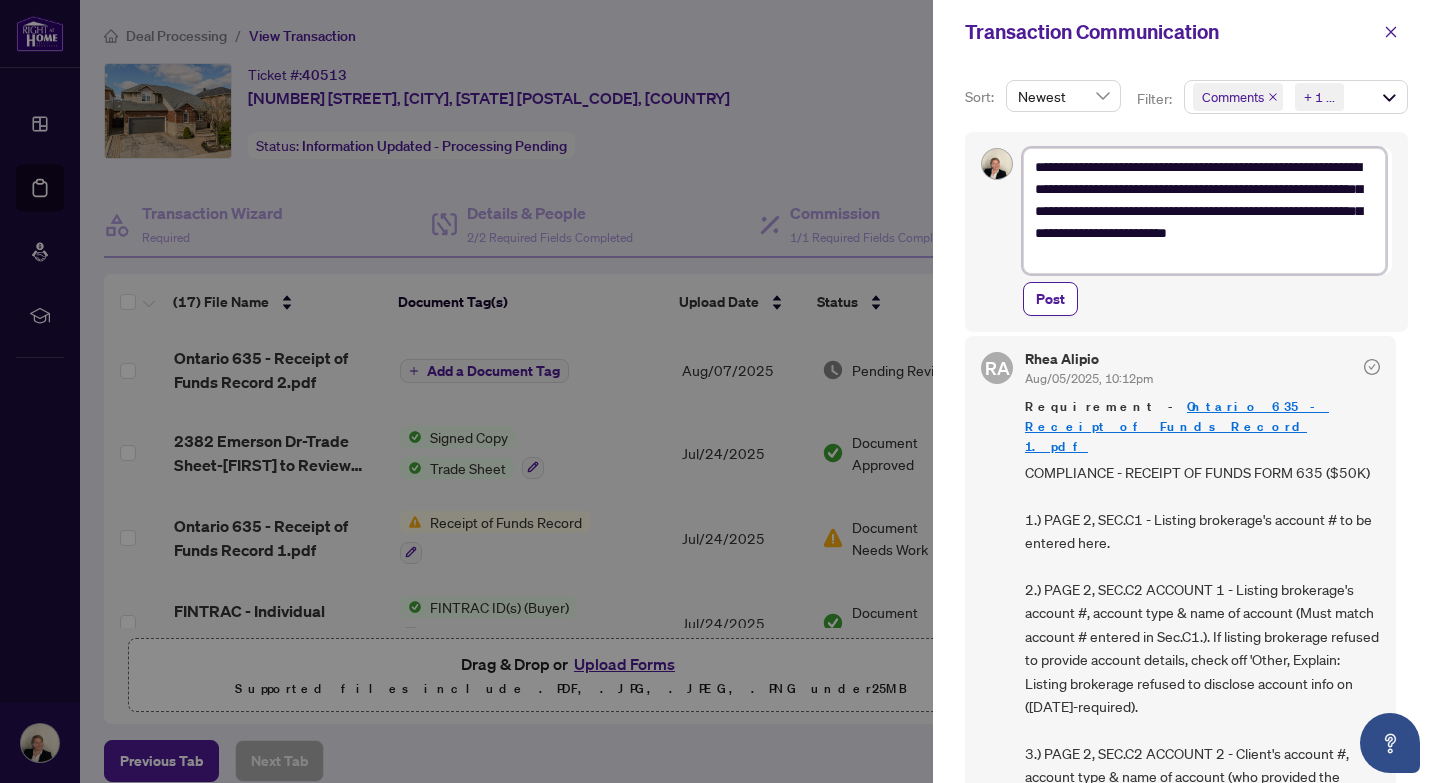 type on "**********" 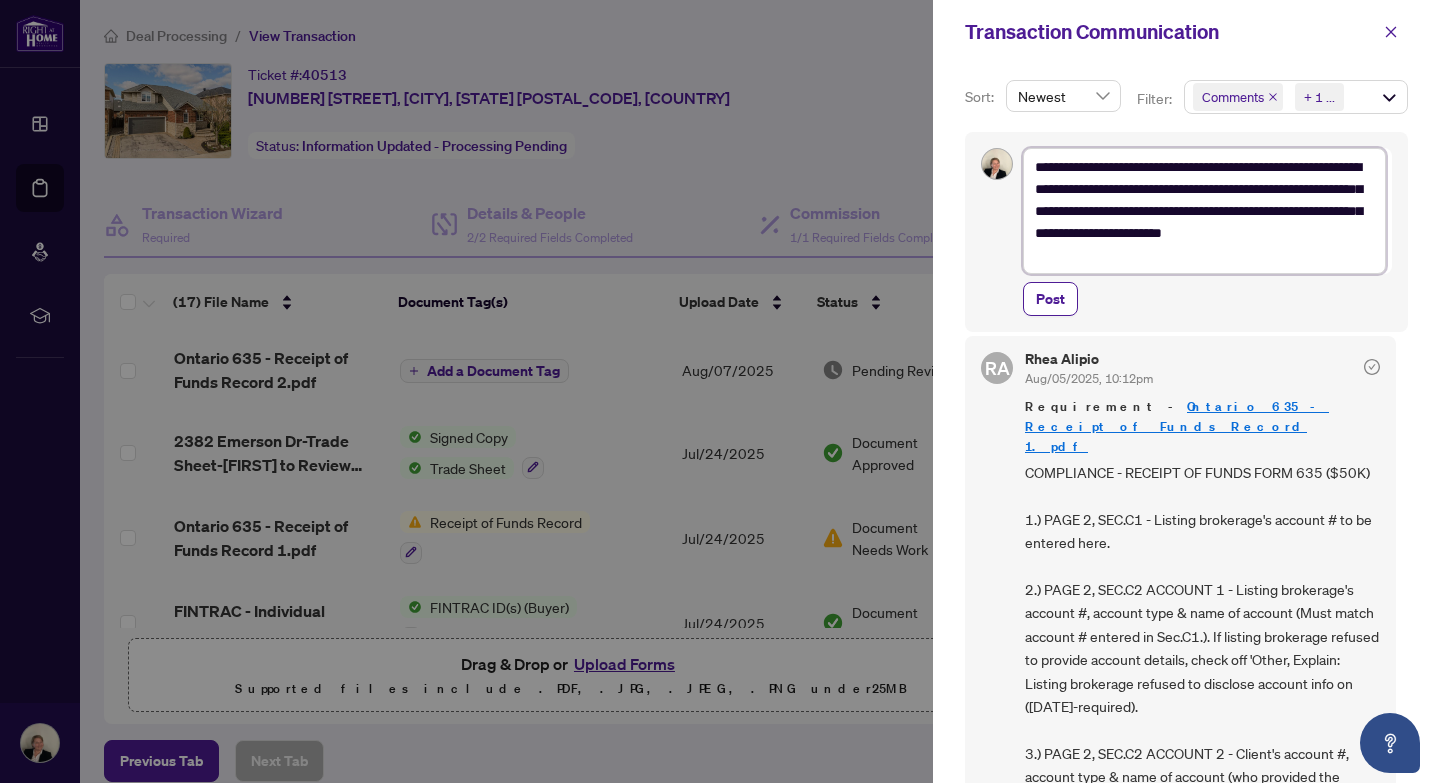 type on "**********" 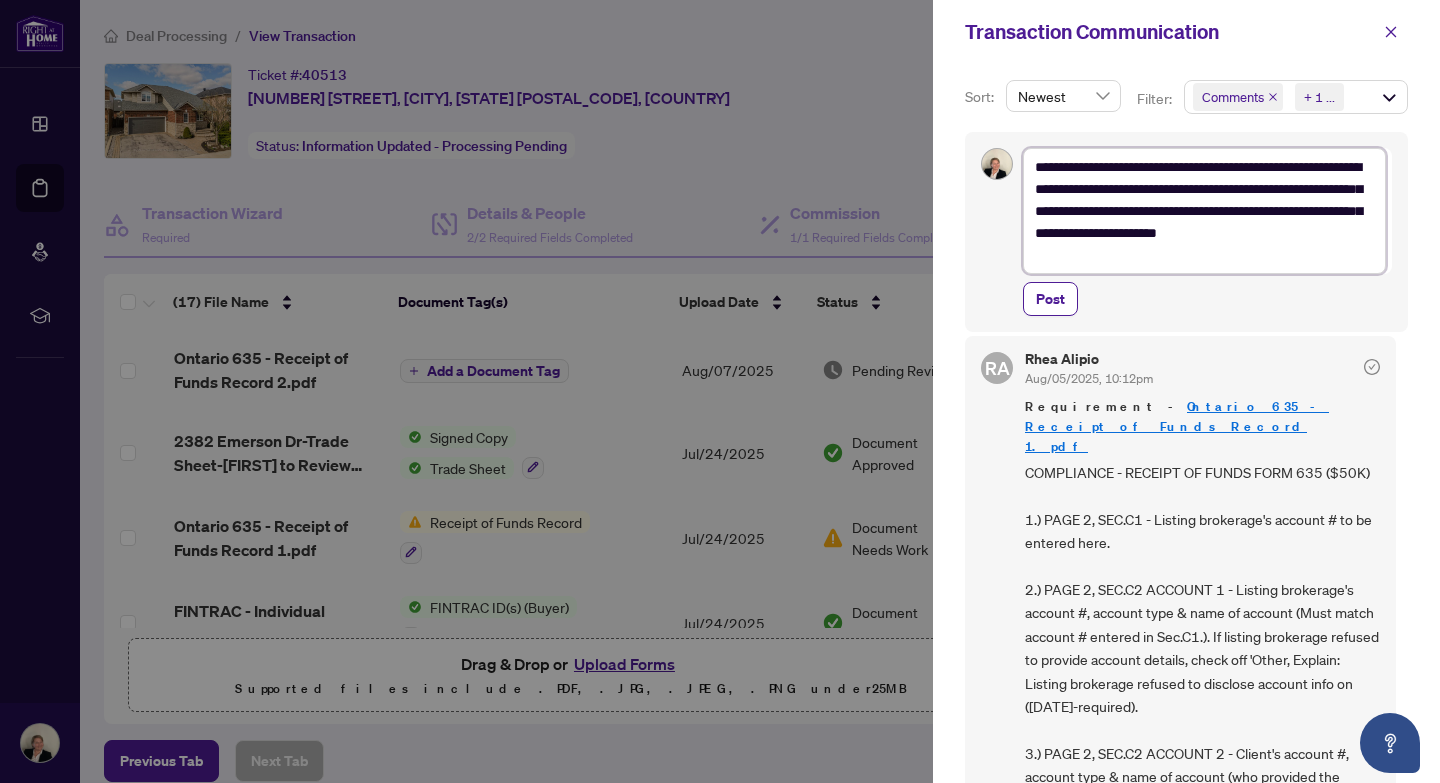 type on "**********" 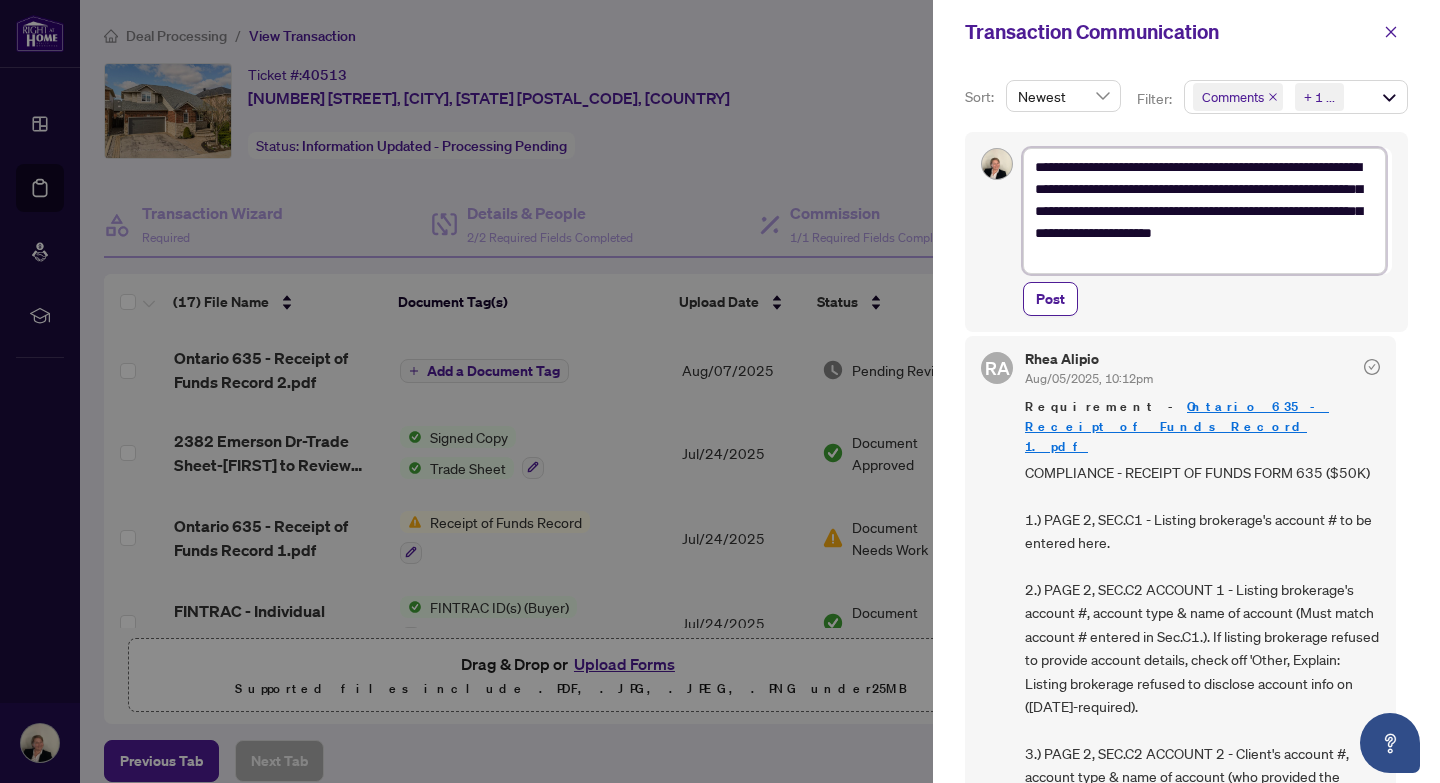 type on "**********" 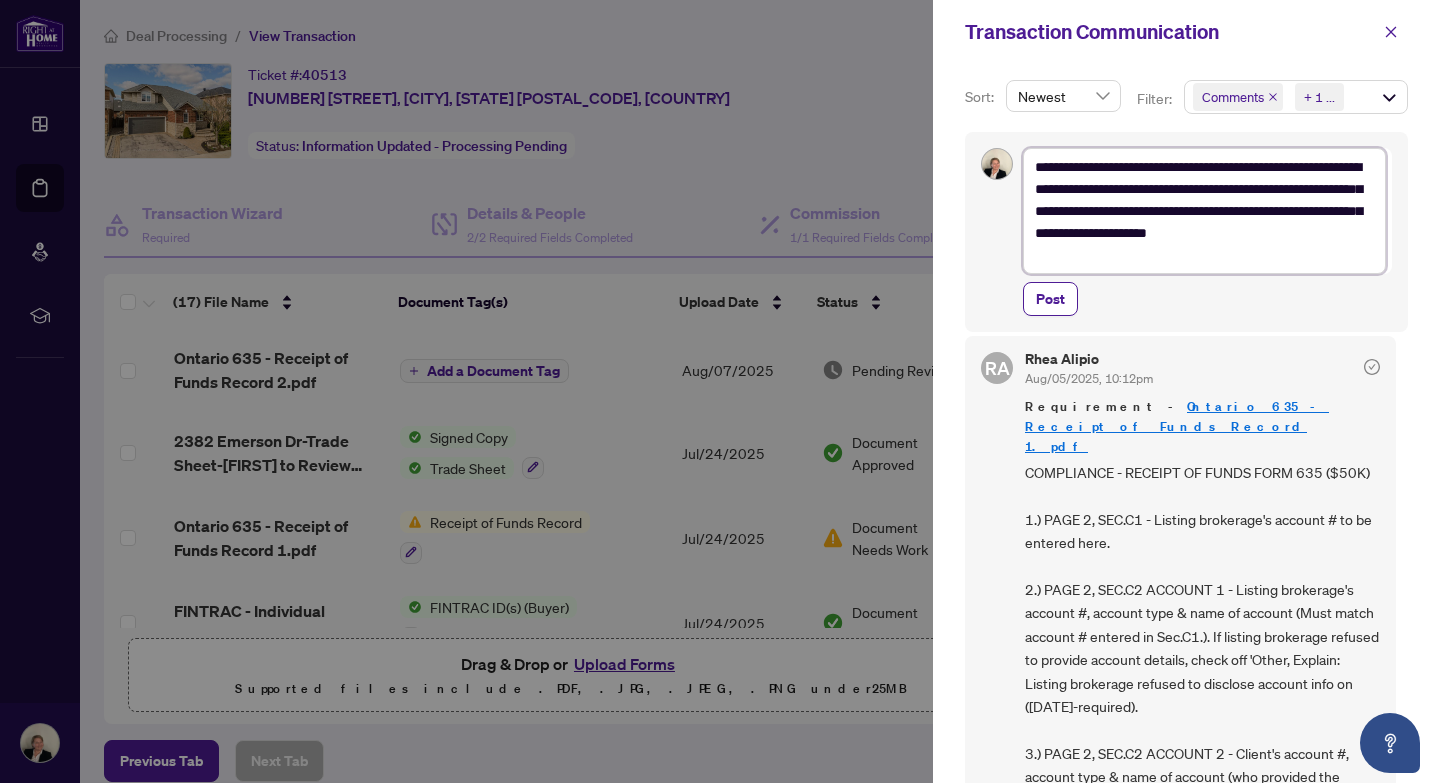 type on "**********" 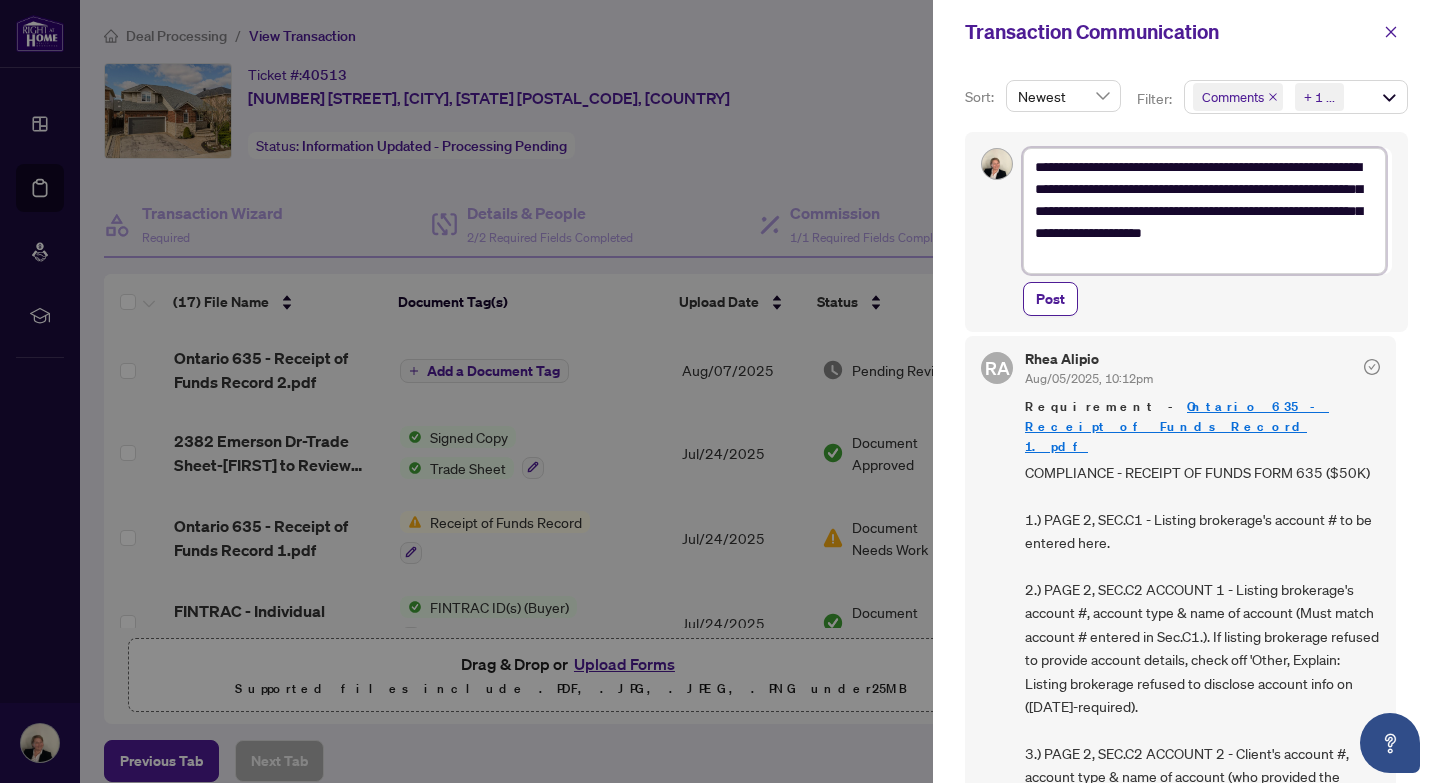 type on "**********" 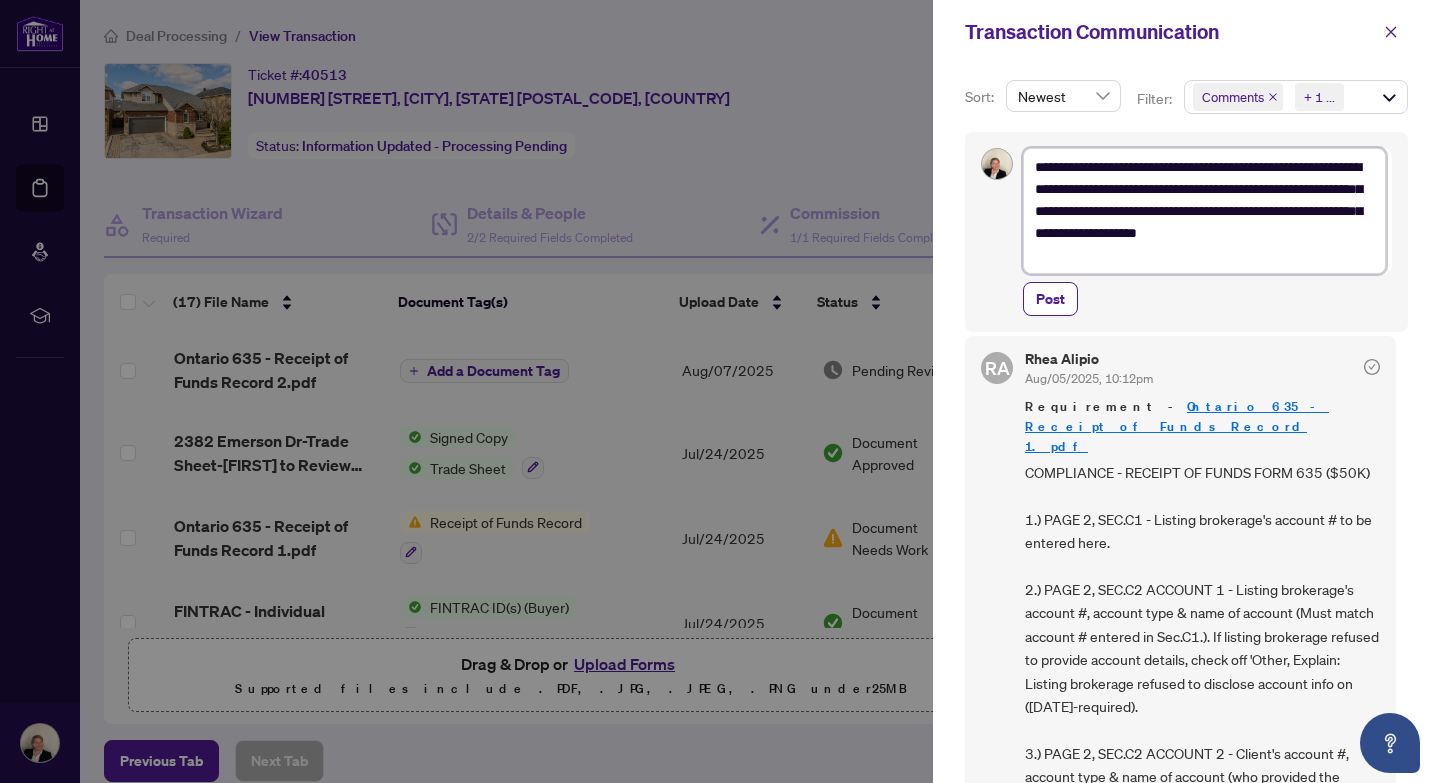 type on "**********" 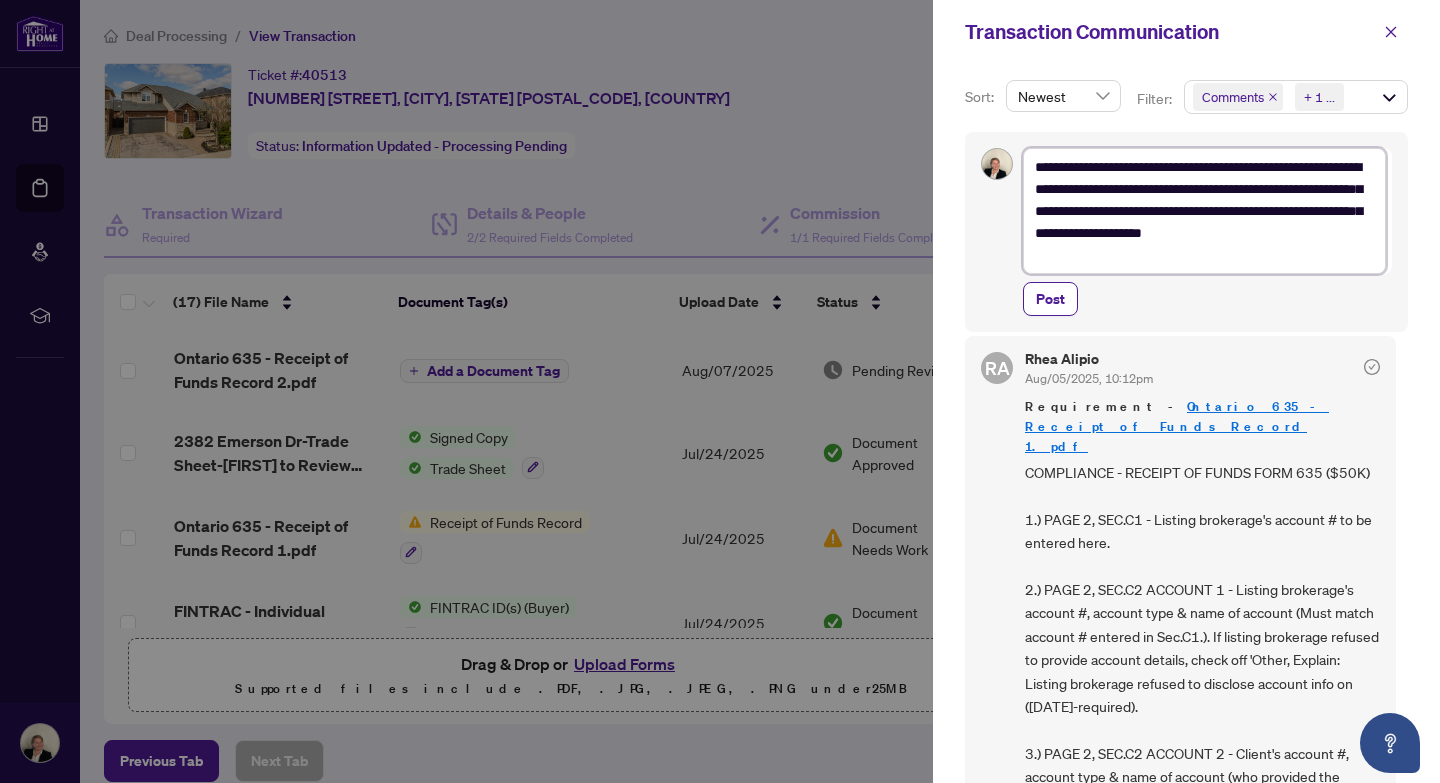 type on "**********" 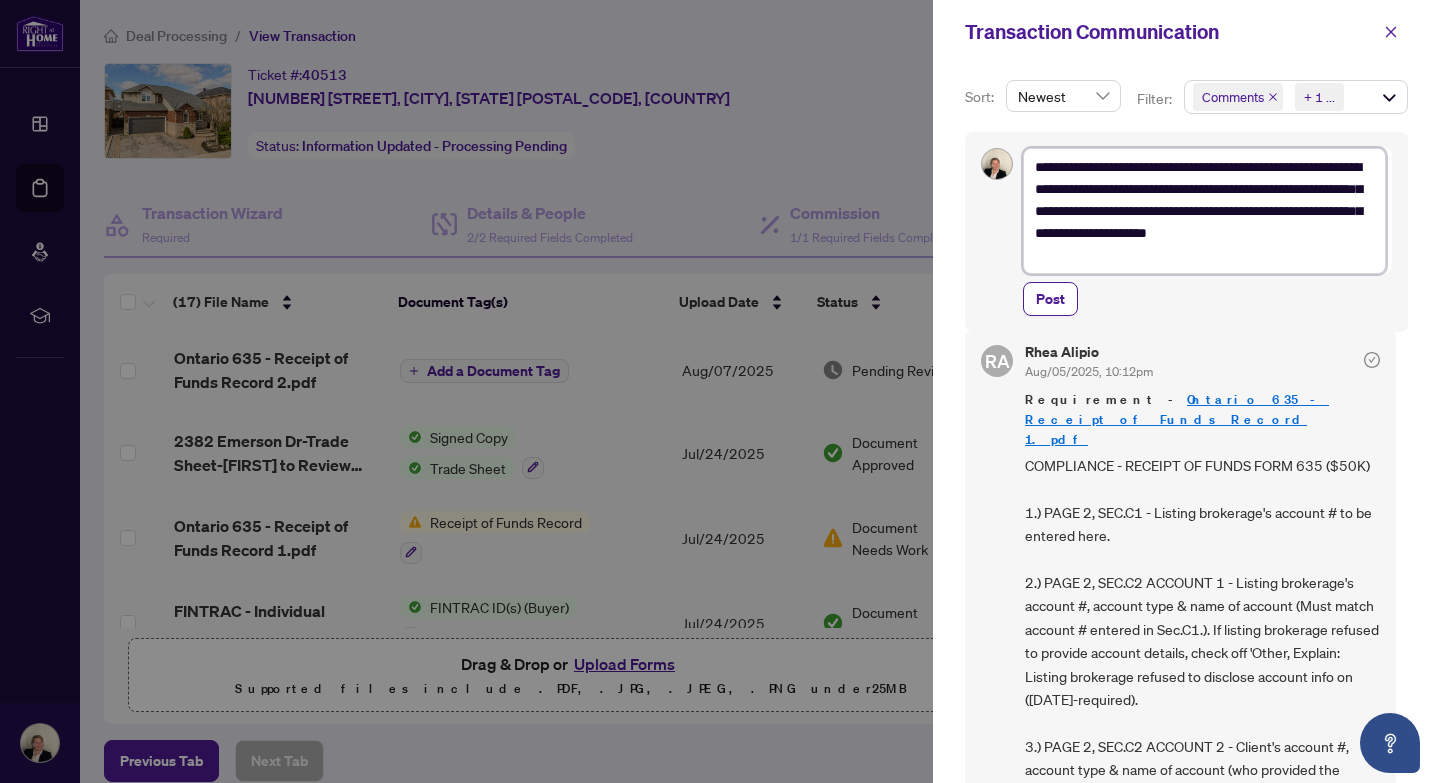 scroll, scrollTop: 0, scrollLeft: 0, axis: both 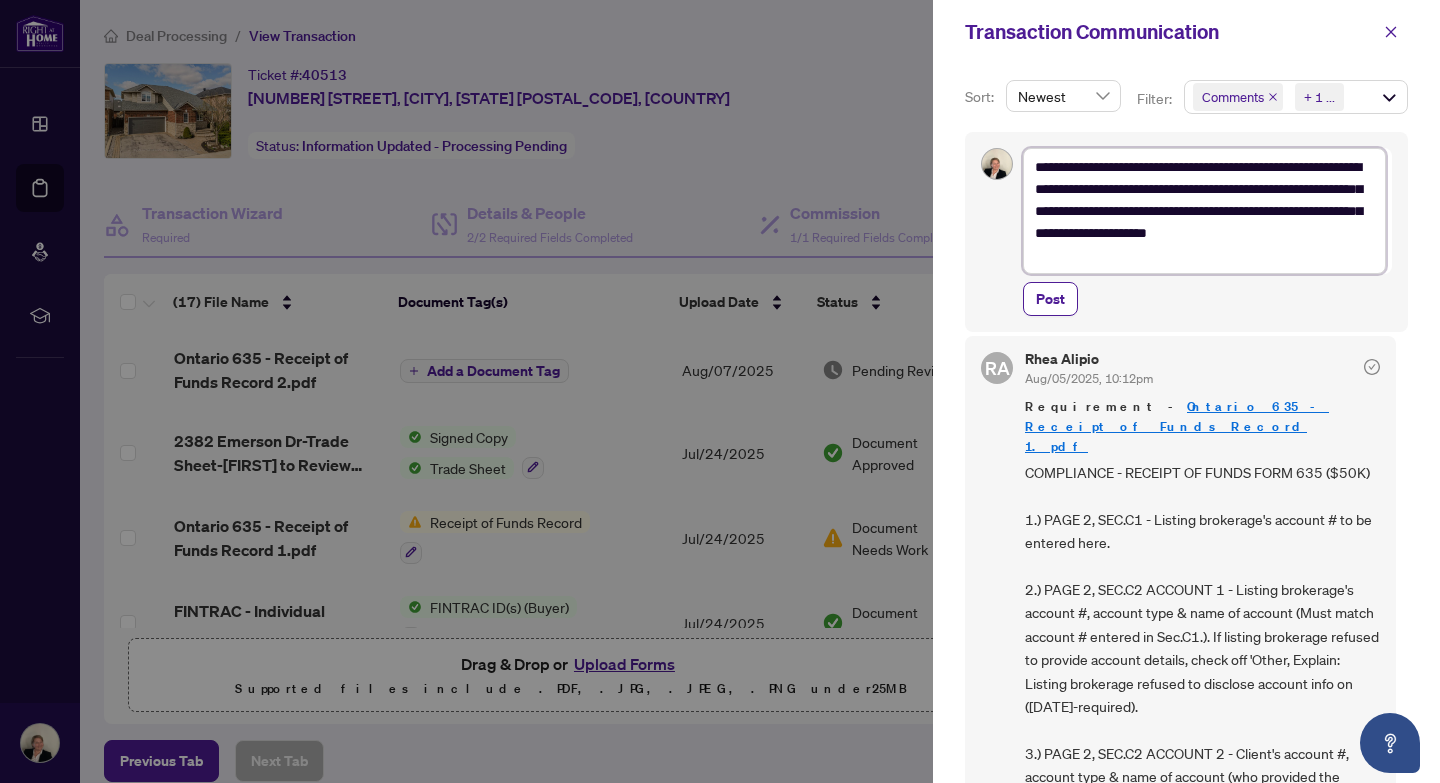 click on "**********" at bounding box center [1204, 211] 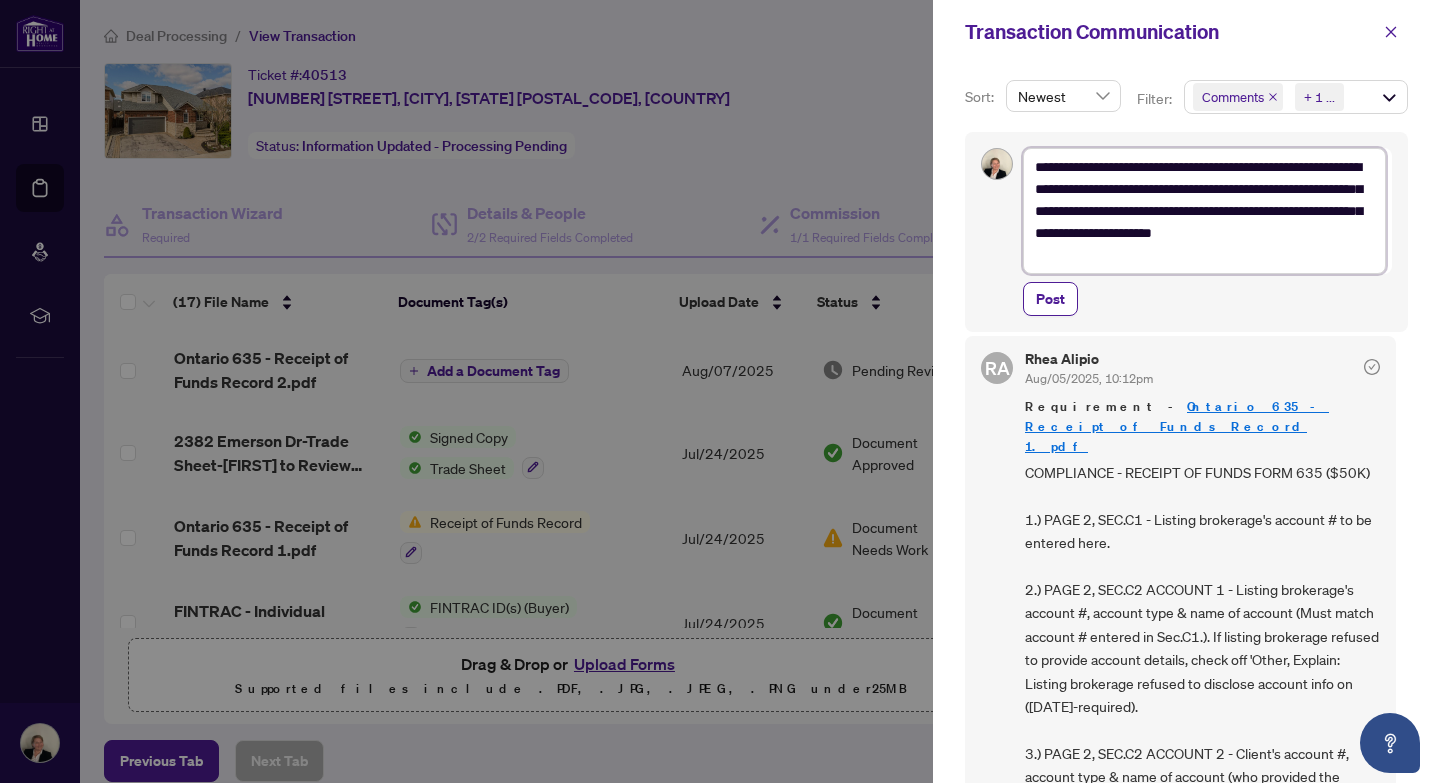 type on "**********" 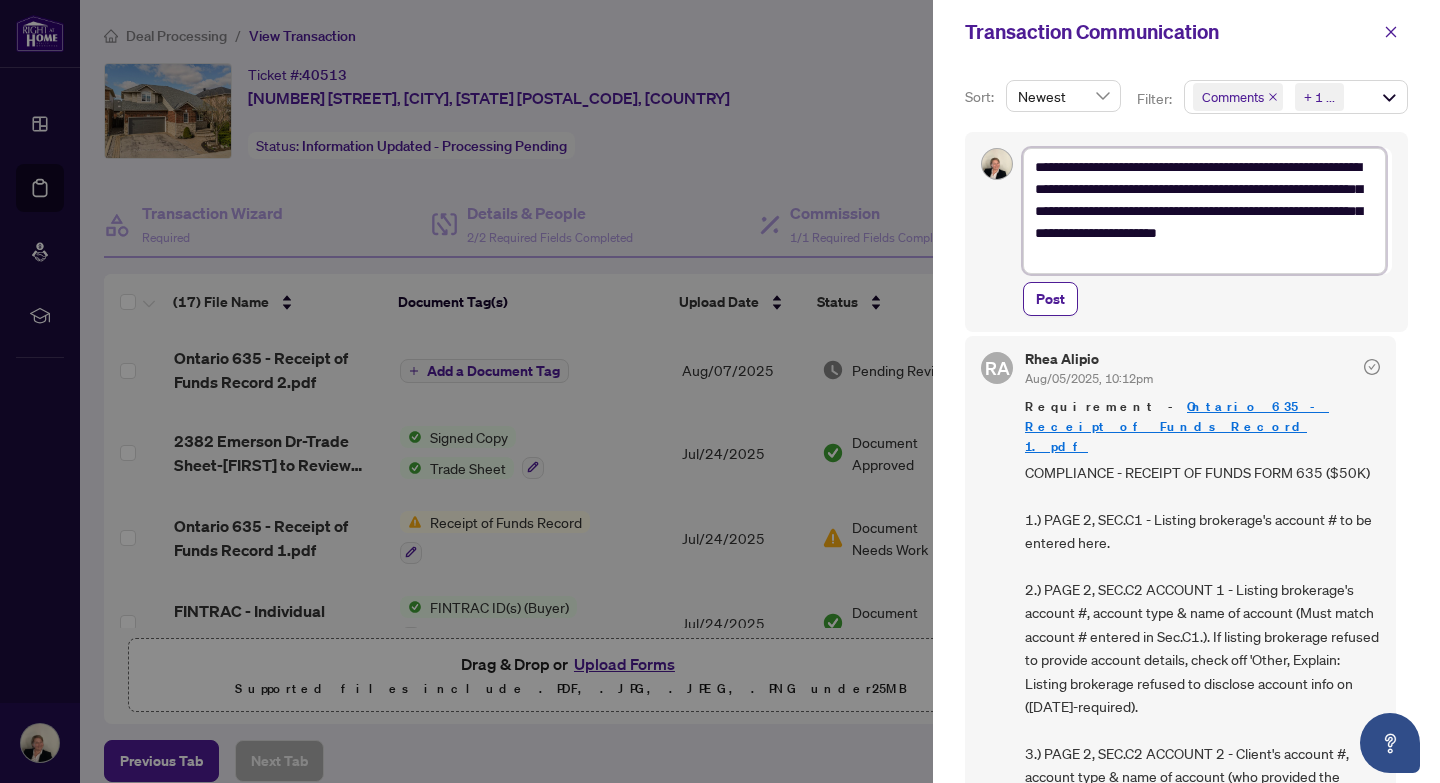 paste on "**********" 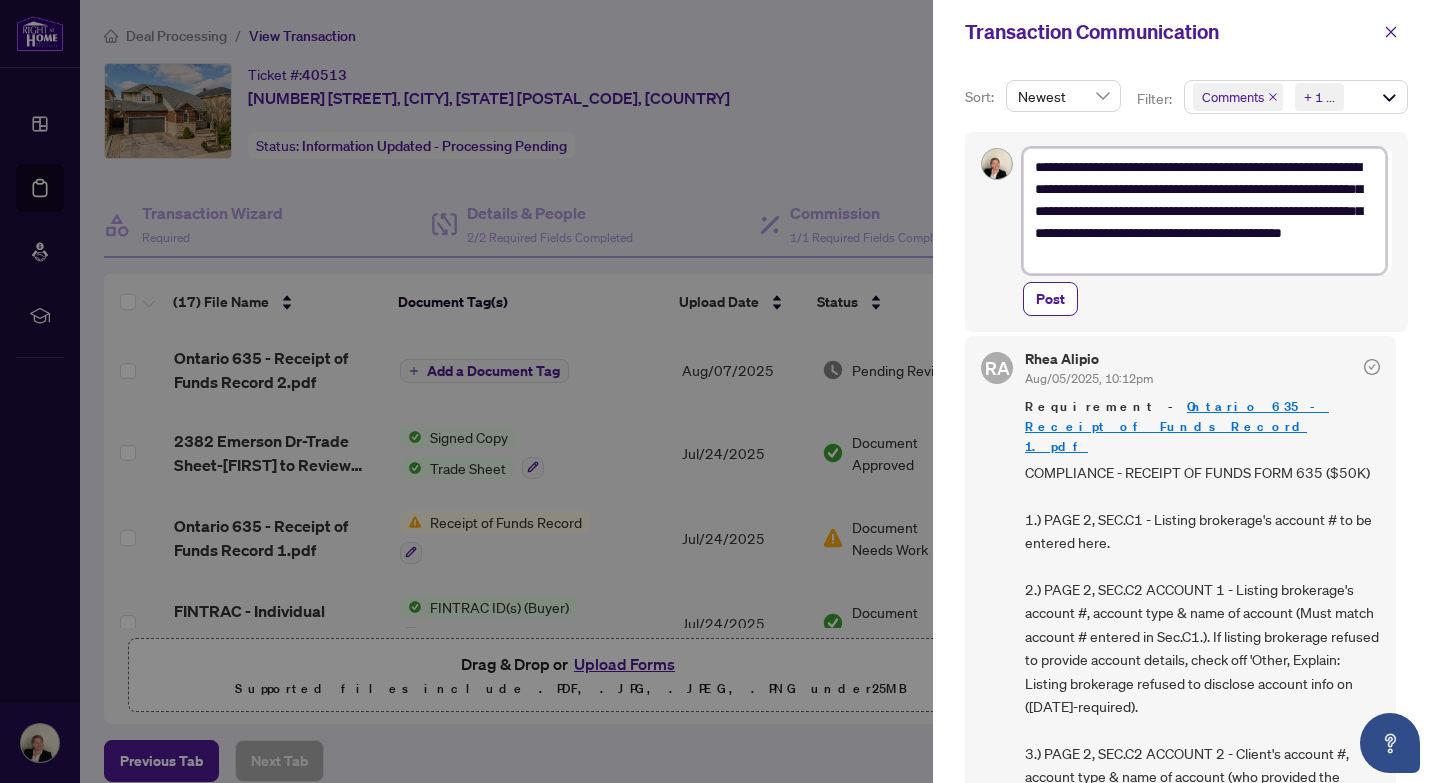 click on "**********" at bounding box center [1204, 211] 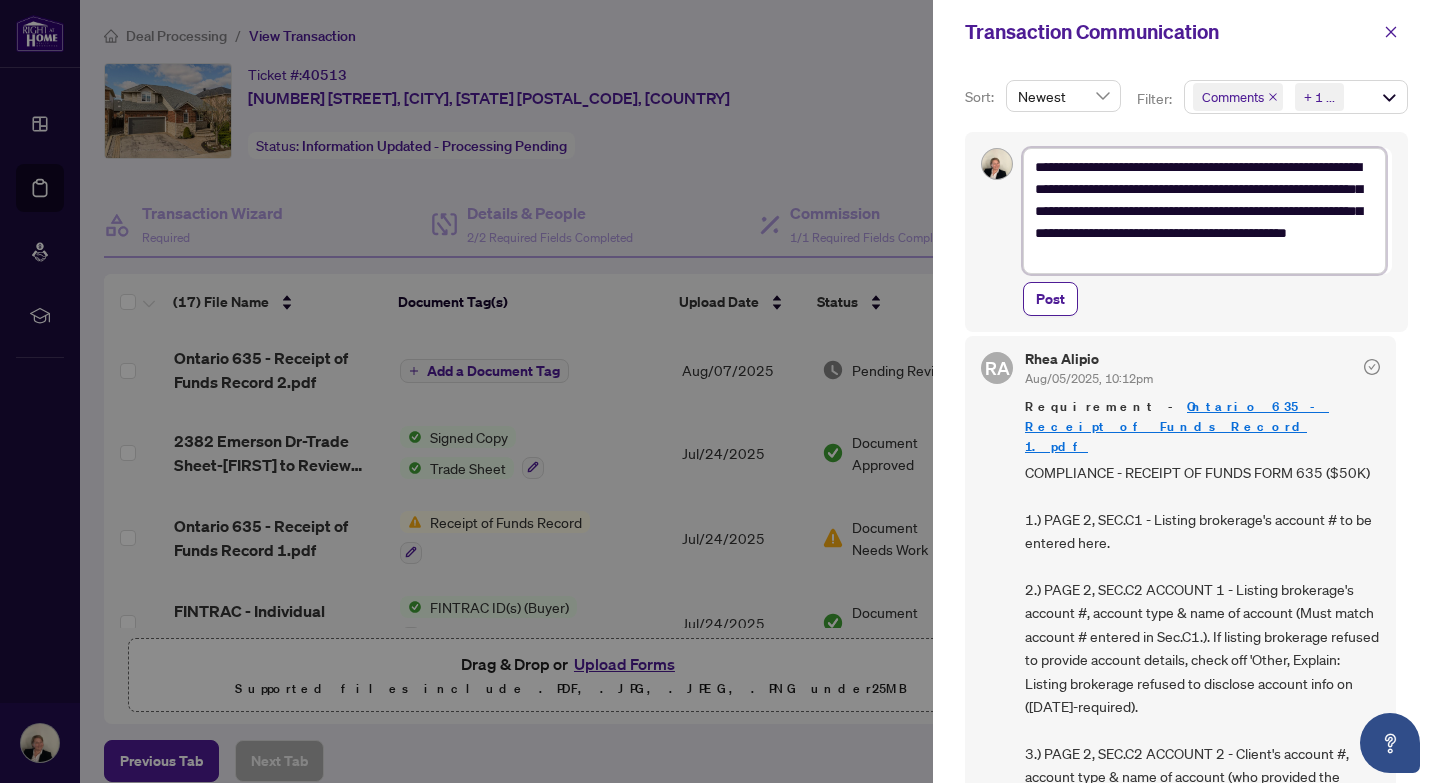 type on "**********" 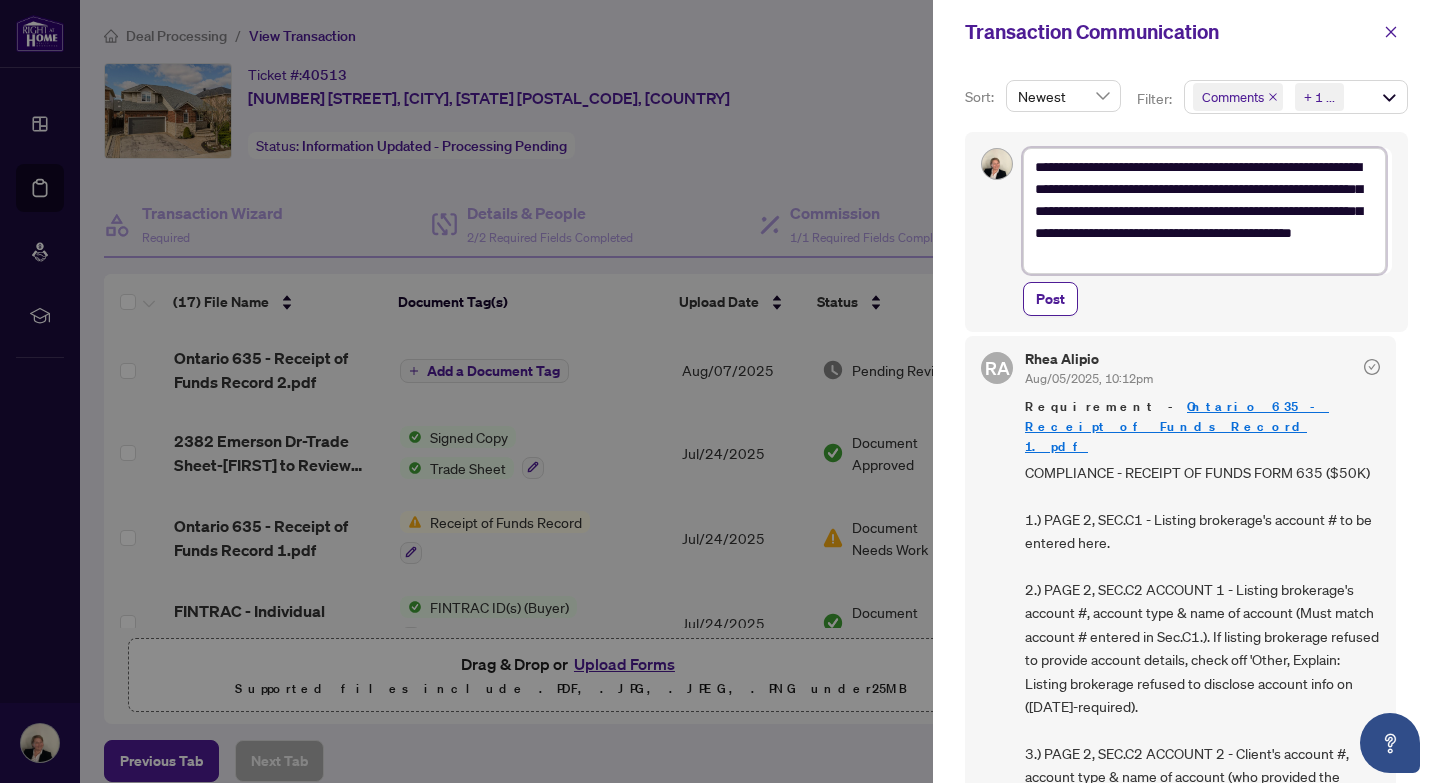 type on "**********" 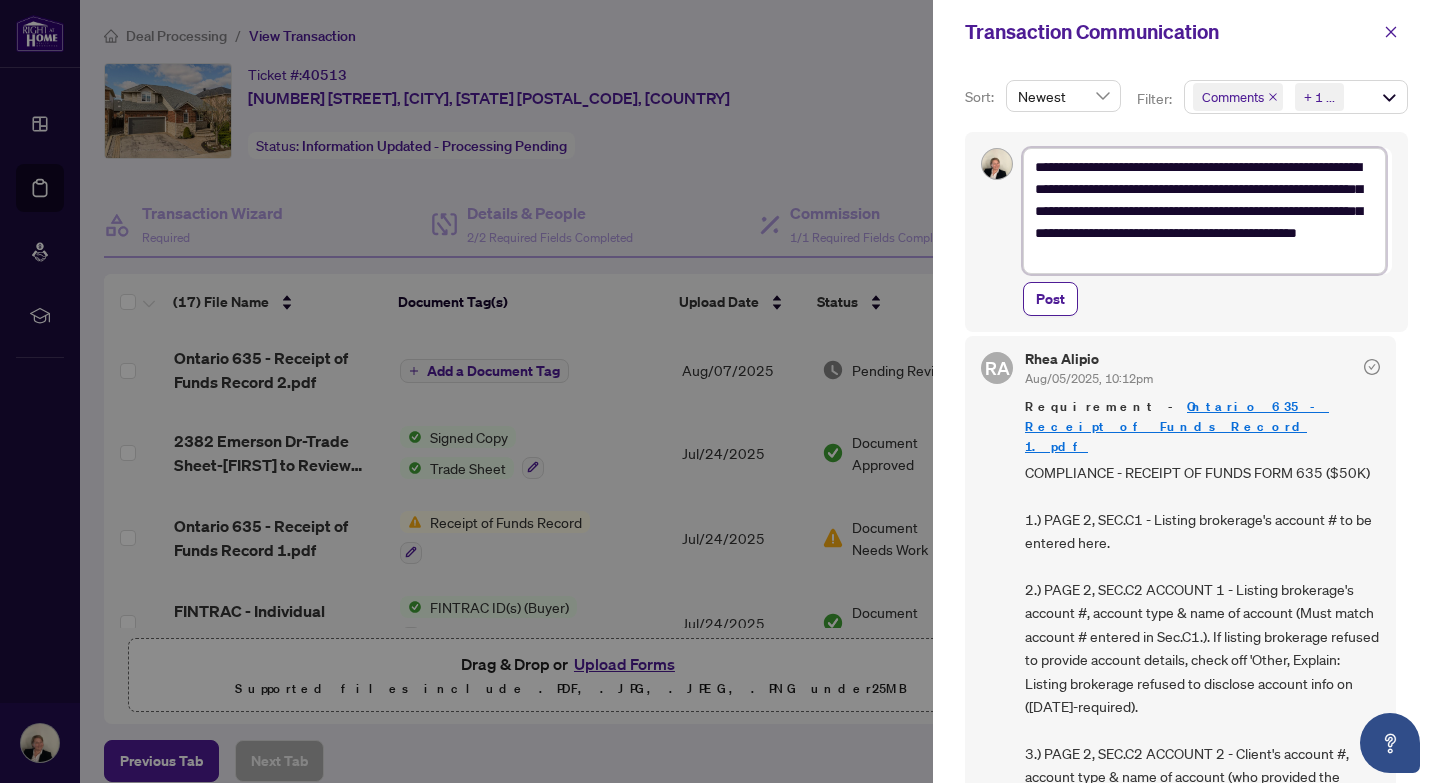 type on "**********" 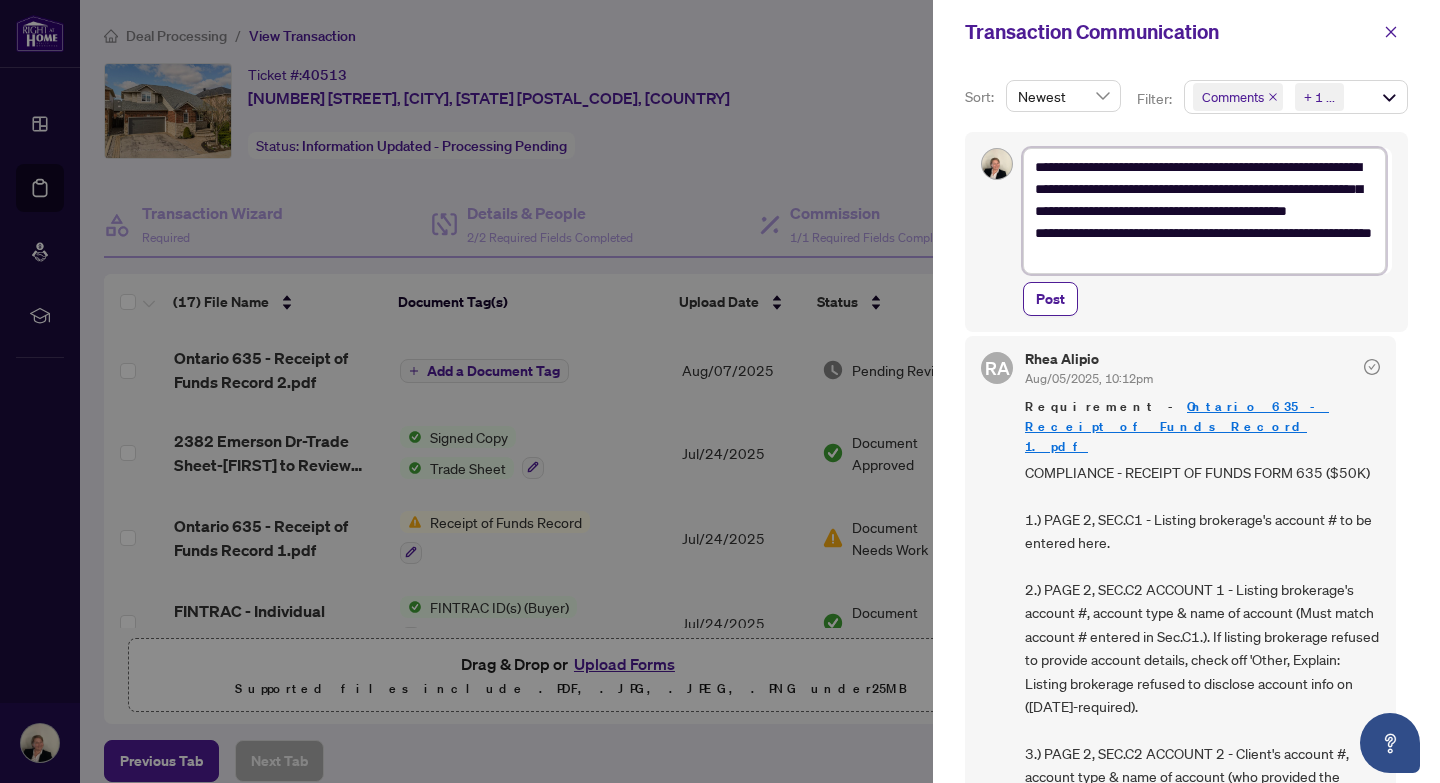 scroll, scrollTop: 42, scrollLeft: 0, axis: vertical 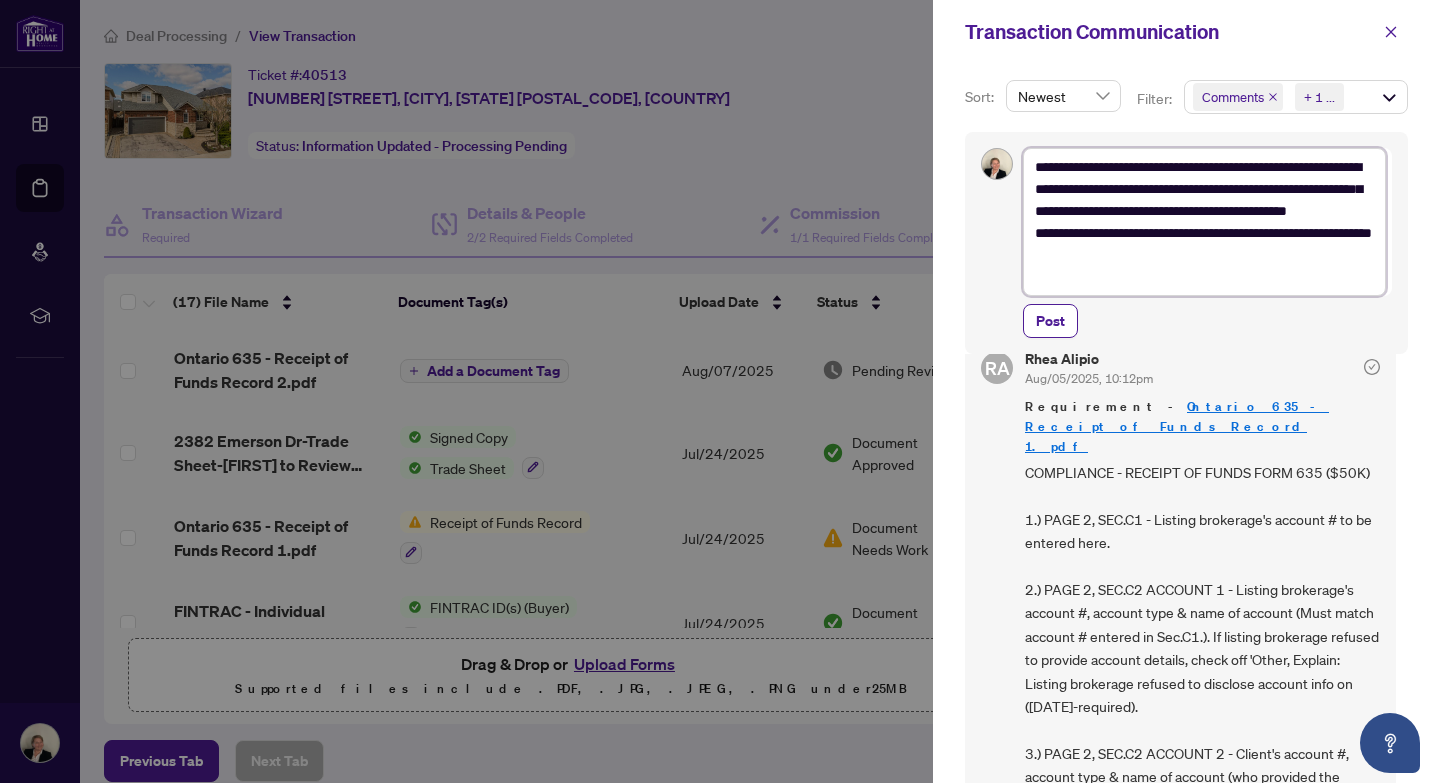type on "**********" 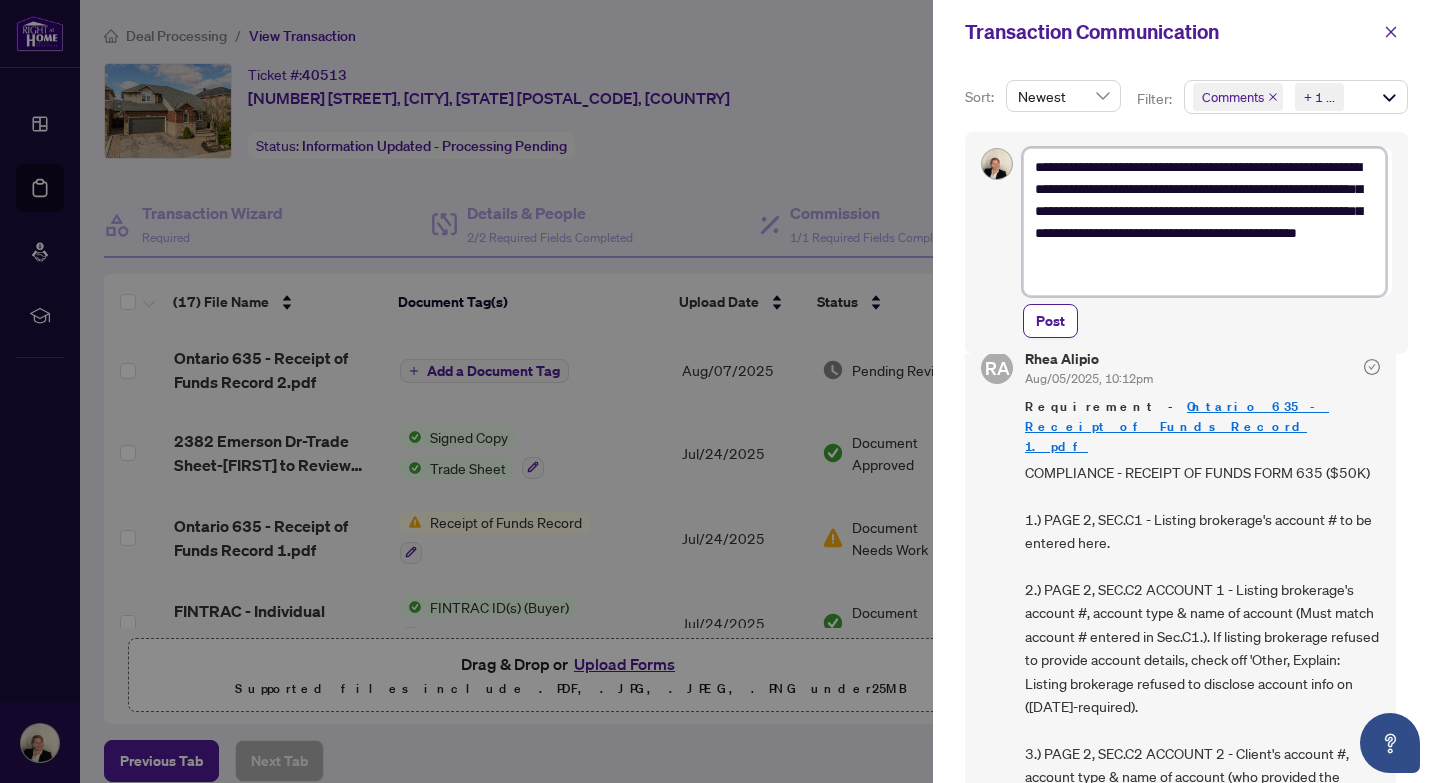 scroll, scrollTop: 20, scrollLeft: 0, axis: vertical 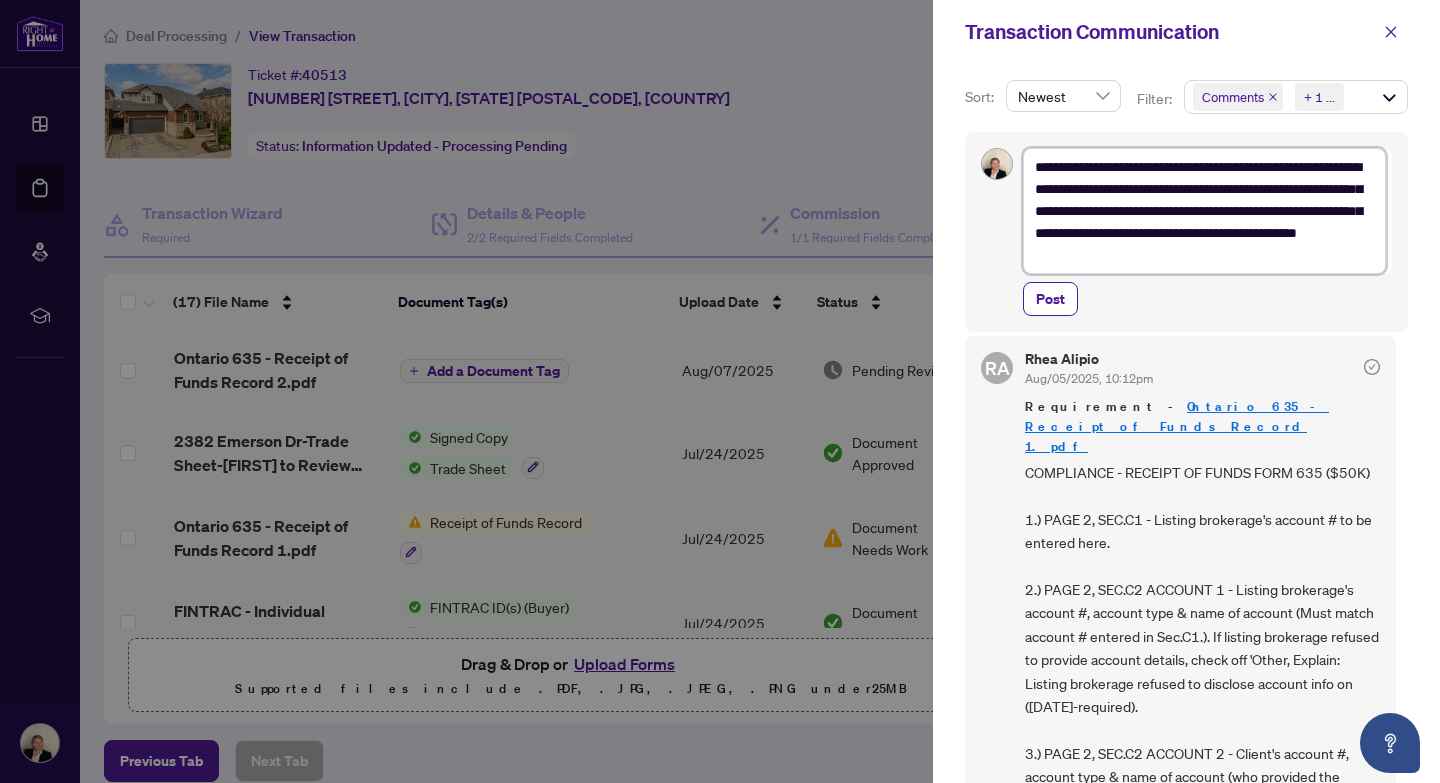type on "**********" 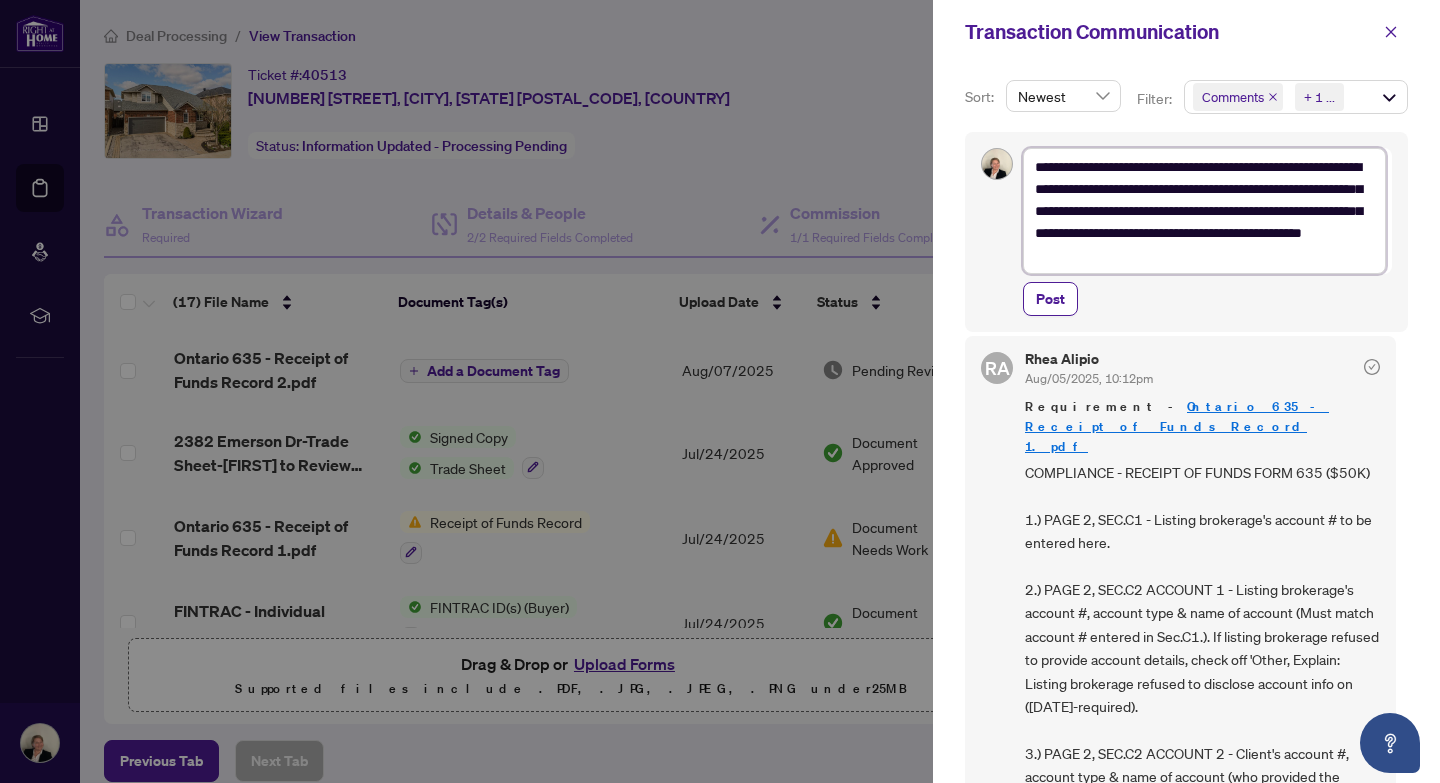 type on "**********" 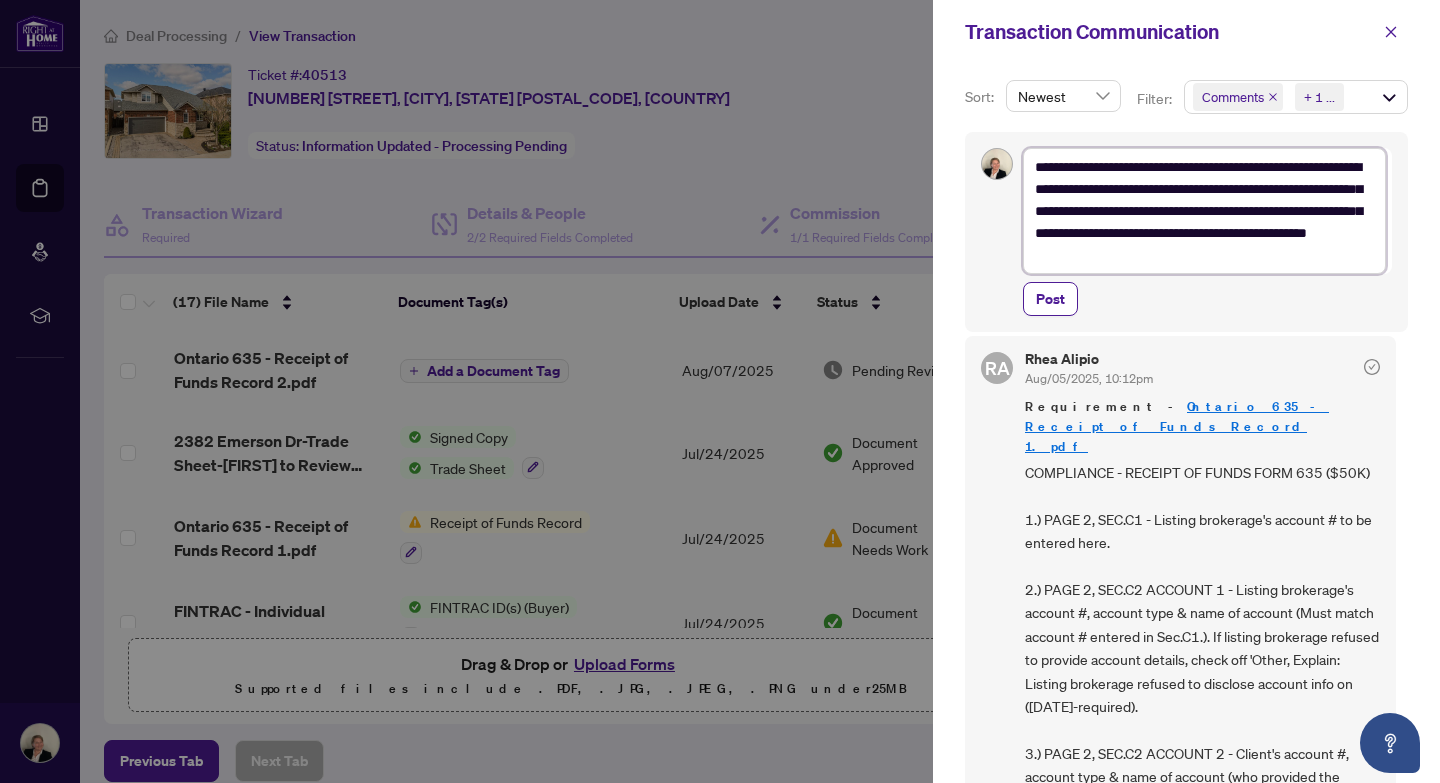 type on "**********" 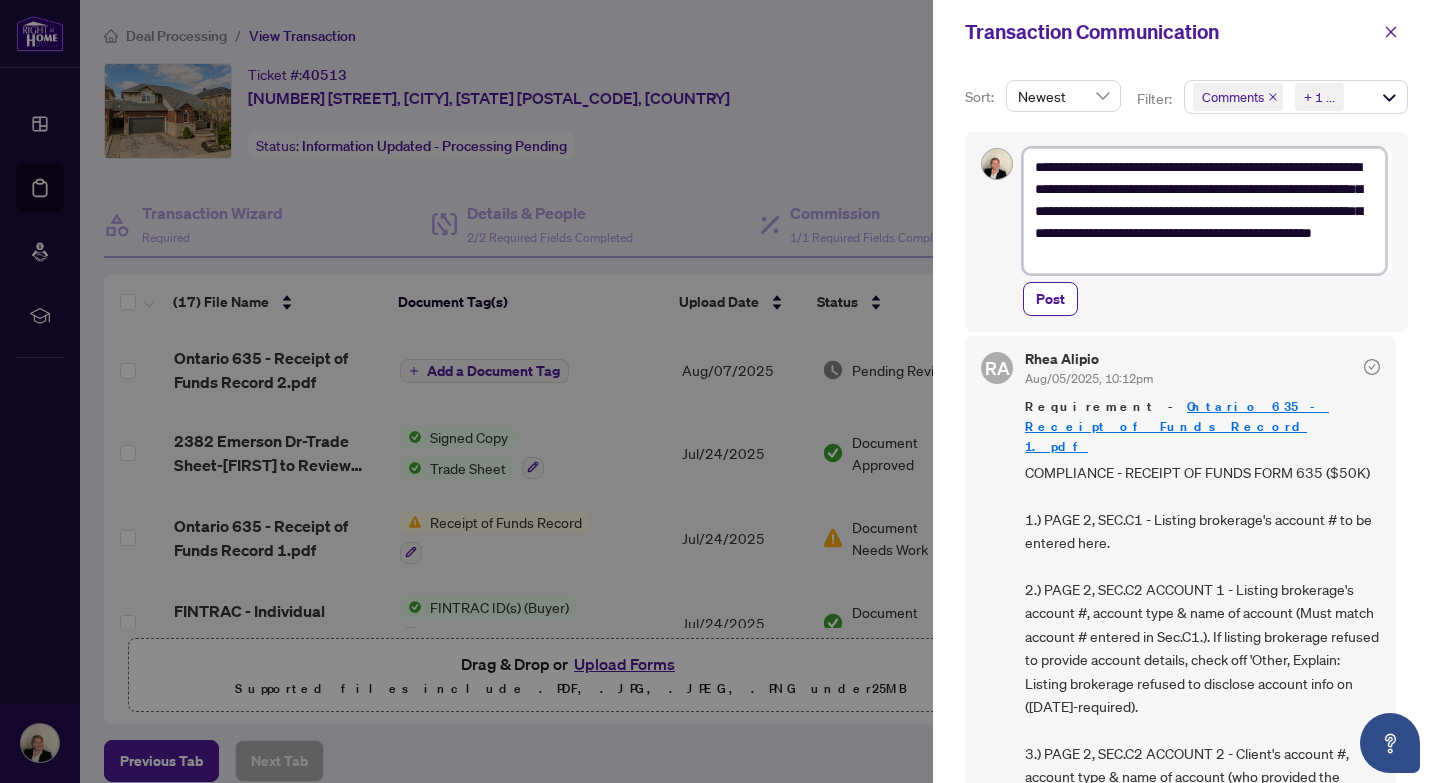 type on "**********" 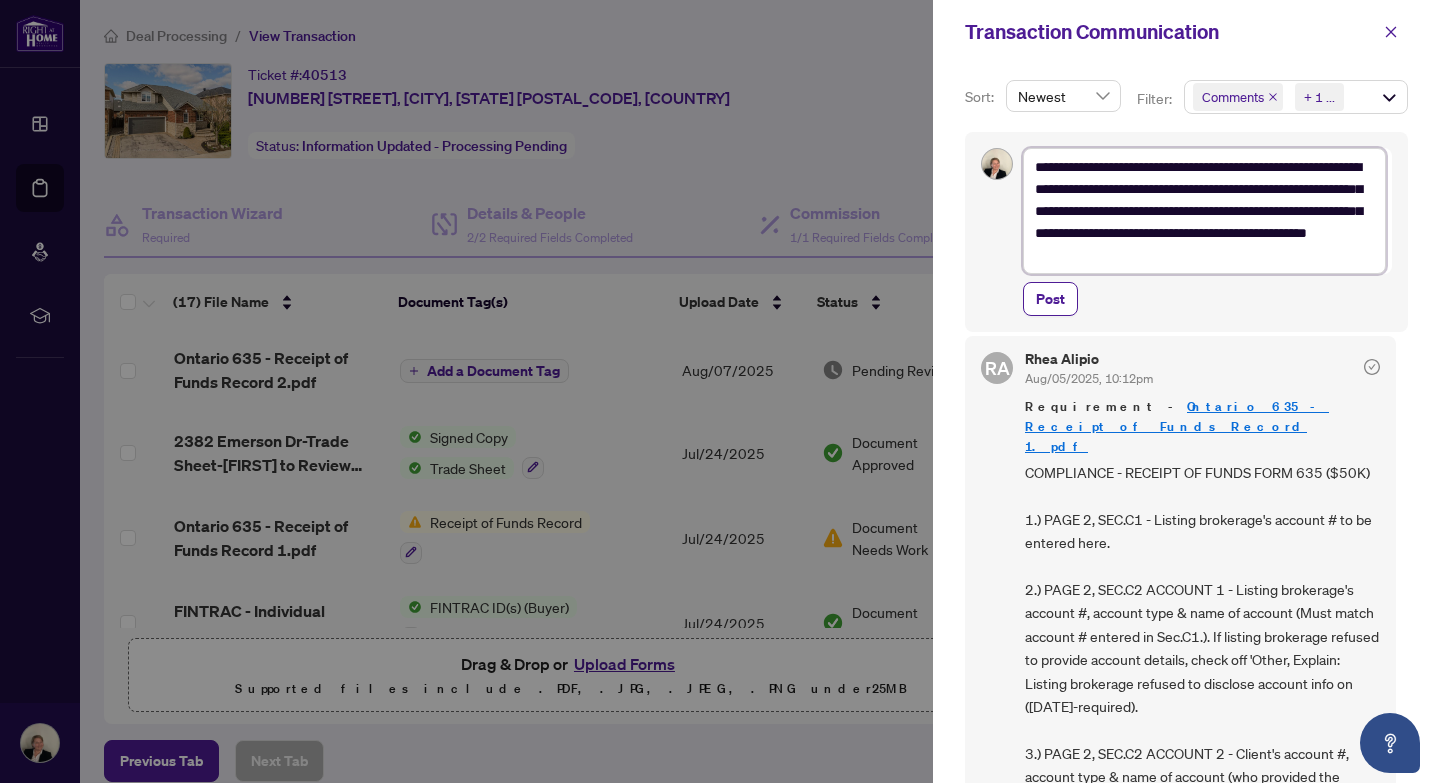 type on "**********" 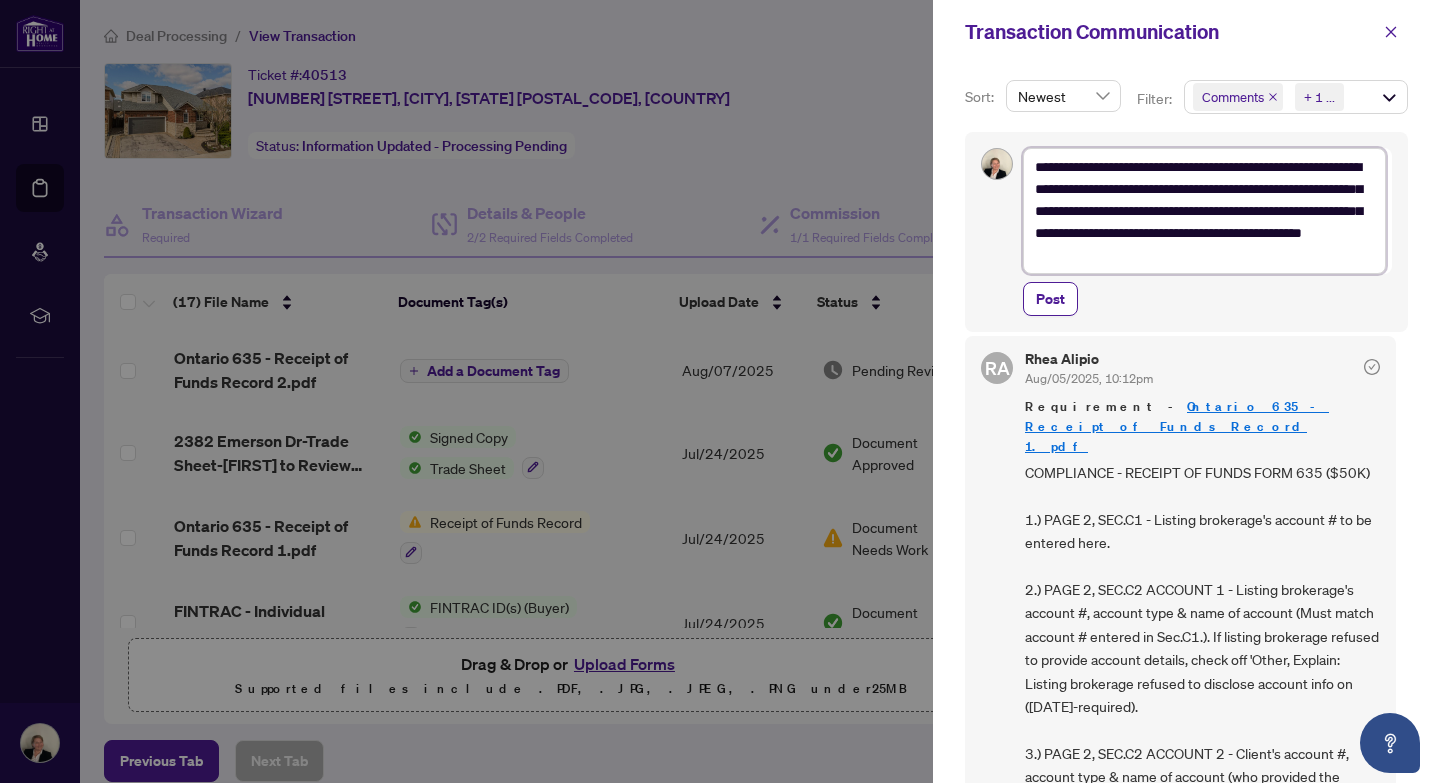 type on "**********" 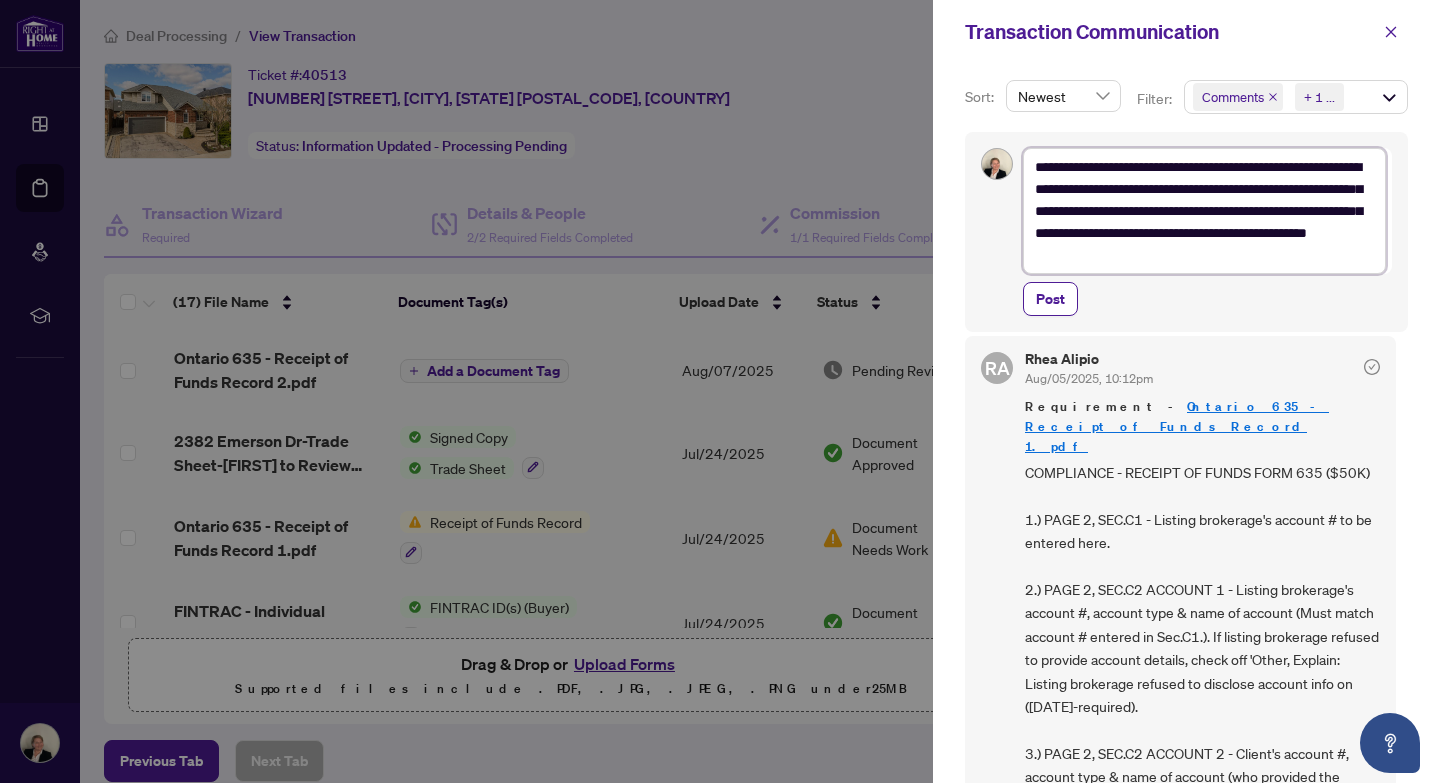 type on "**********" 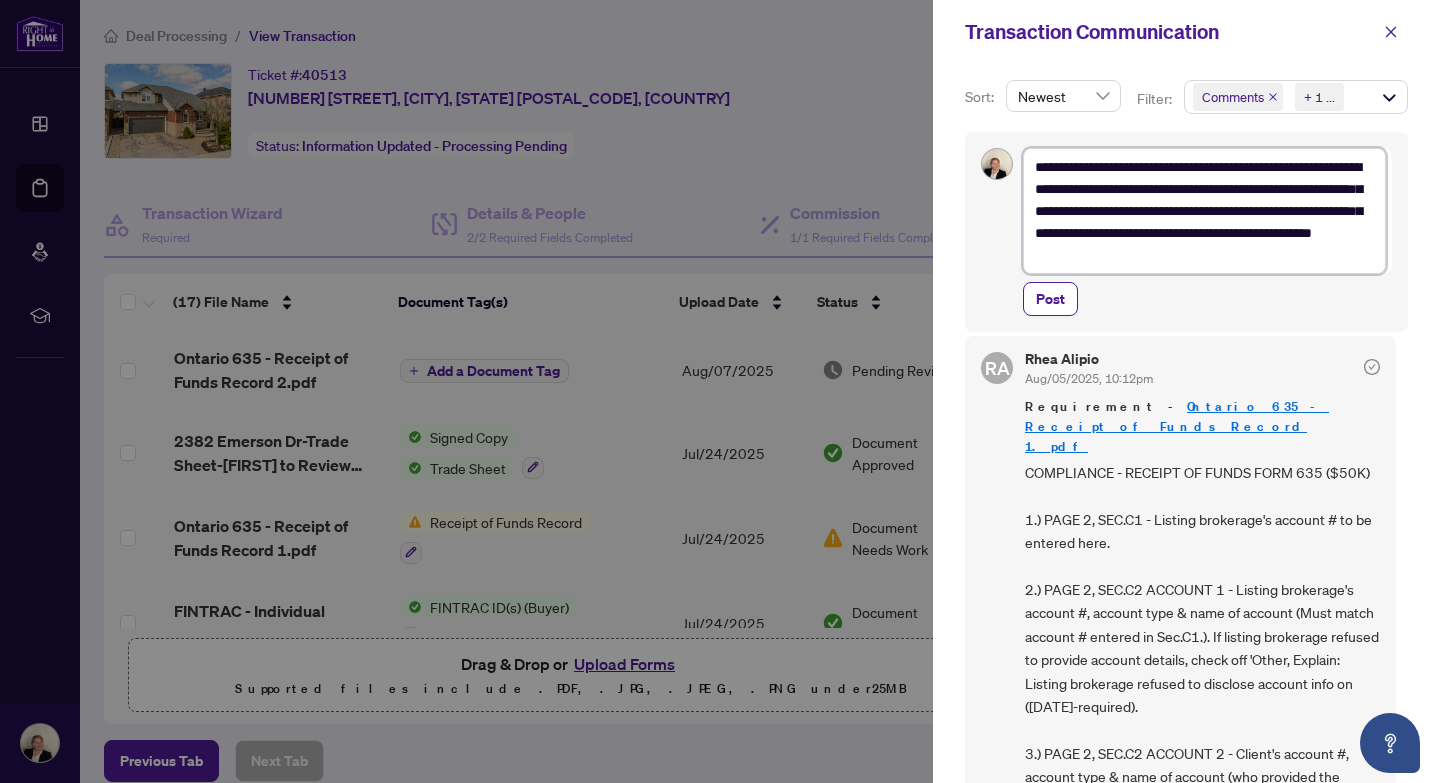 type on "**********" 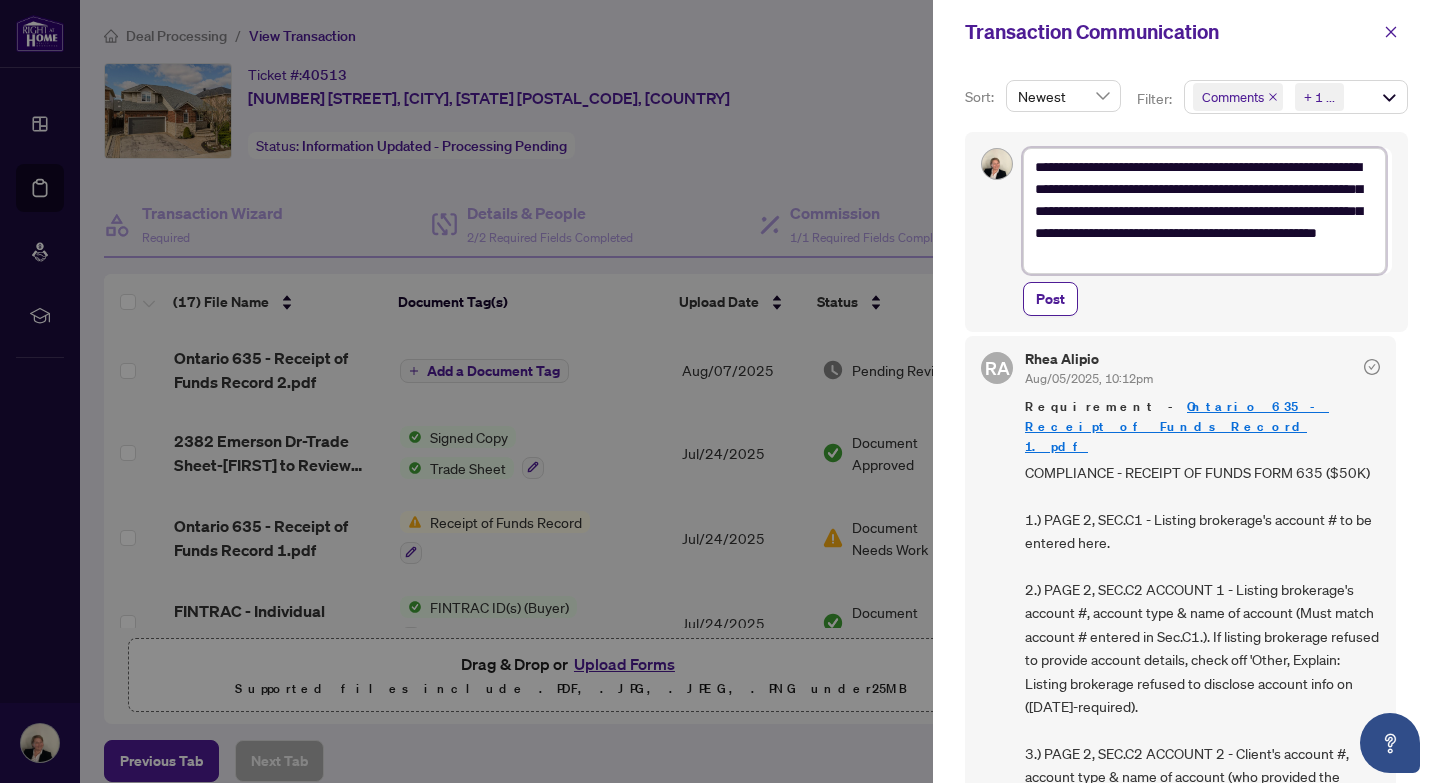 type on "**********" 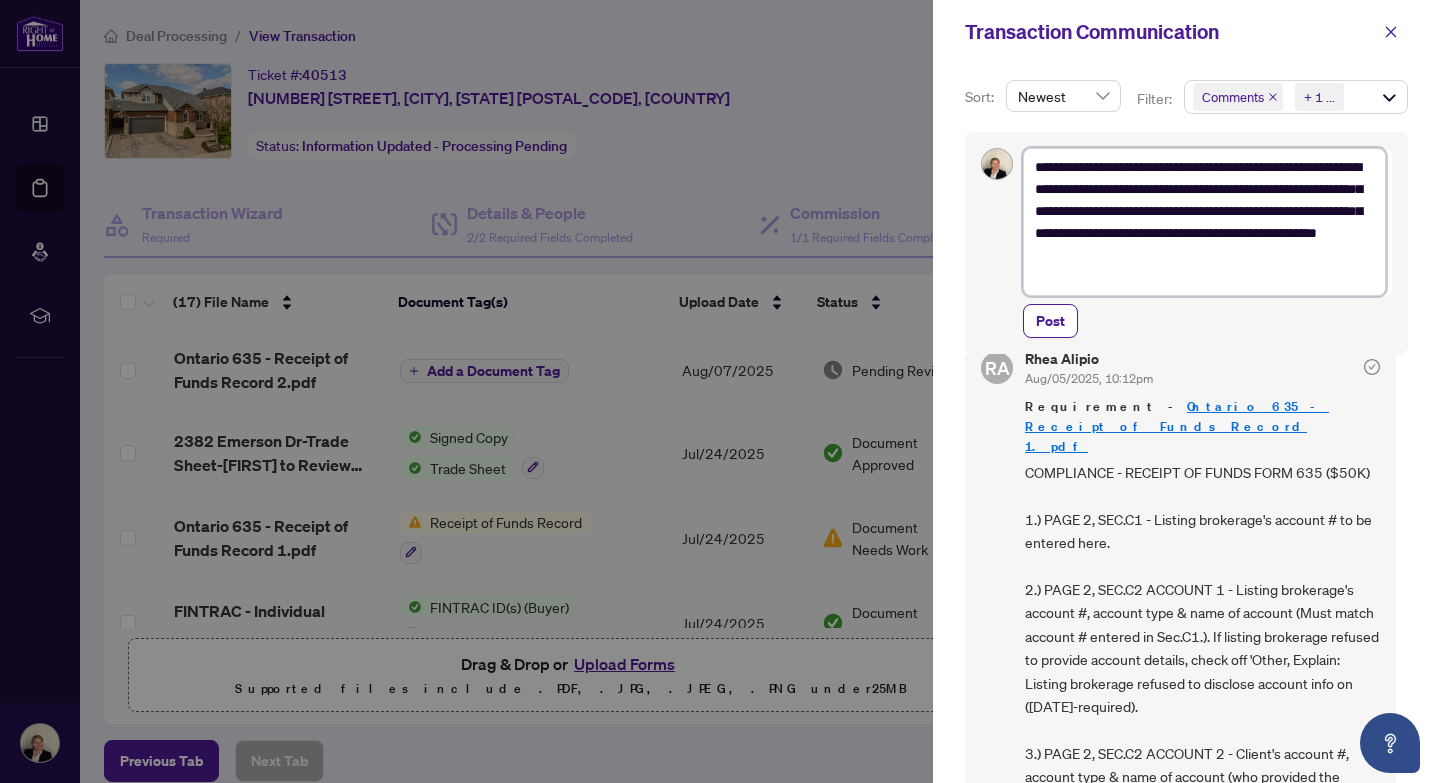 type on "**********" 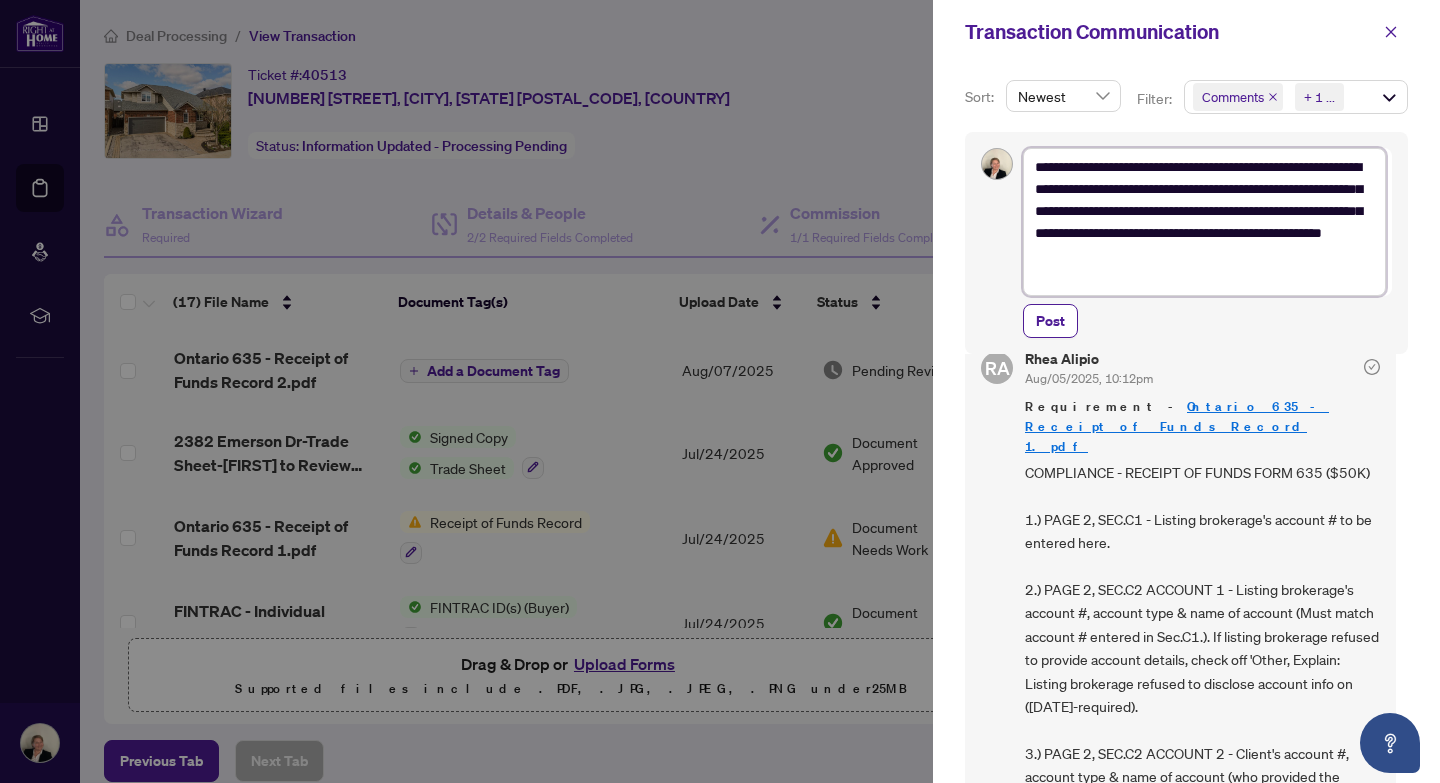 type on "**********" 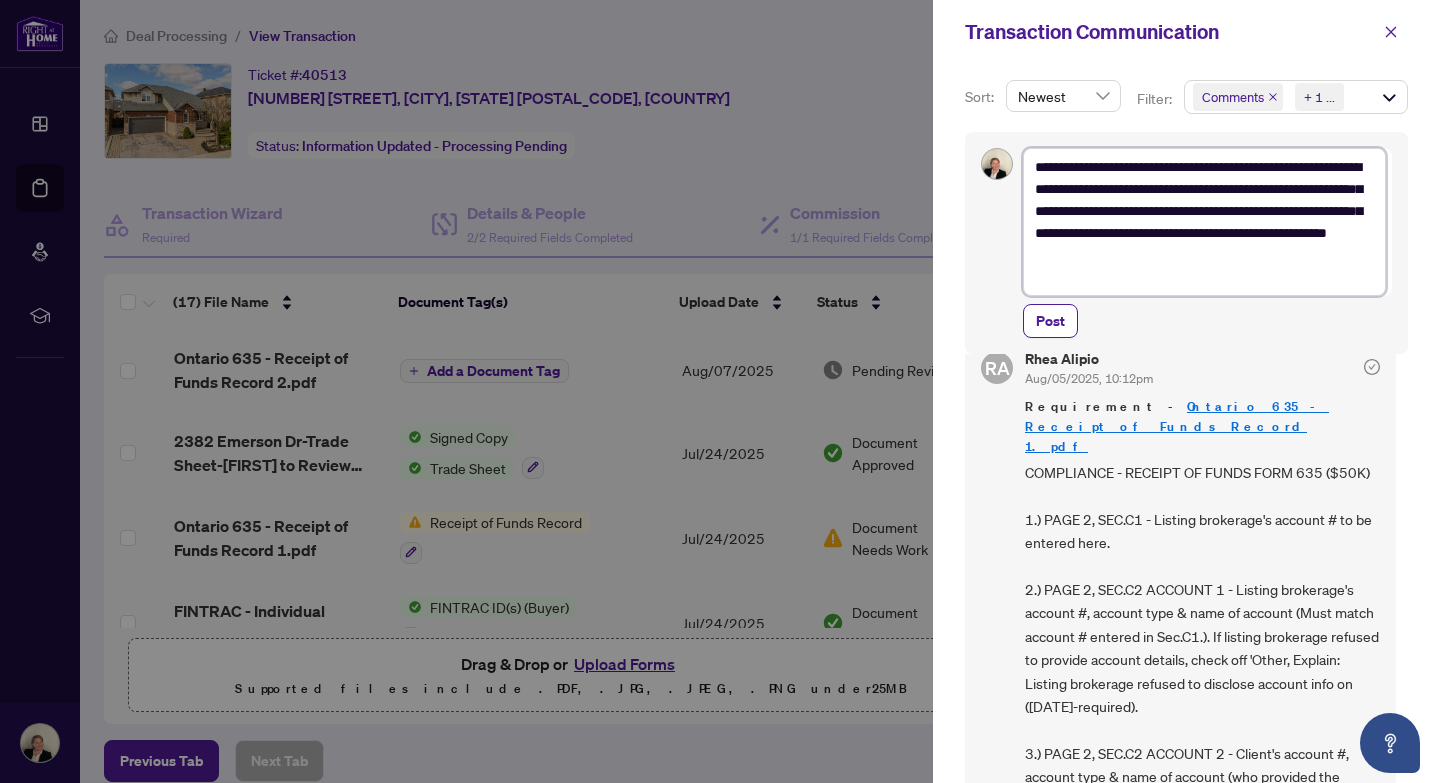 type on "**********" 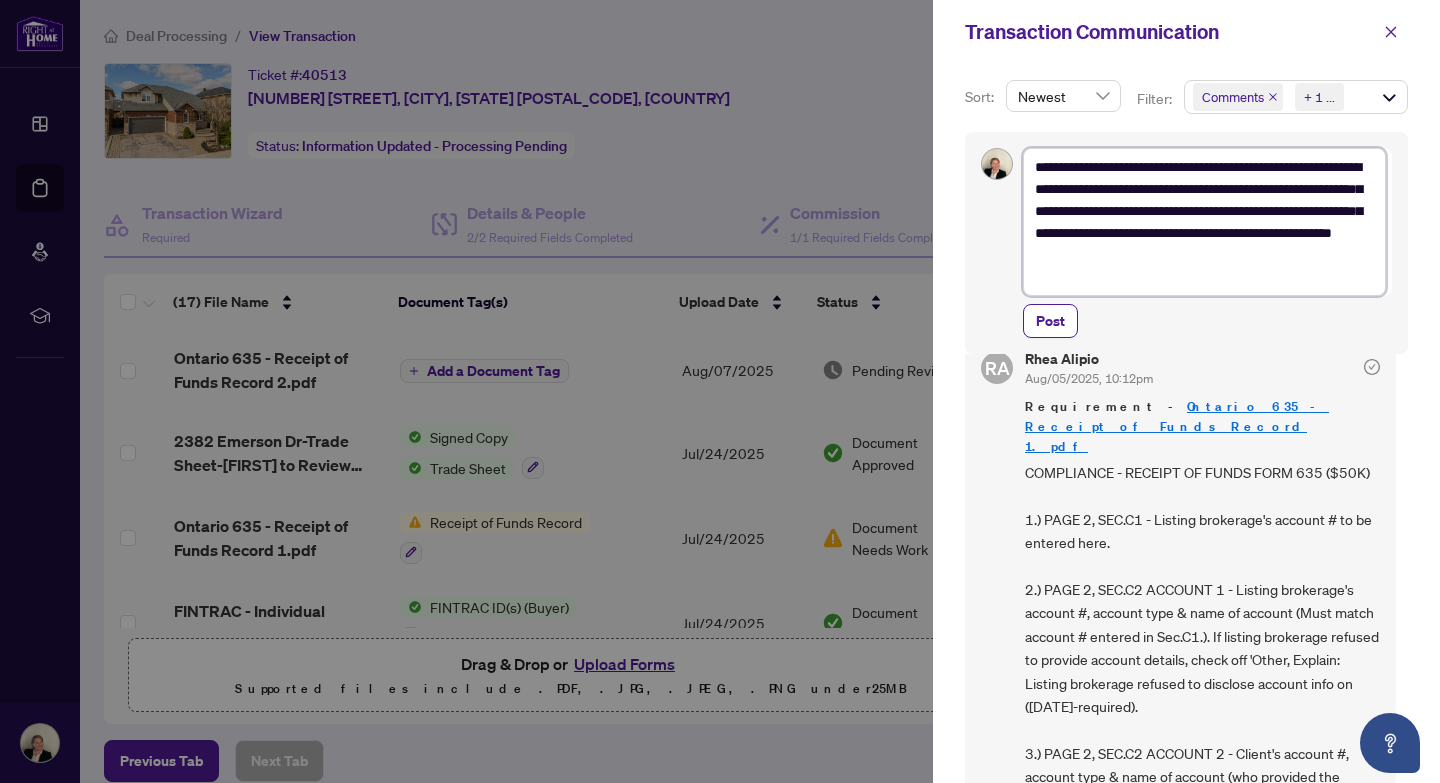 type on "**********" 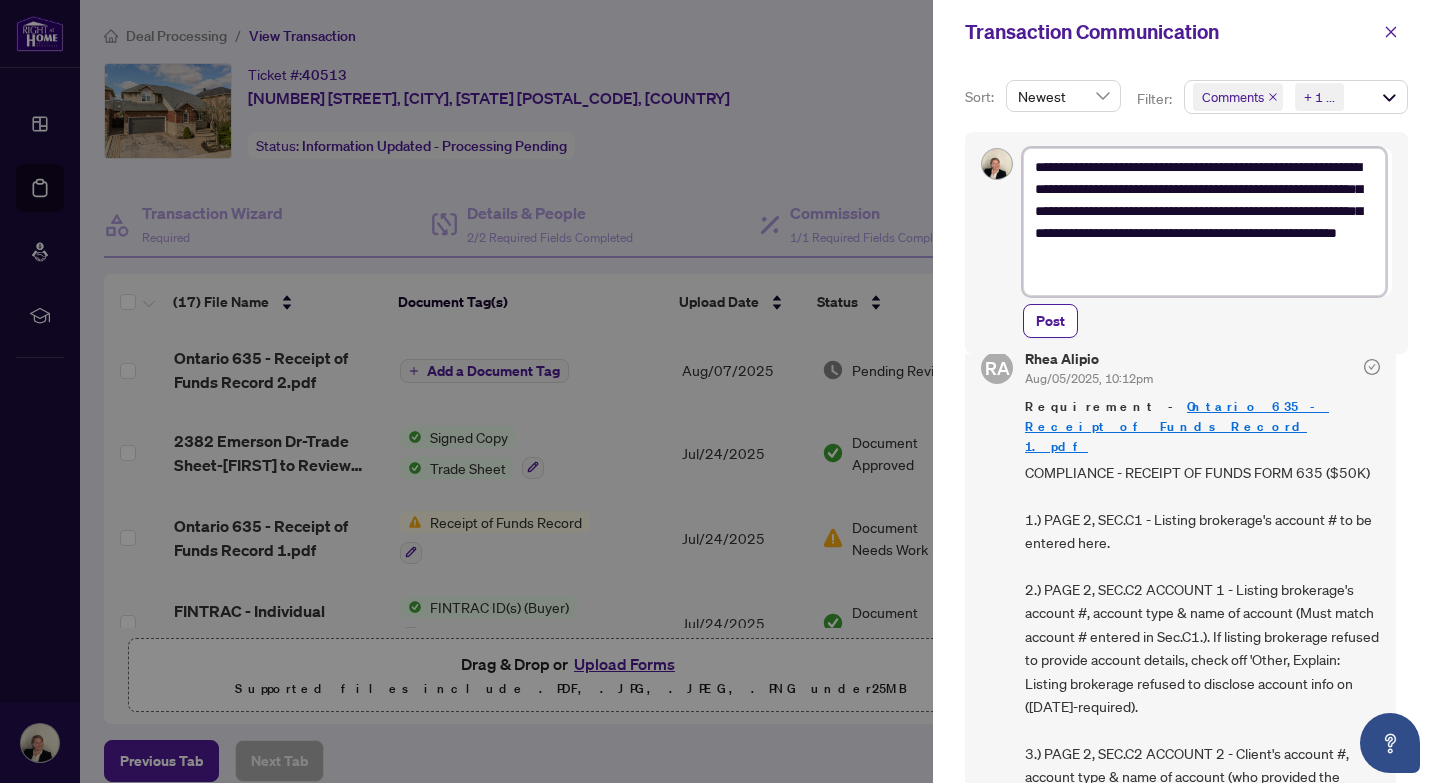 type on "**********" 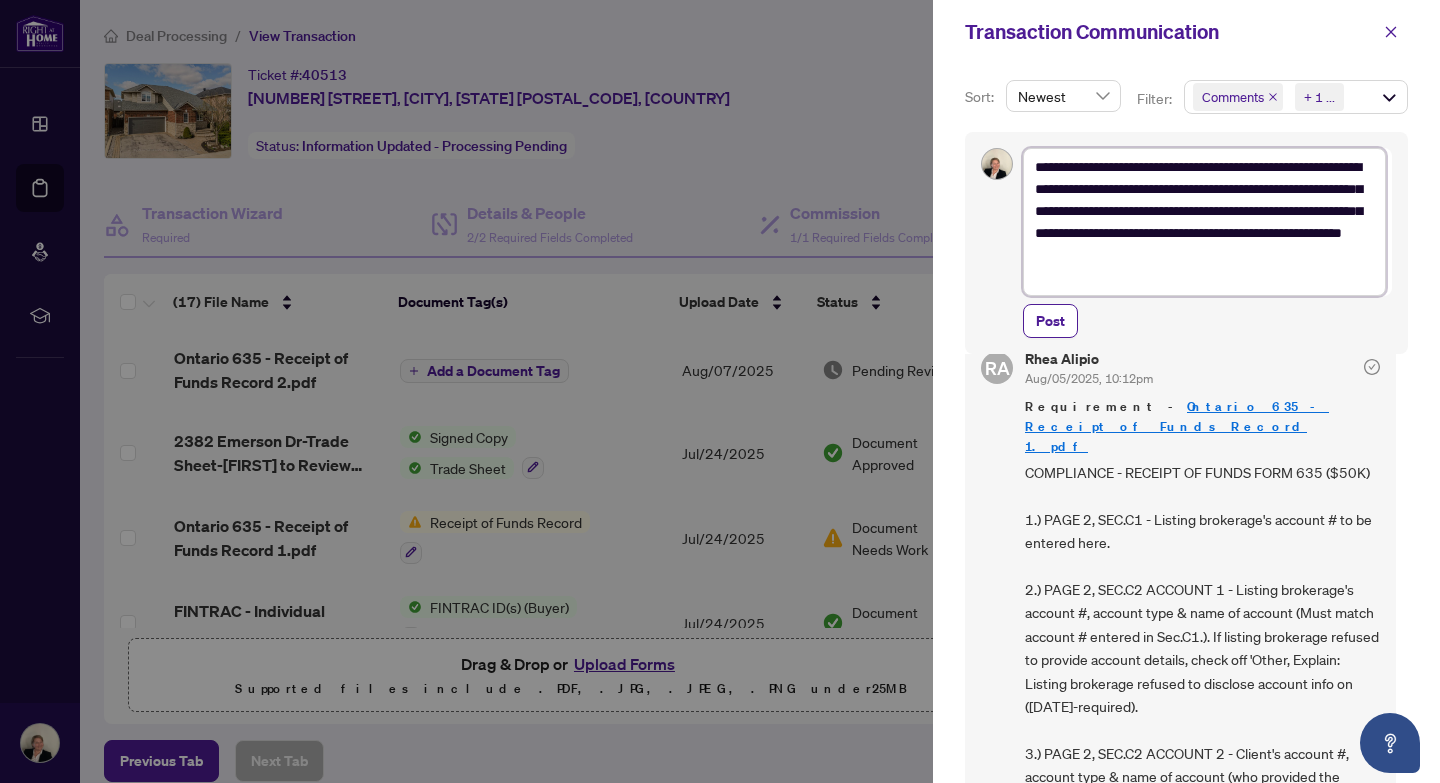 type on "**********" 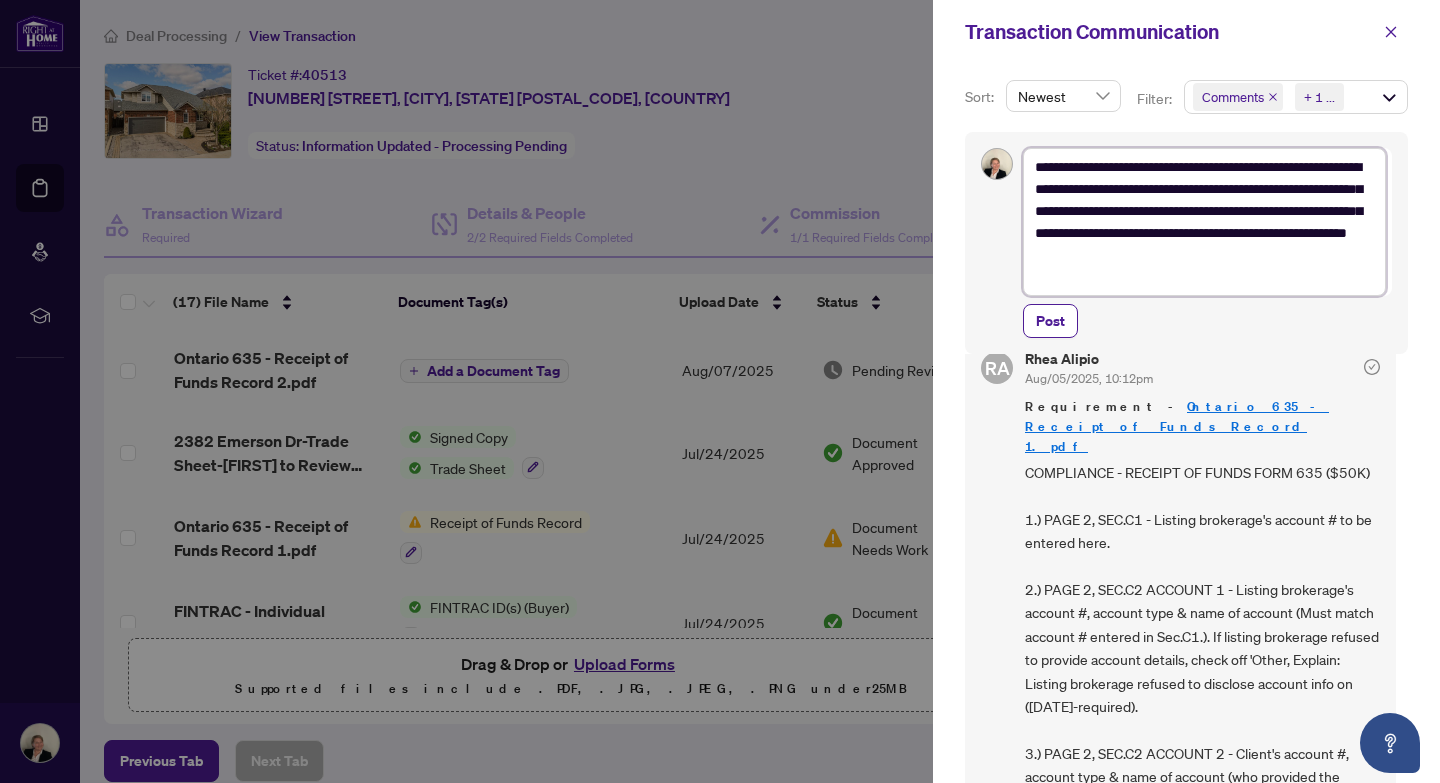 type on "**********" 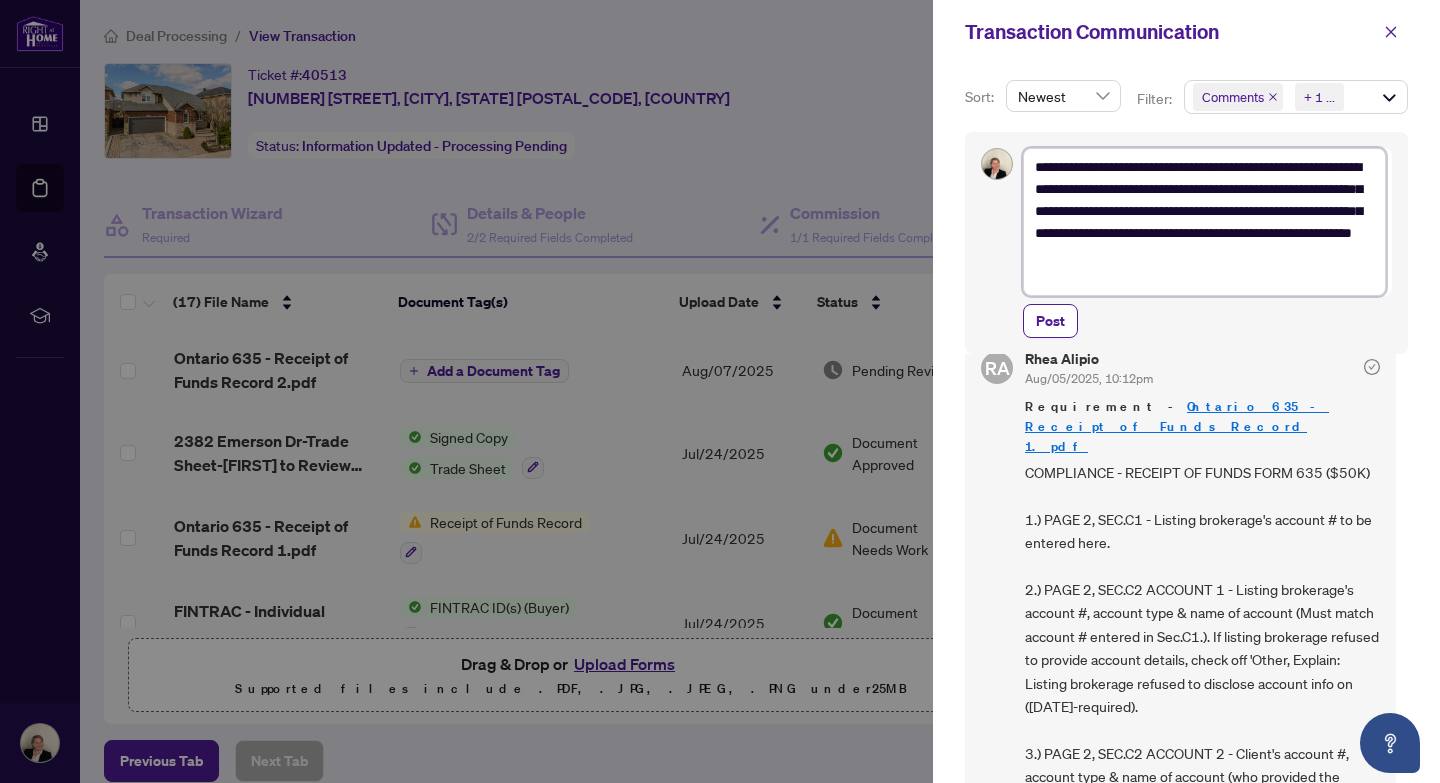 type on "**********" 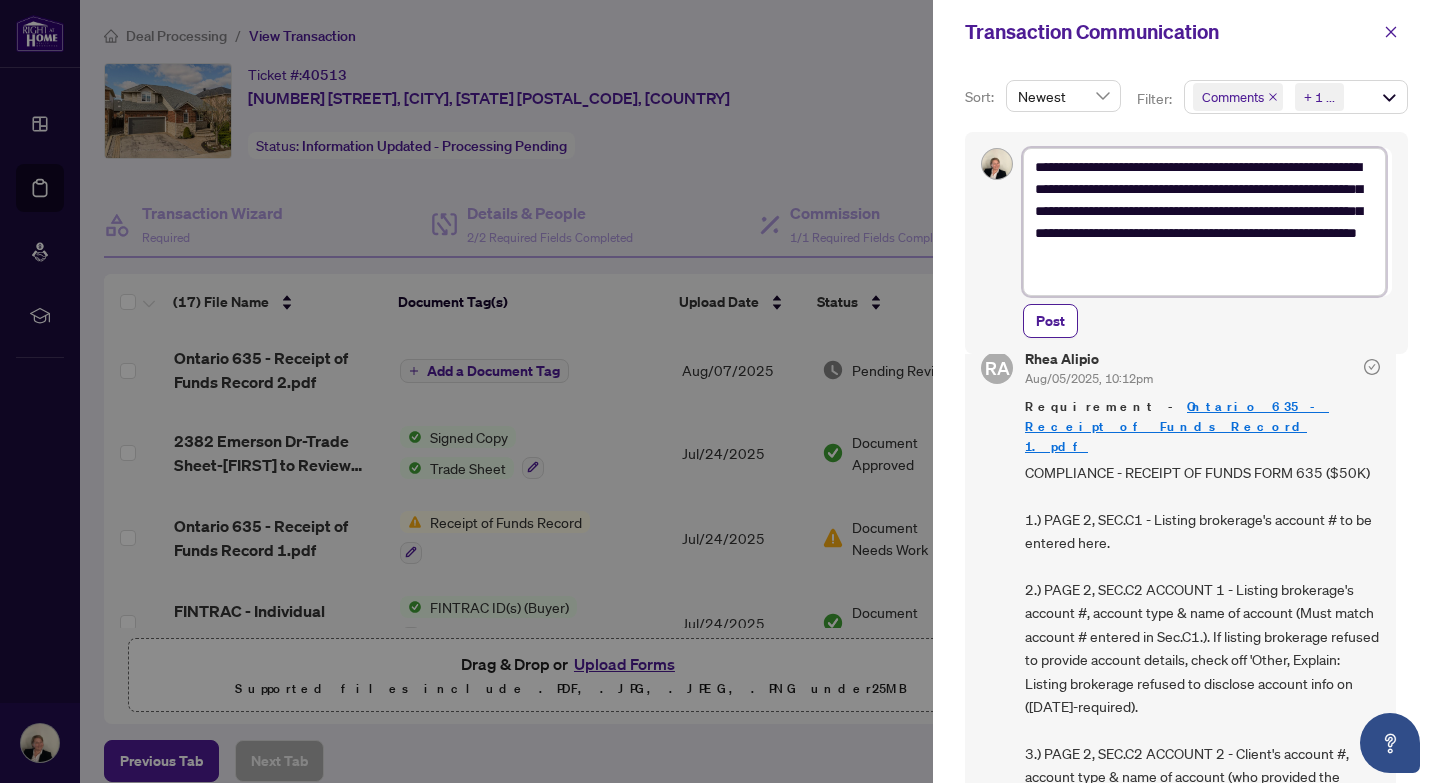 type on "**********" 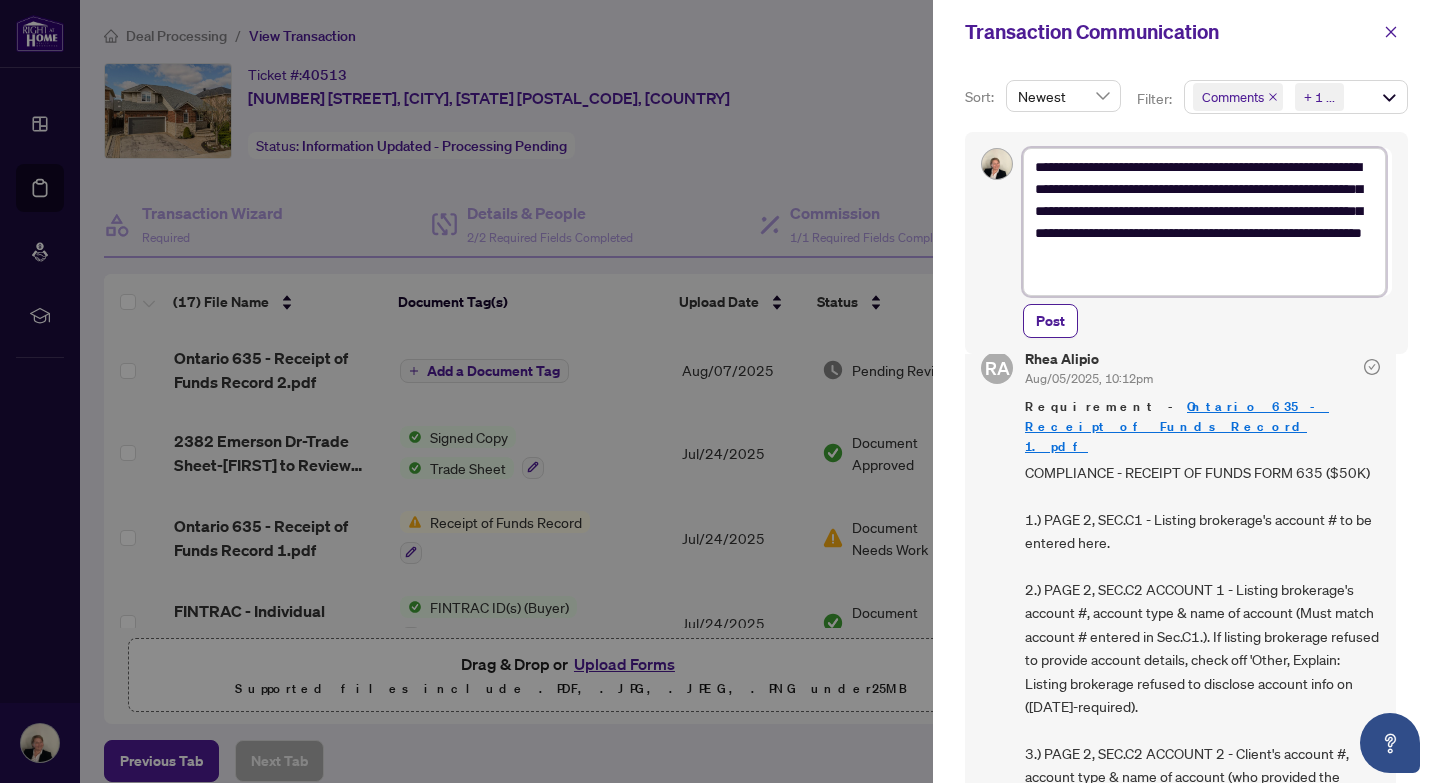 type on "**********" 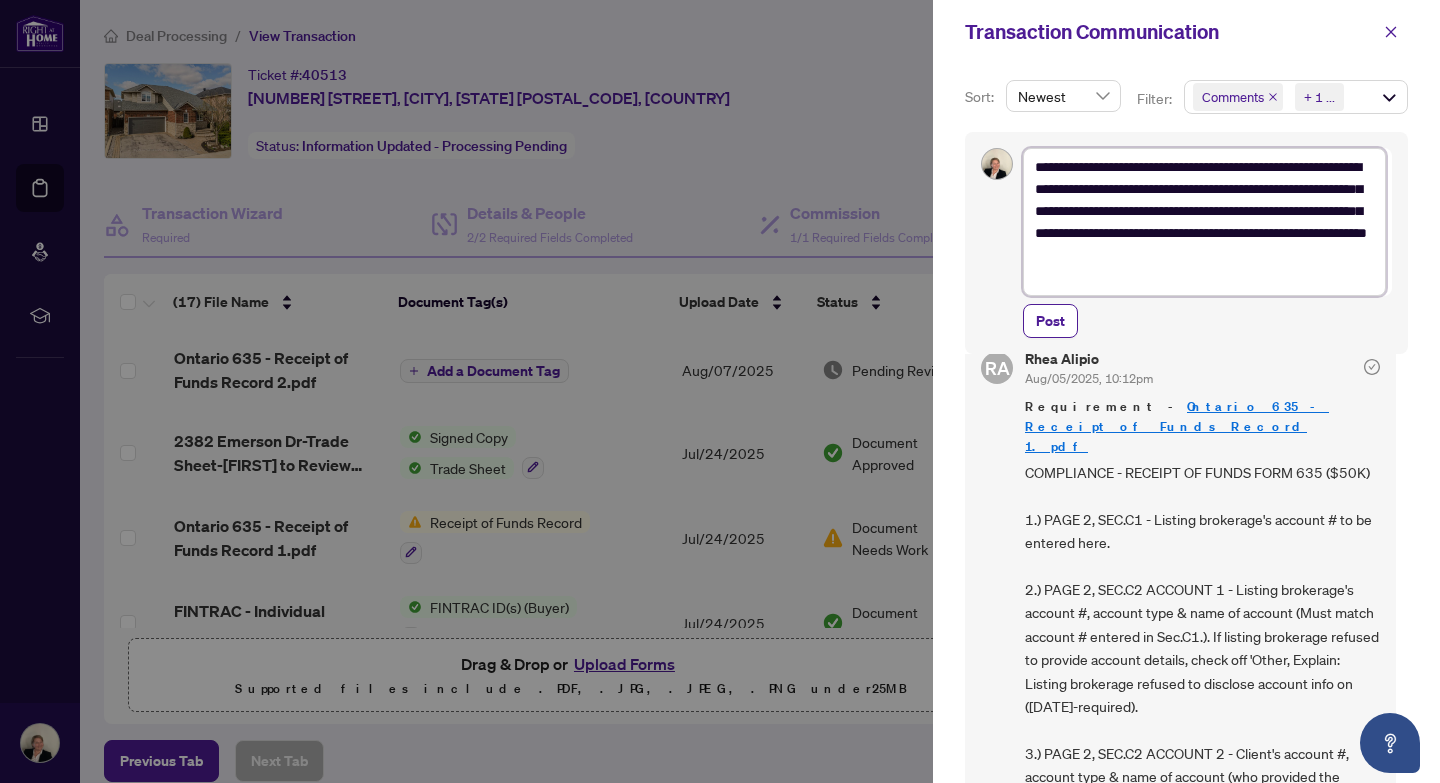 type on "**********" 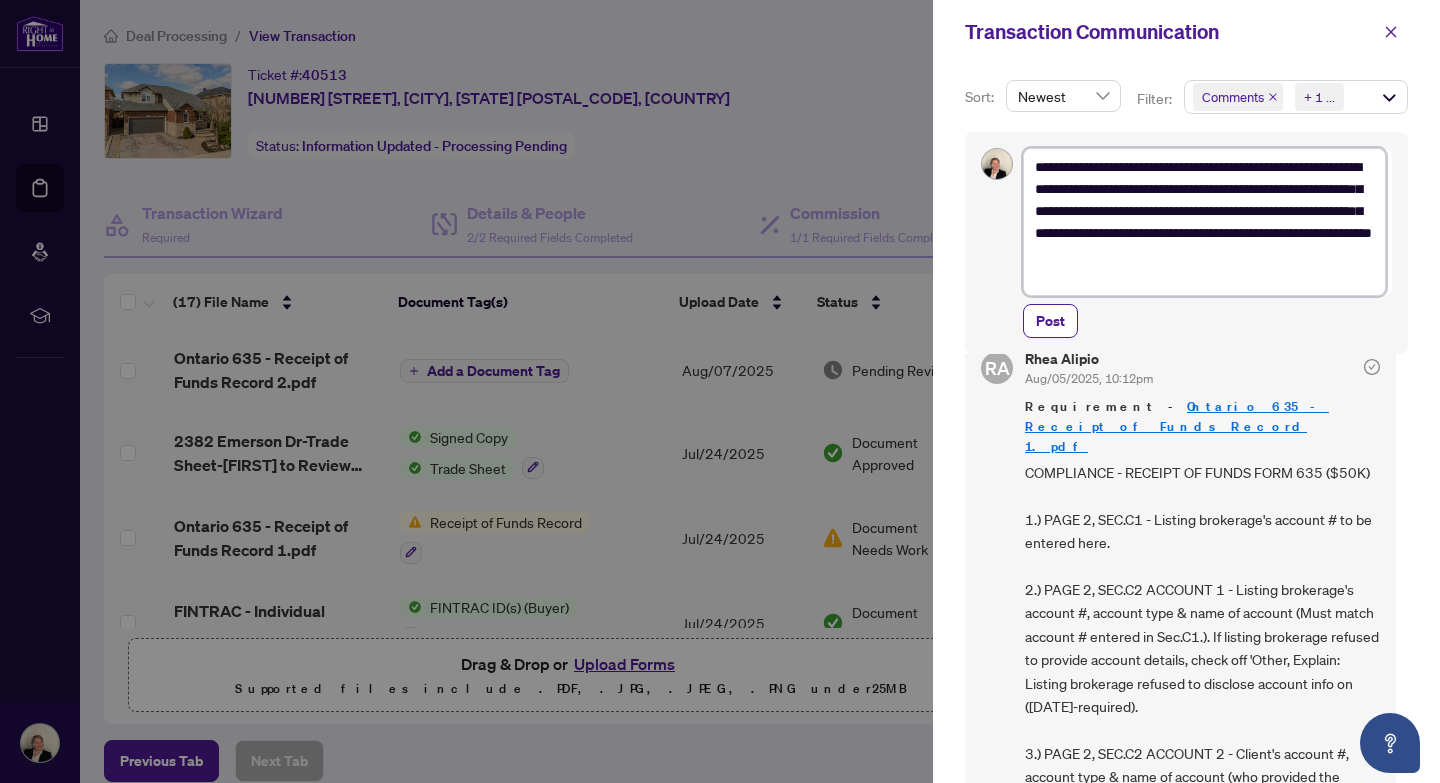 type on "**********" 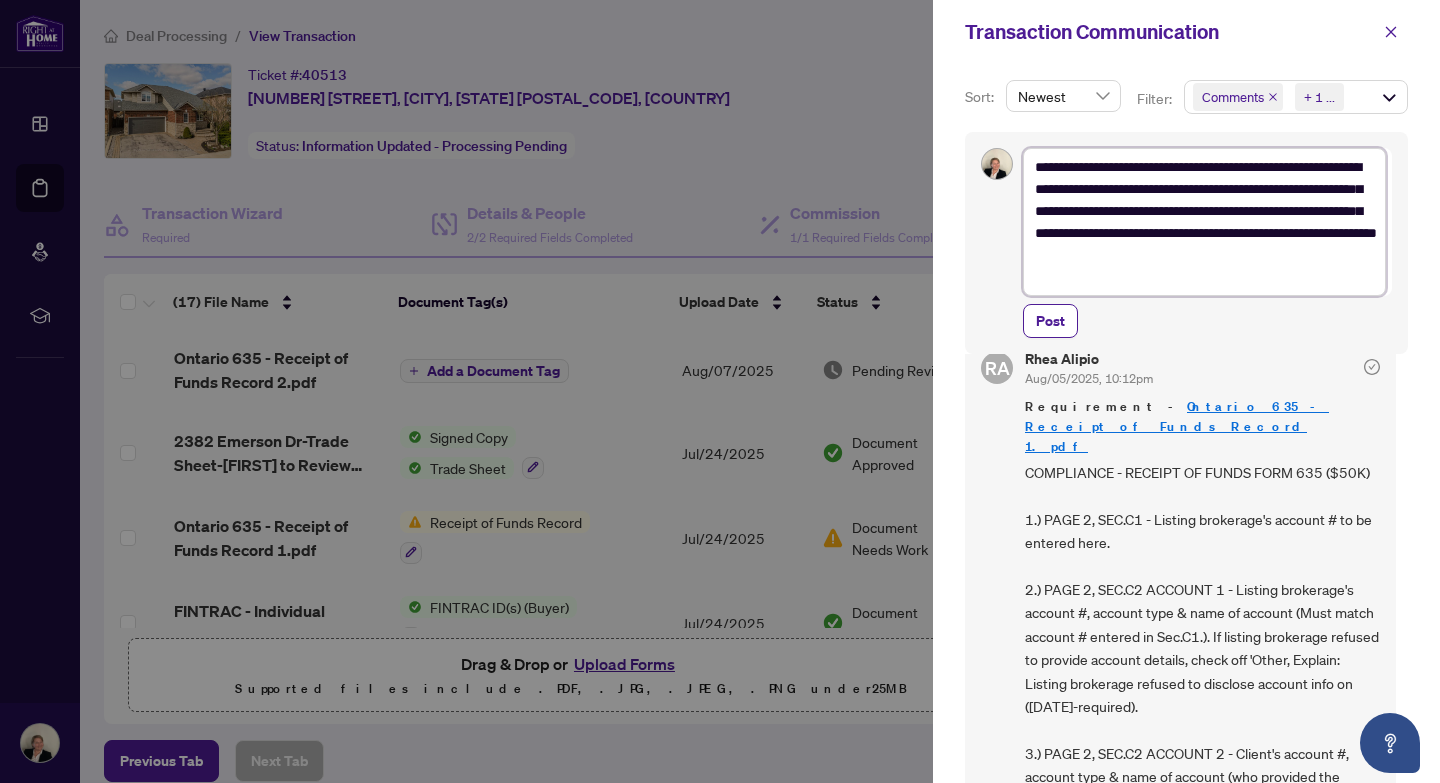 type on "**********" 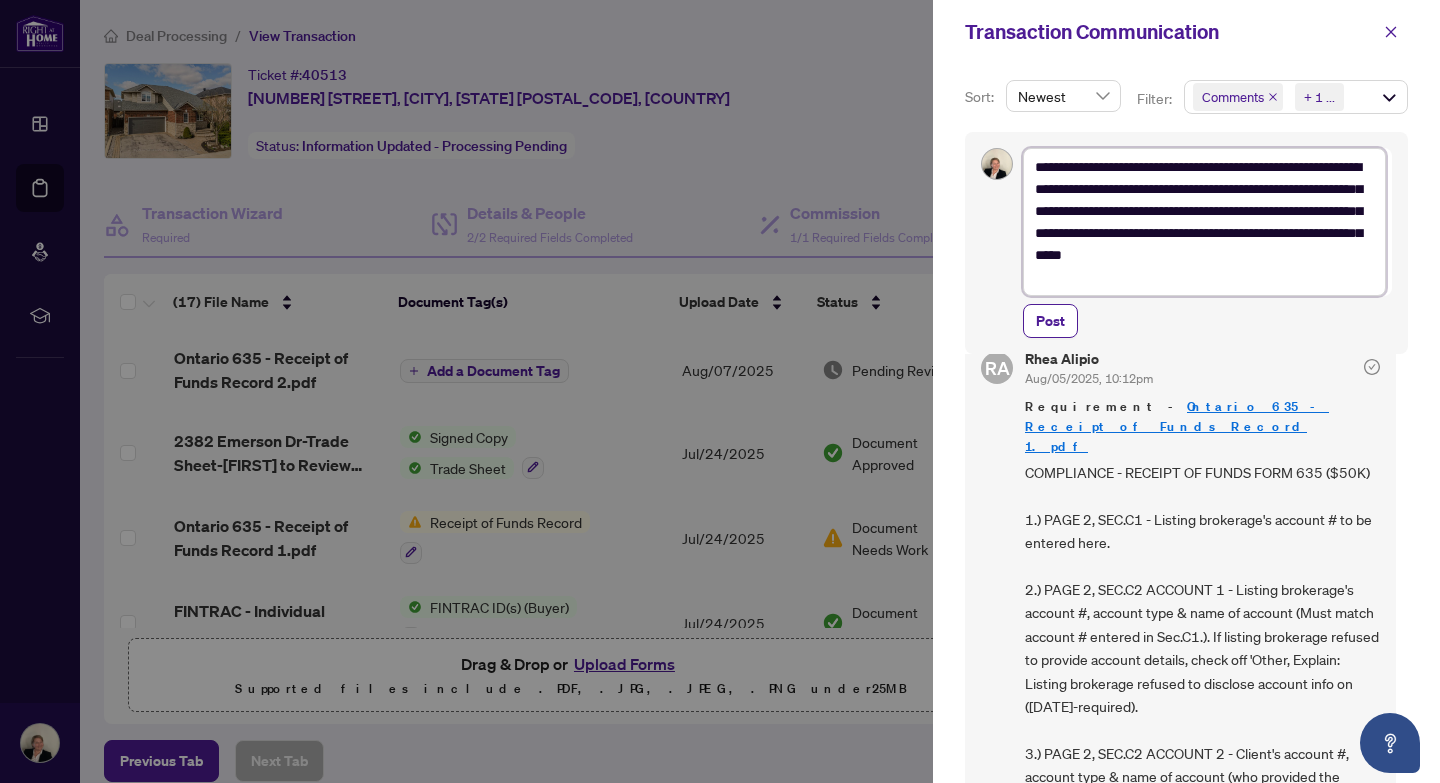 type on "**********" 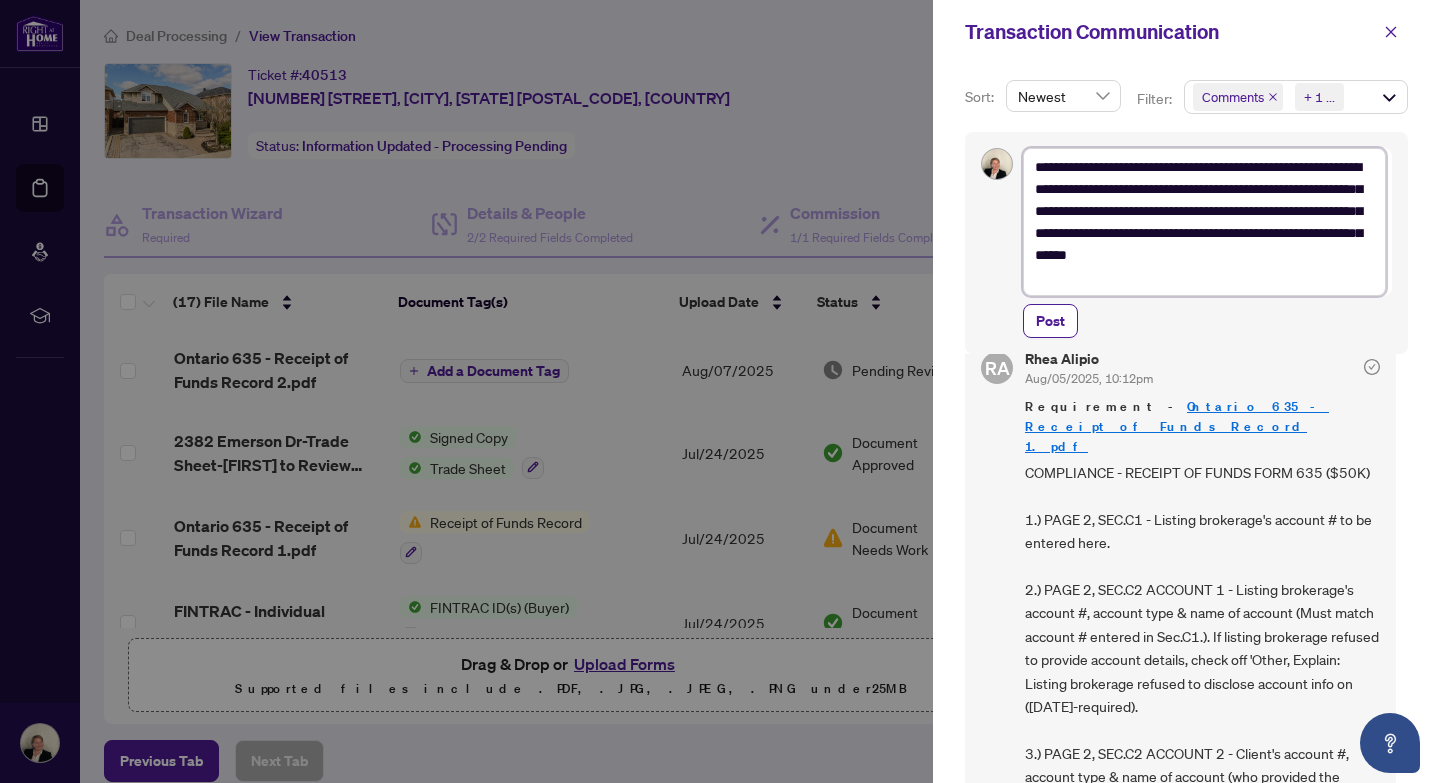 click on "**********" at bounding box center [1204, 222] 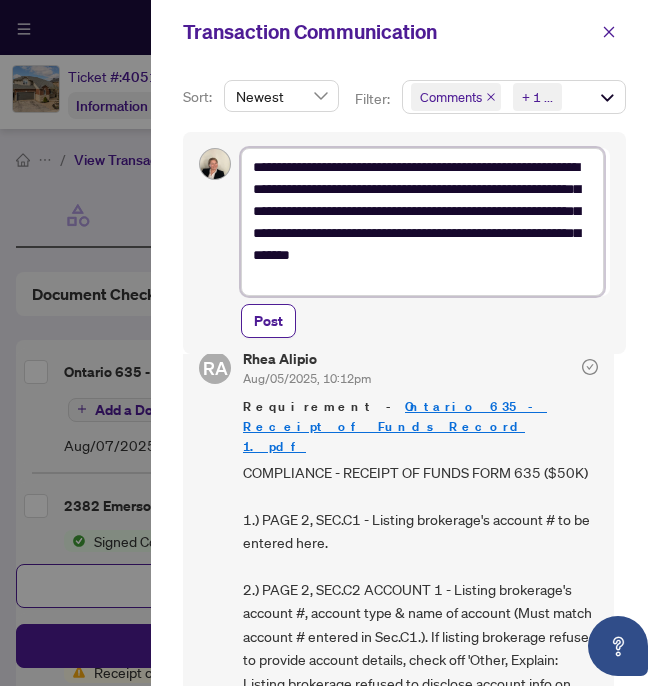 click on "**********" at bounding box center (422, 222) 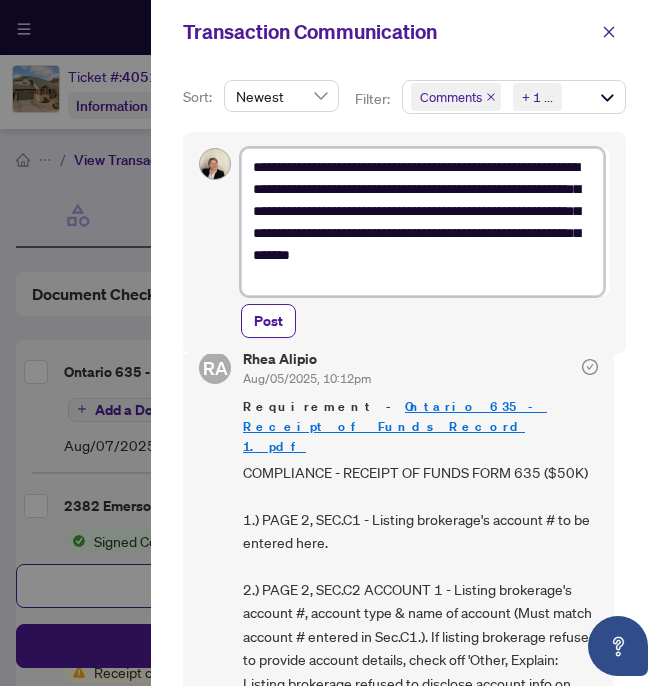 type on "**********" 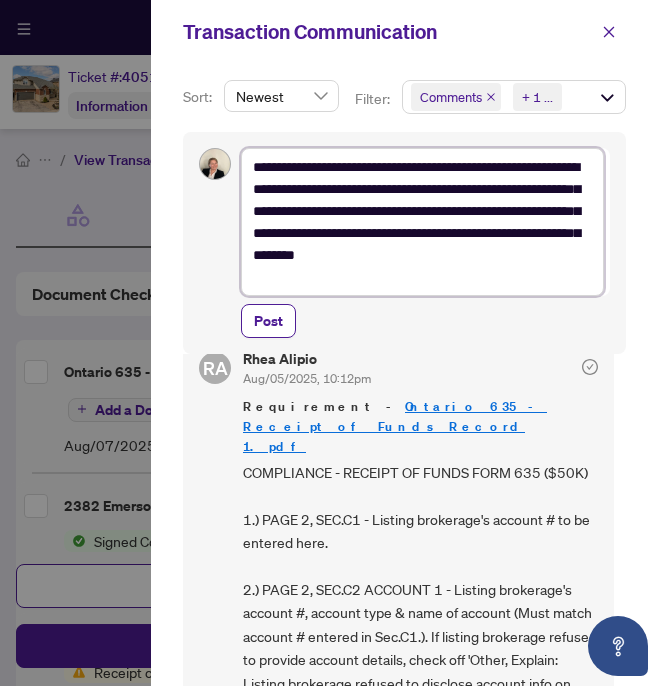 type on "**********" 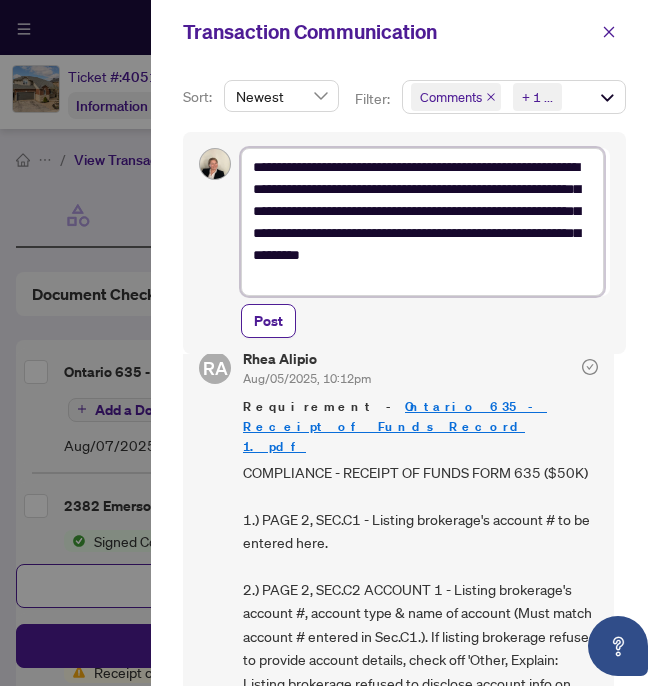 type on "**********" 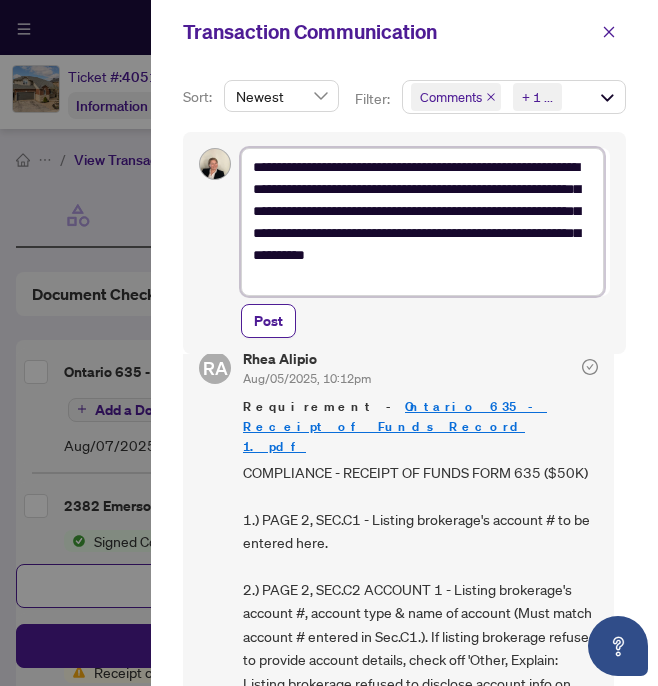 type on "**********" 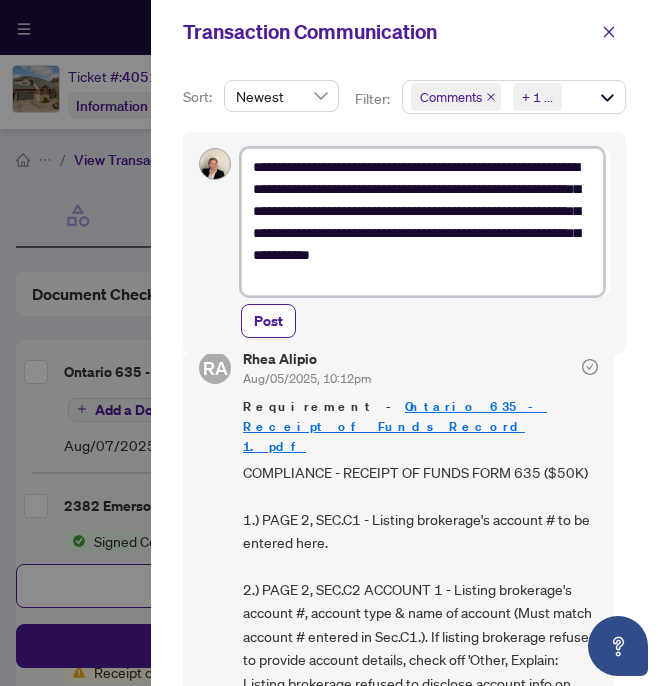 type on "**********" 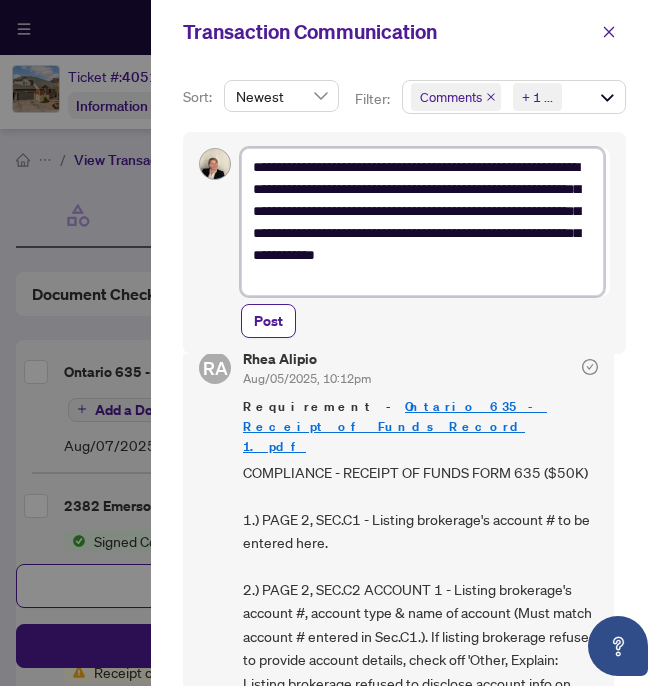 type on "**********" 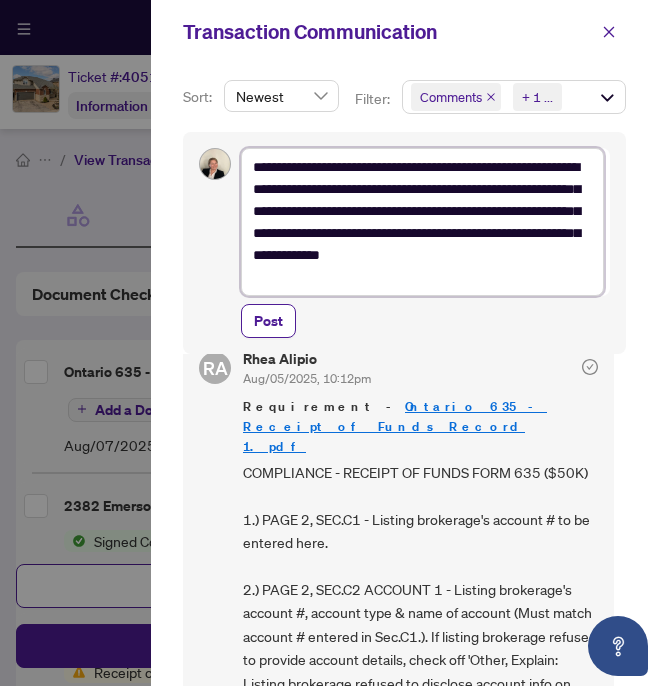 type on "**********" 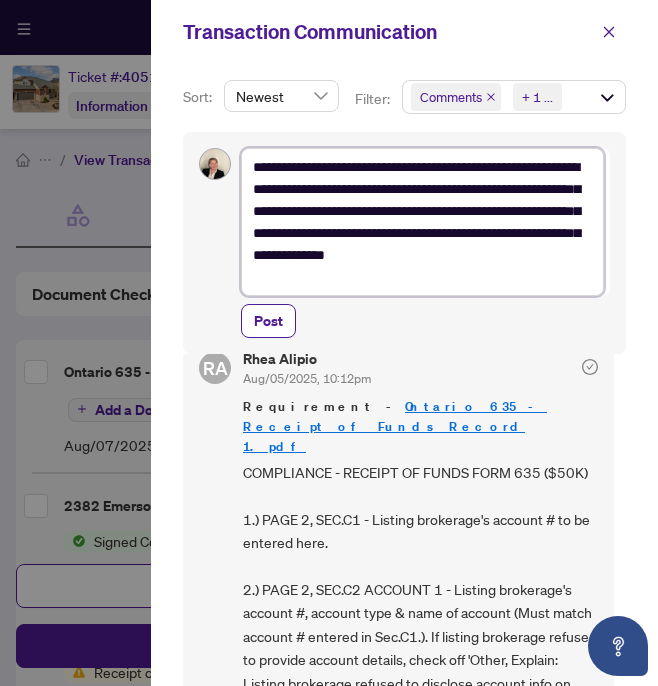 type on "**********" 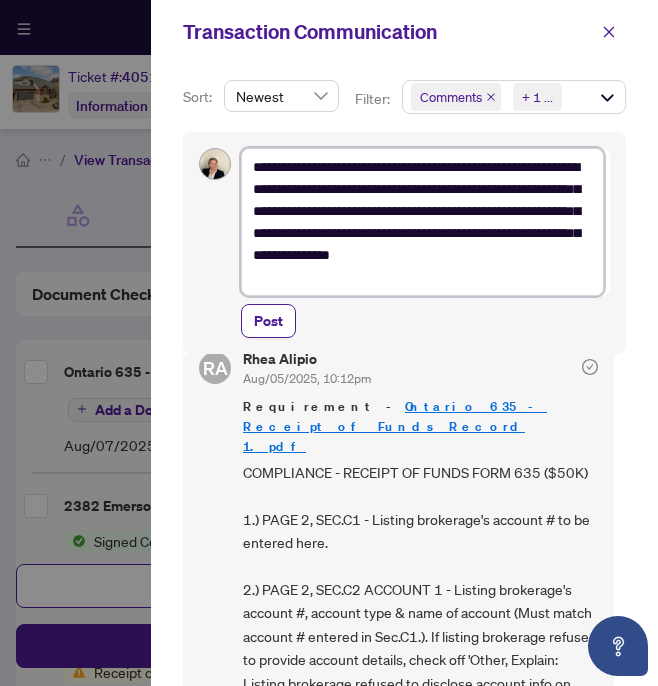 type on "**********" 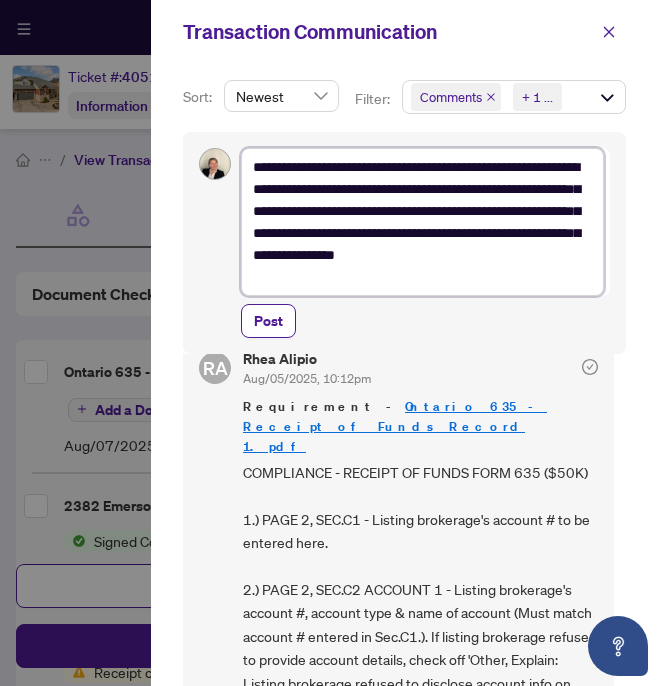 type on "**********" 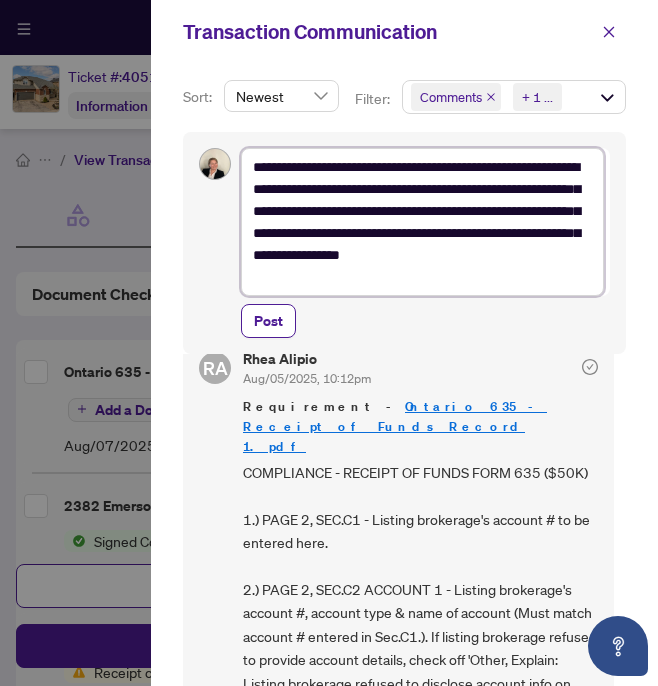 type on "**********" 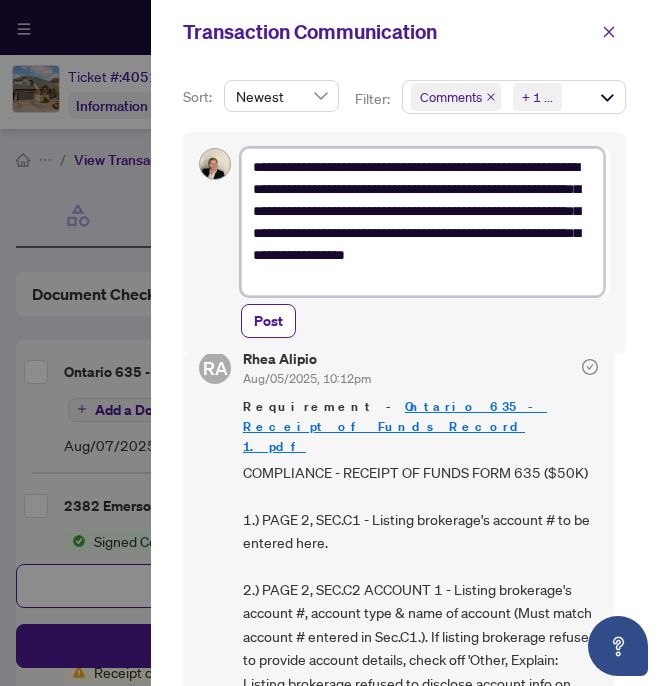 type on "**********" 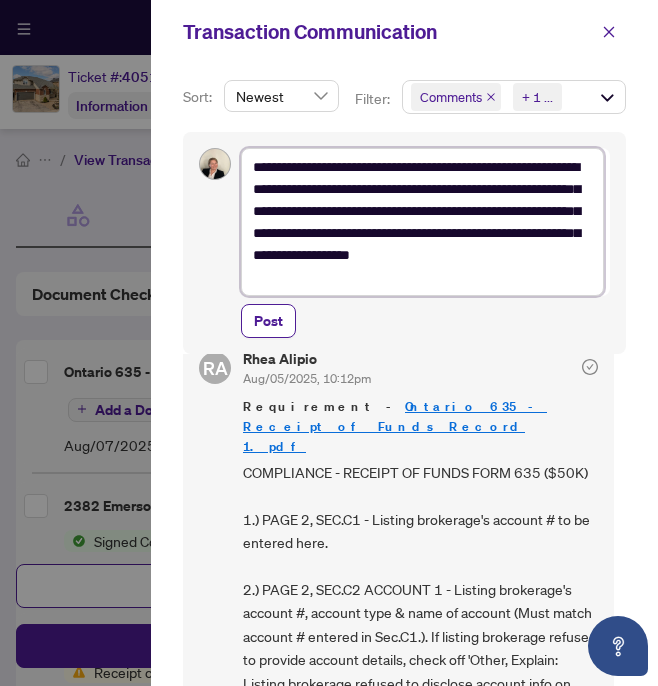 type on "**********" 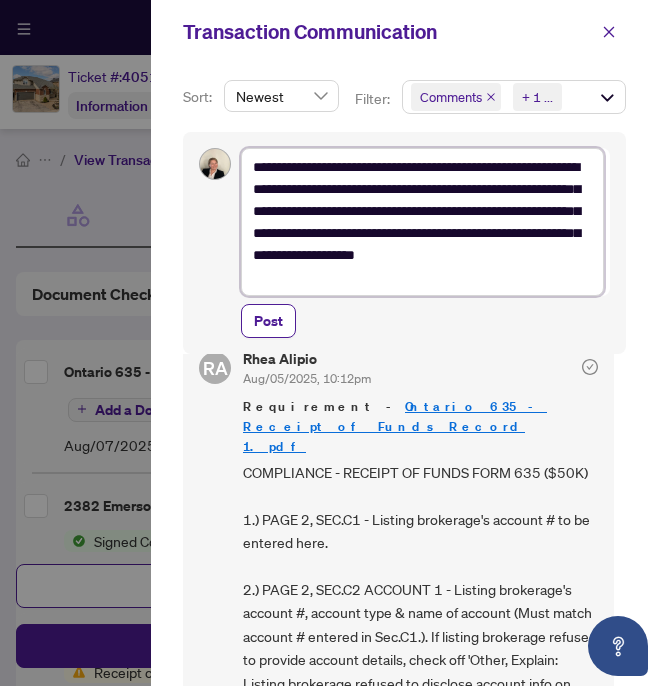 type on "**********" 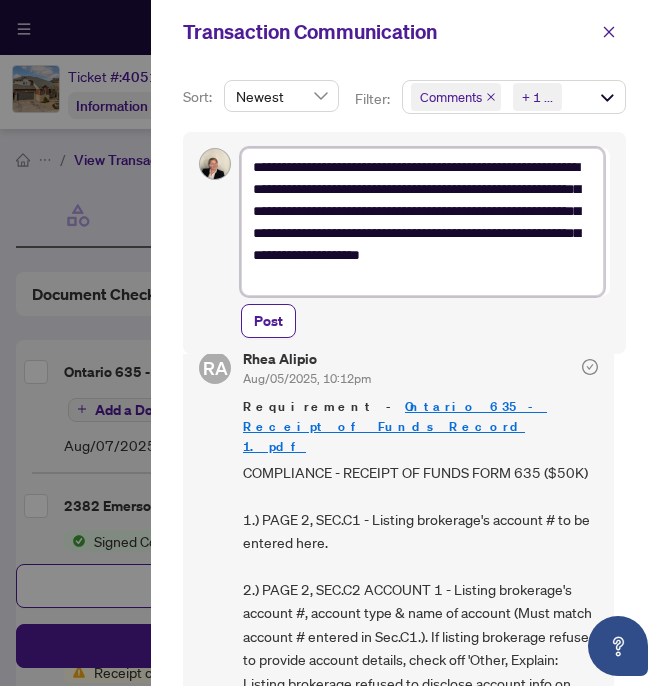 type 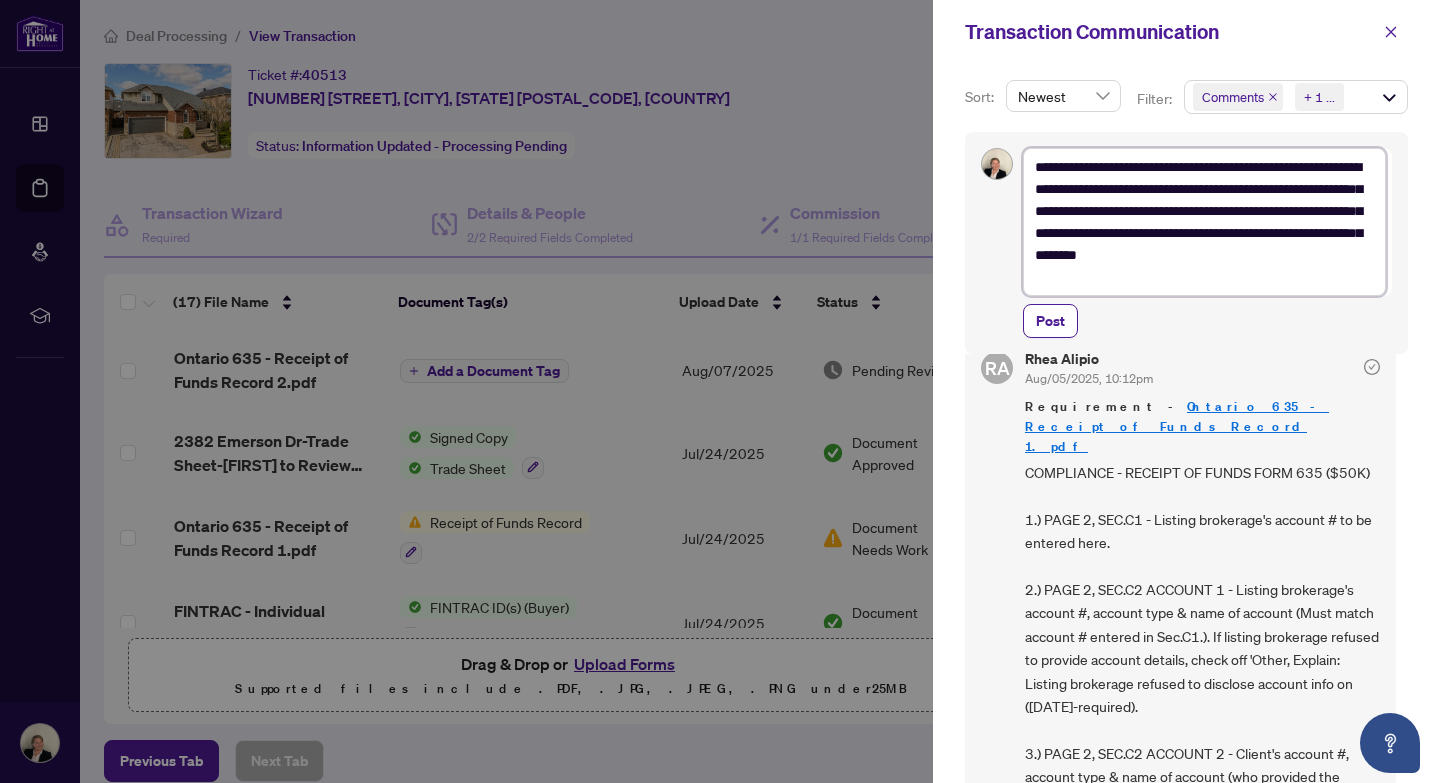 scroll, scrollTop: 64, scrollLeft: 0, axis: vertical 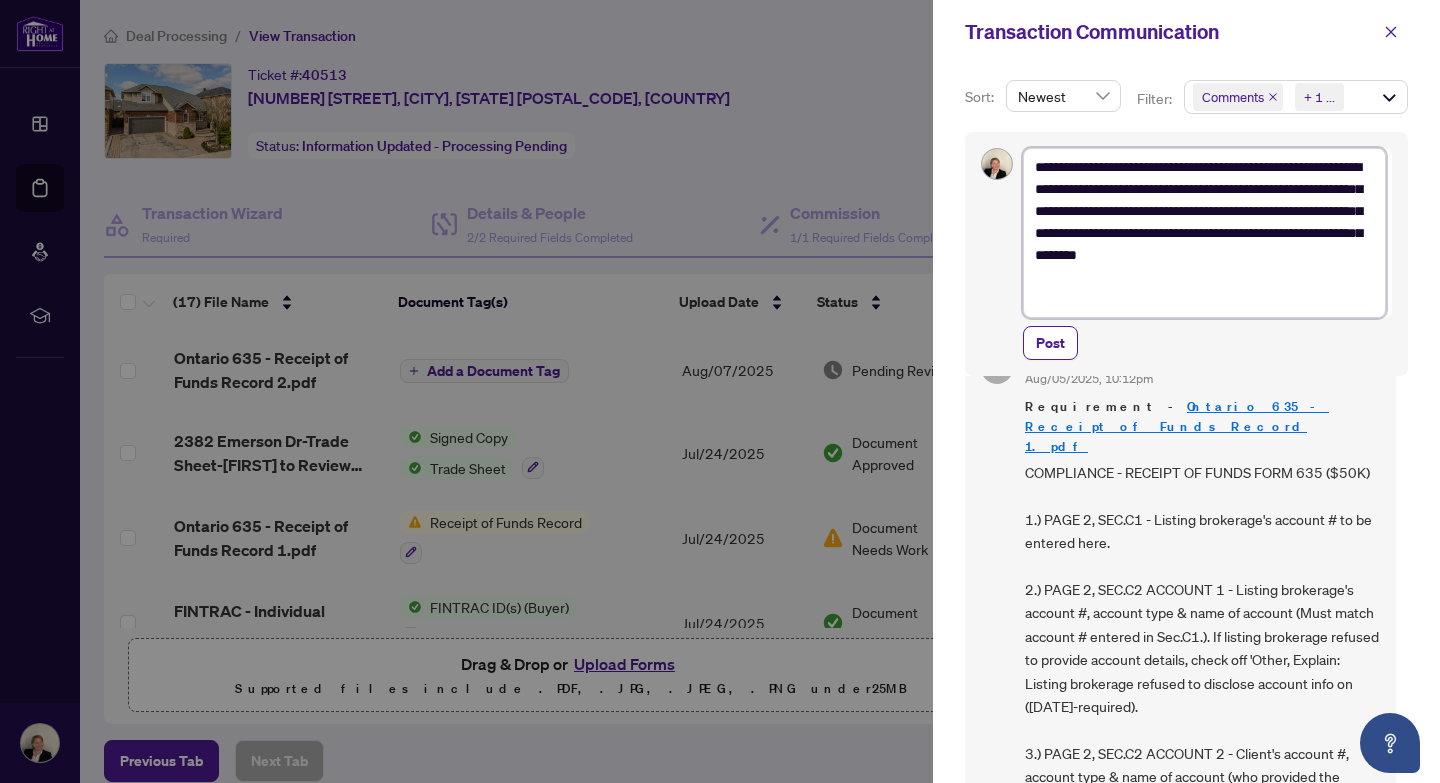 paste on "**********" 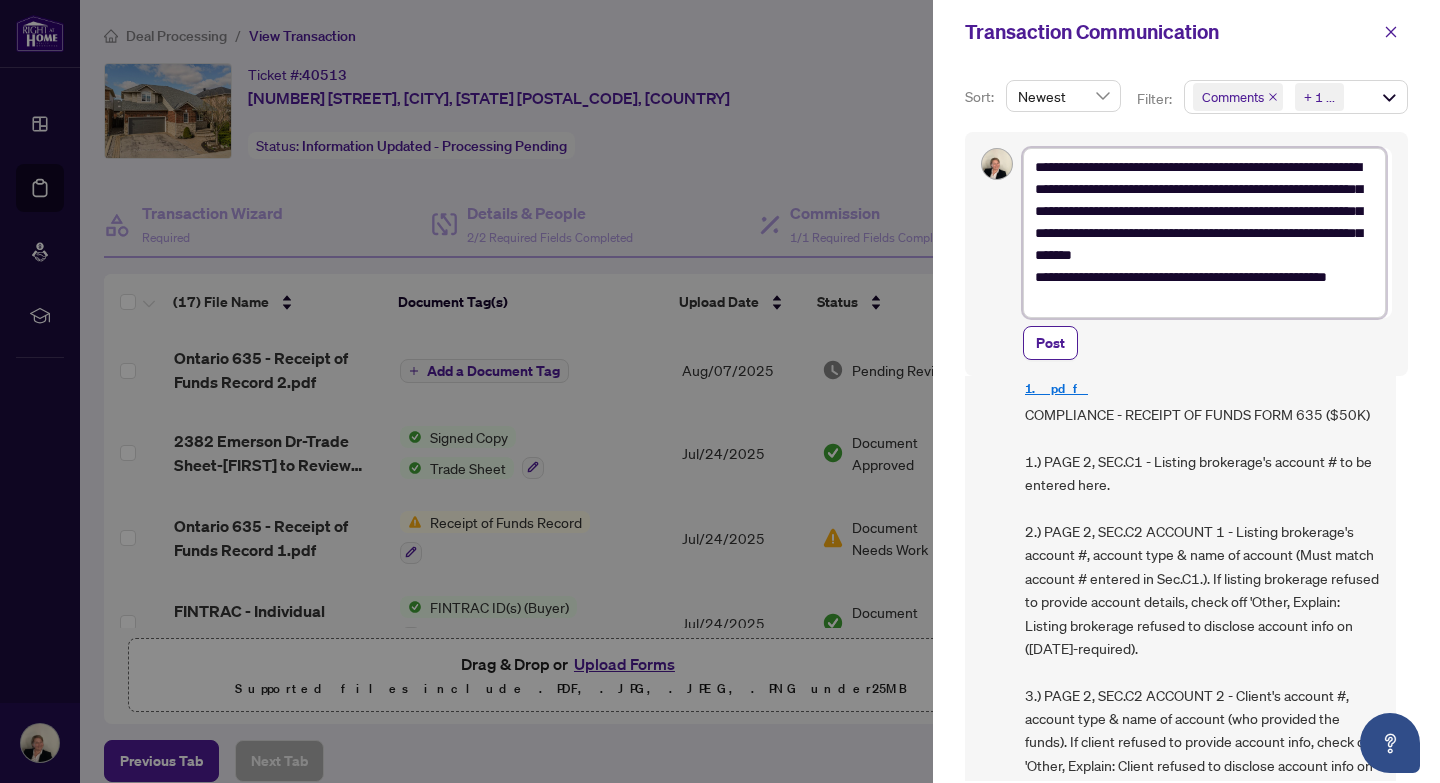scroll, scrollTop: 144, scrollLeft: 0, axis: vertical 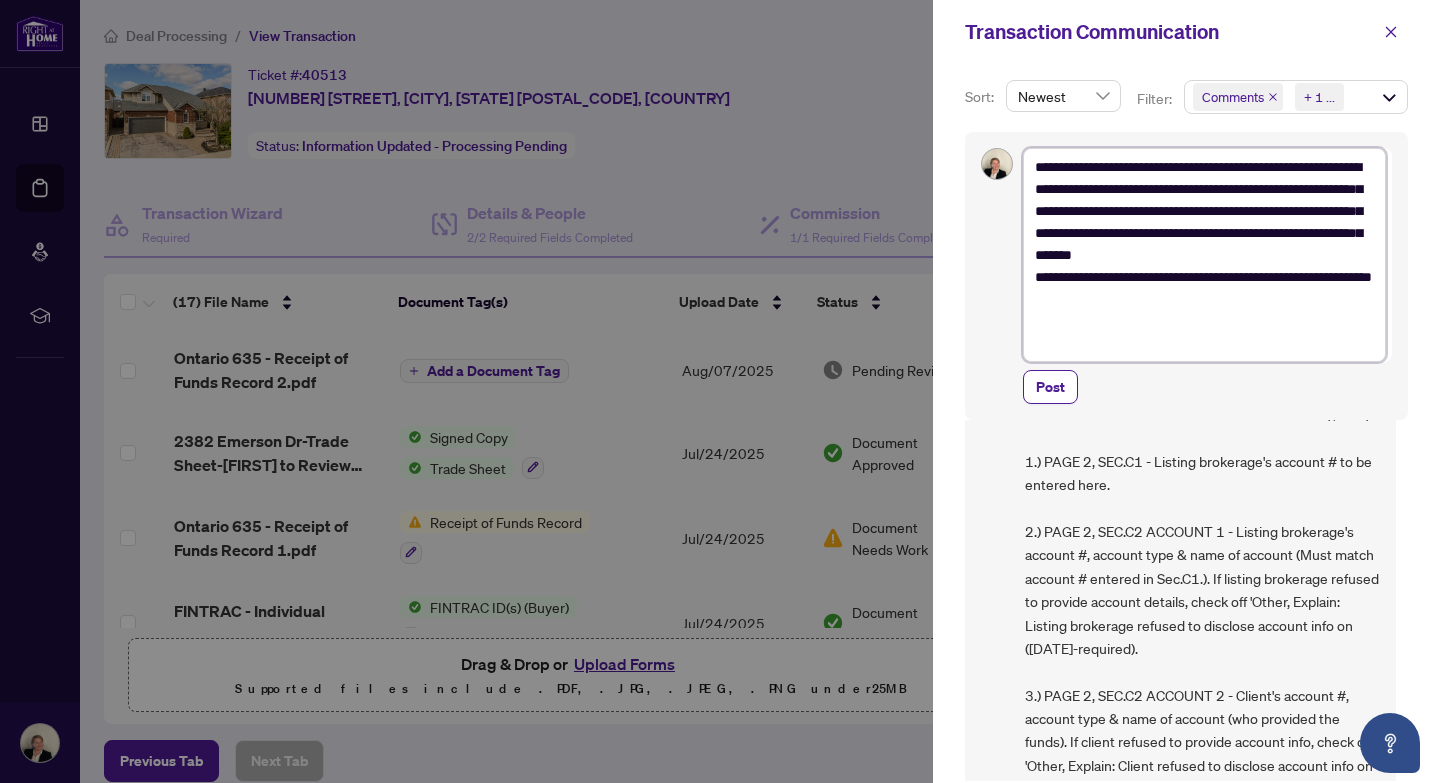 paste on "**********" 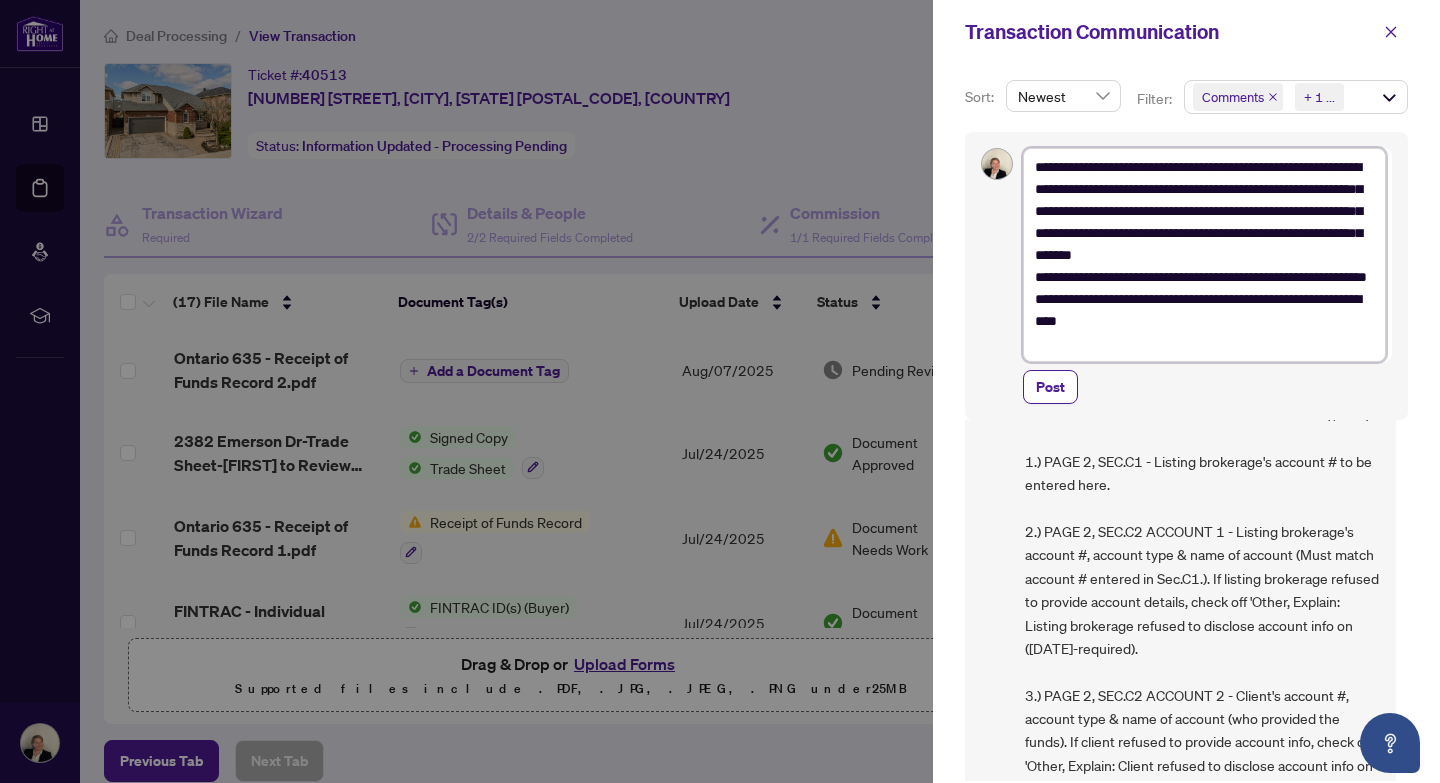 scroll, scrollTop: 188, scrollLeft: 0, axis: vertical 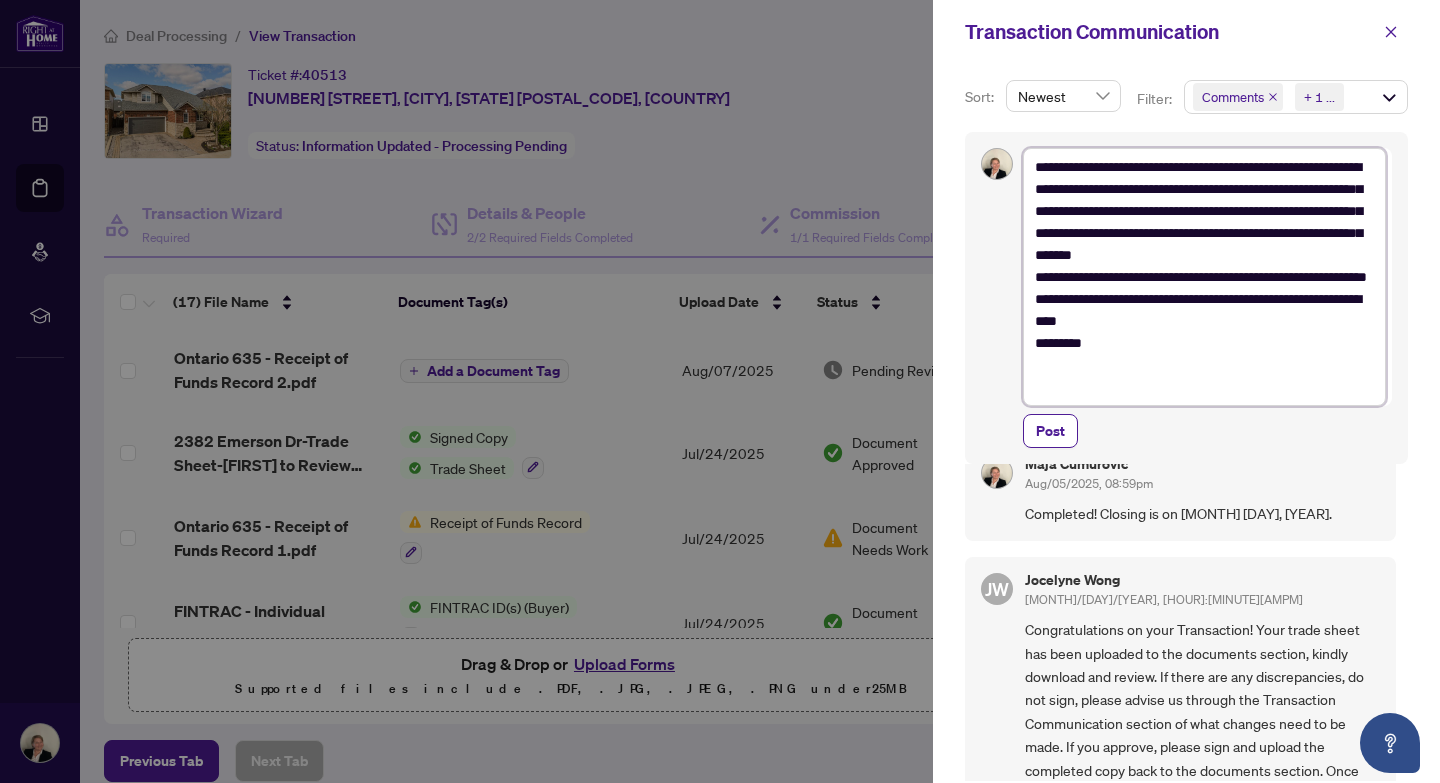 click on "**********" at bounding box center [1204, 277] 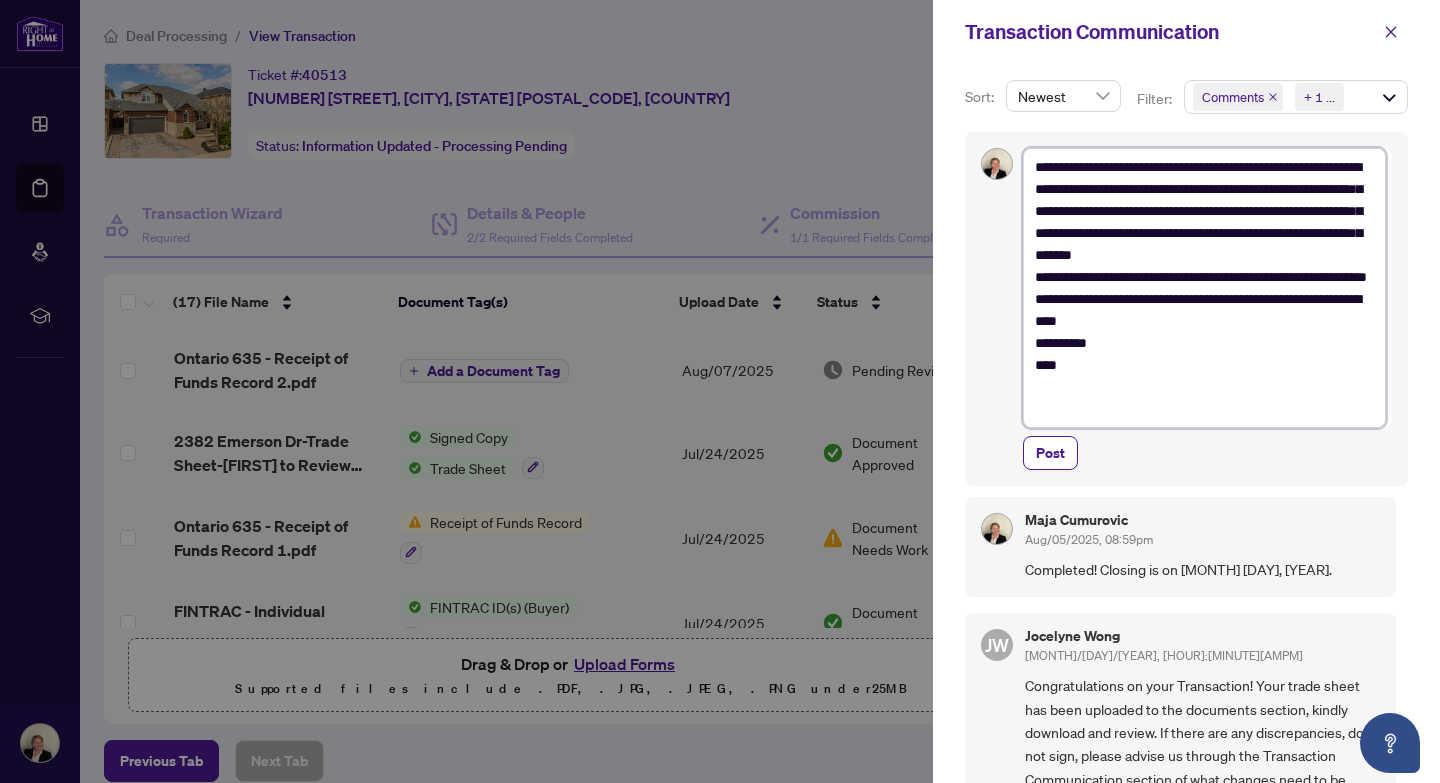 scroll, scrollTop: 169, scrollLeft: 0, axis: vertical 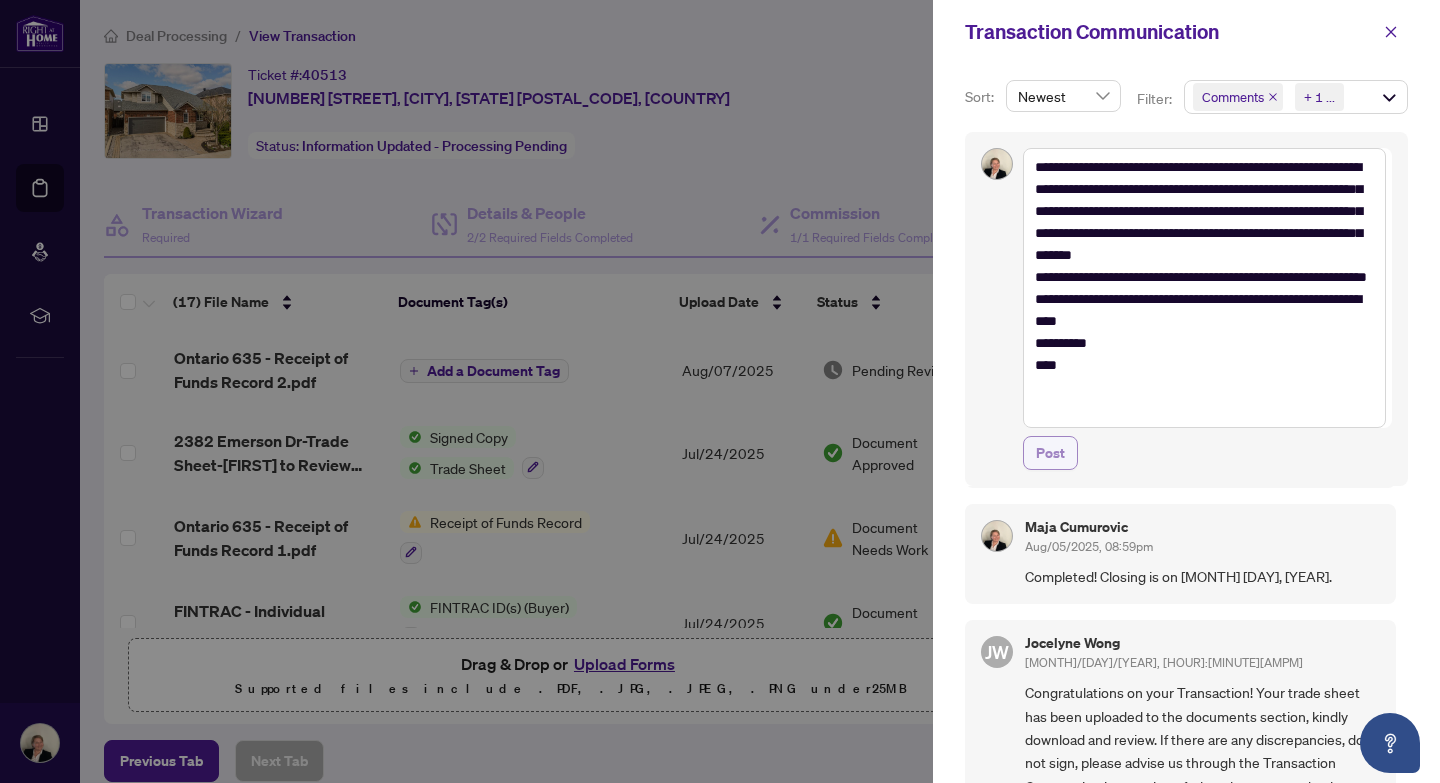 click on "Post" at bounding box center [1050, 453] 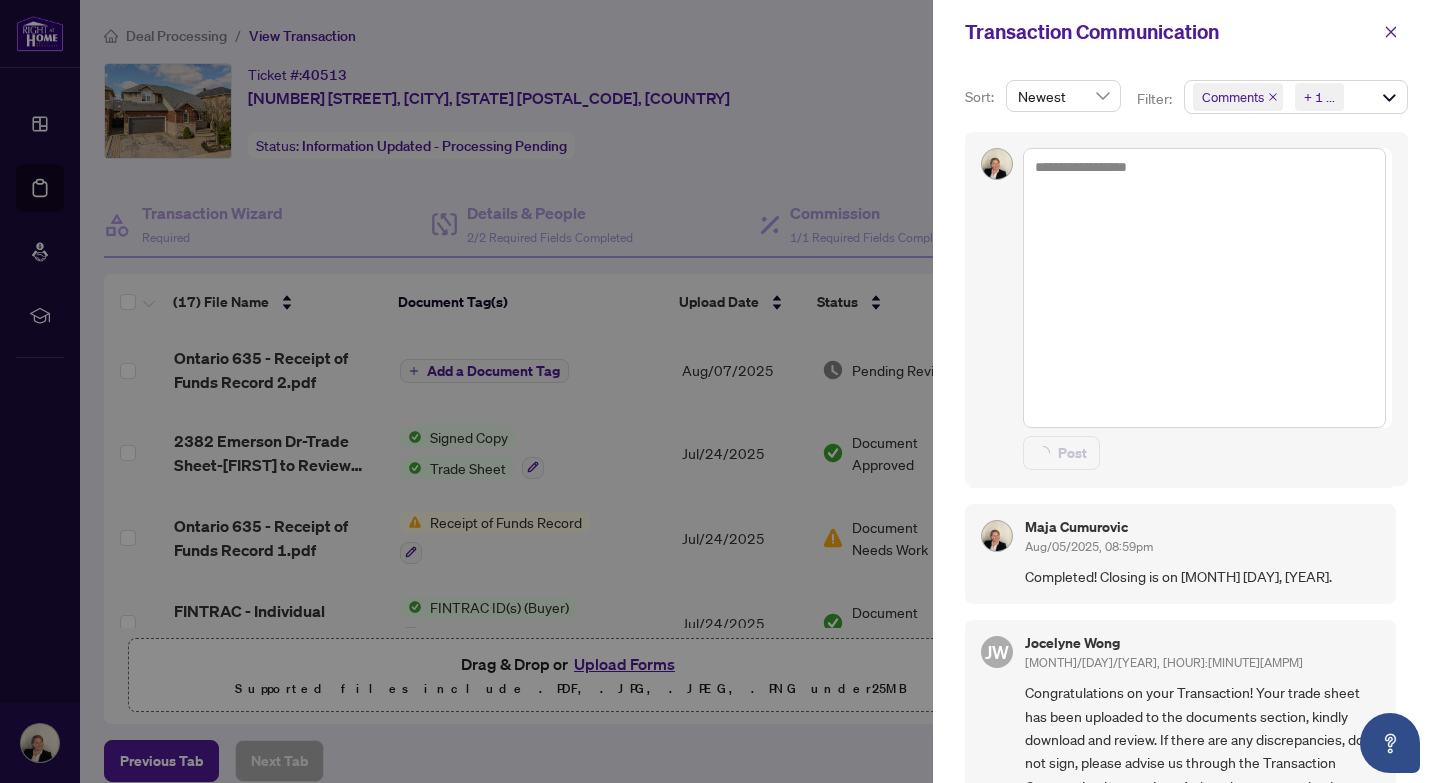 scroll, scrollTop: 0, scrollLeft: 0, axis: both 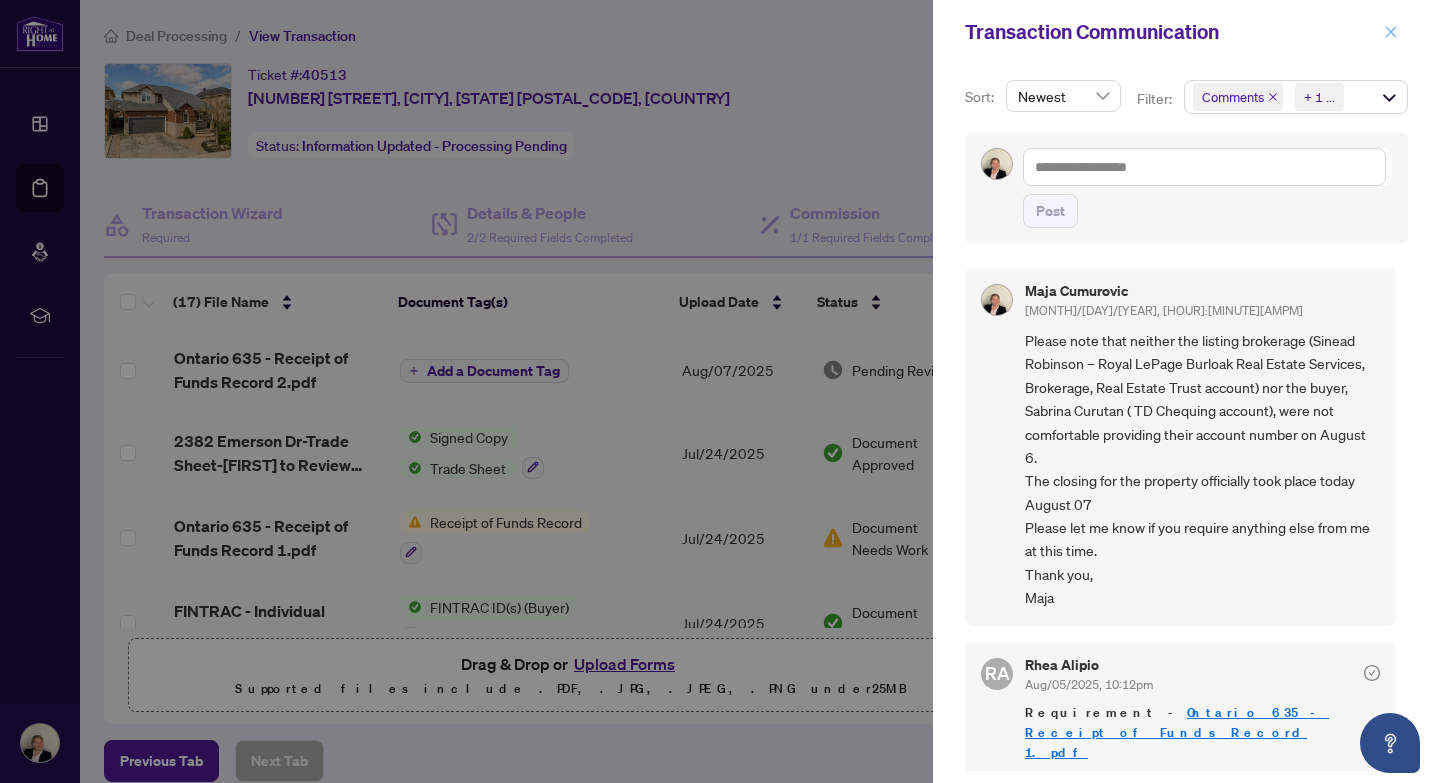 click 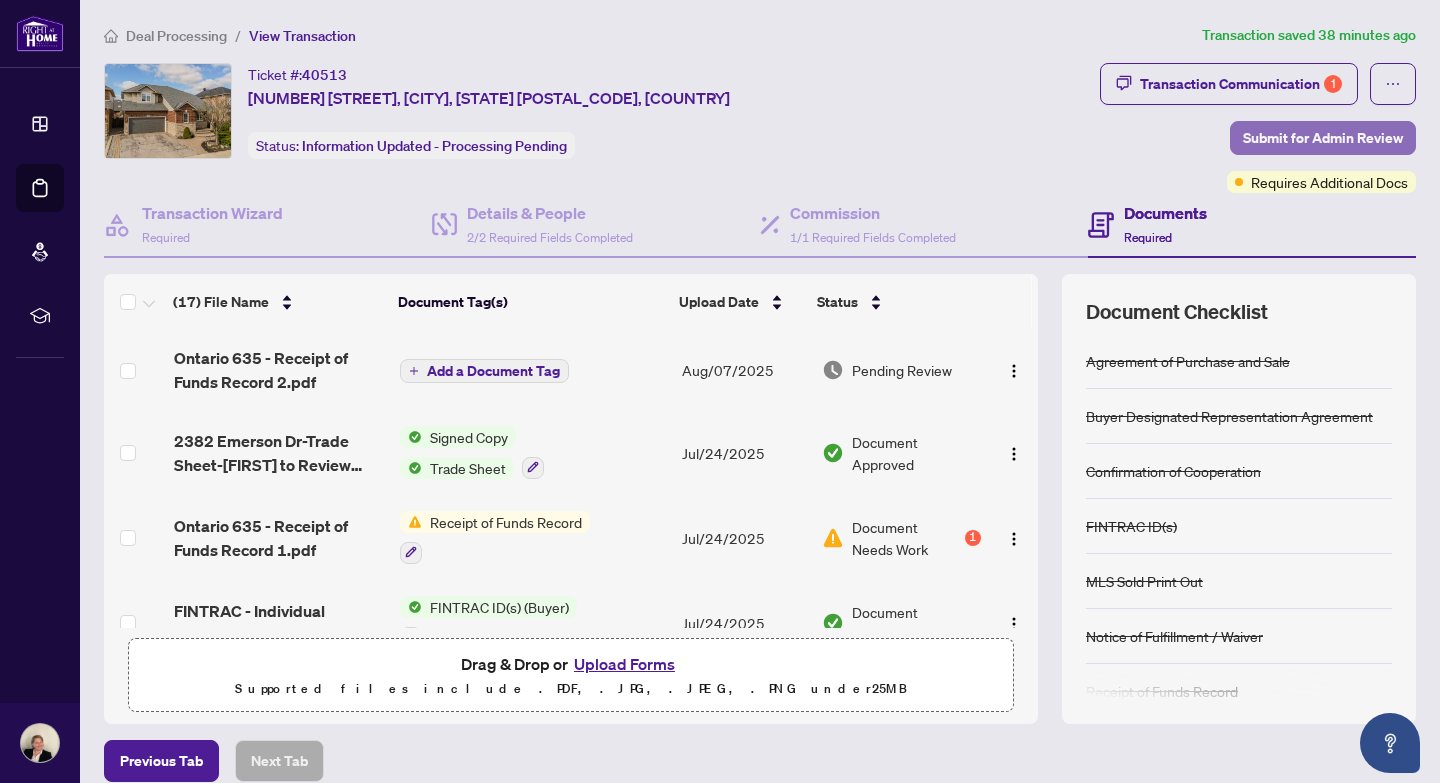 click on "Submit for Admin Review" at bounding box center (1323, 138) 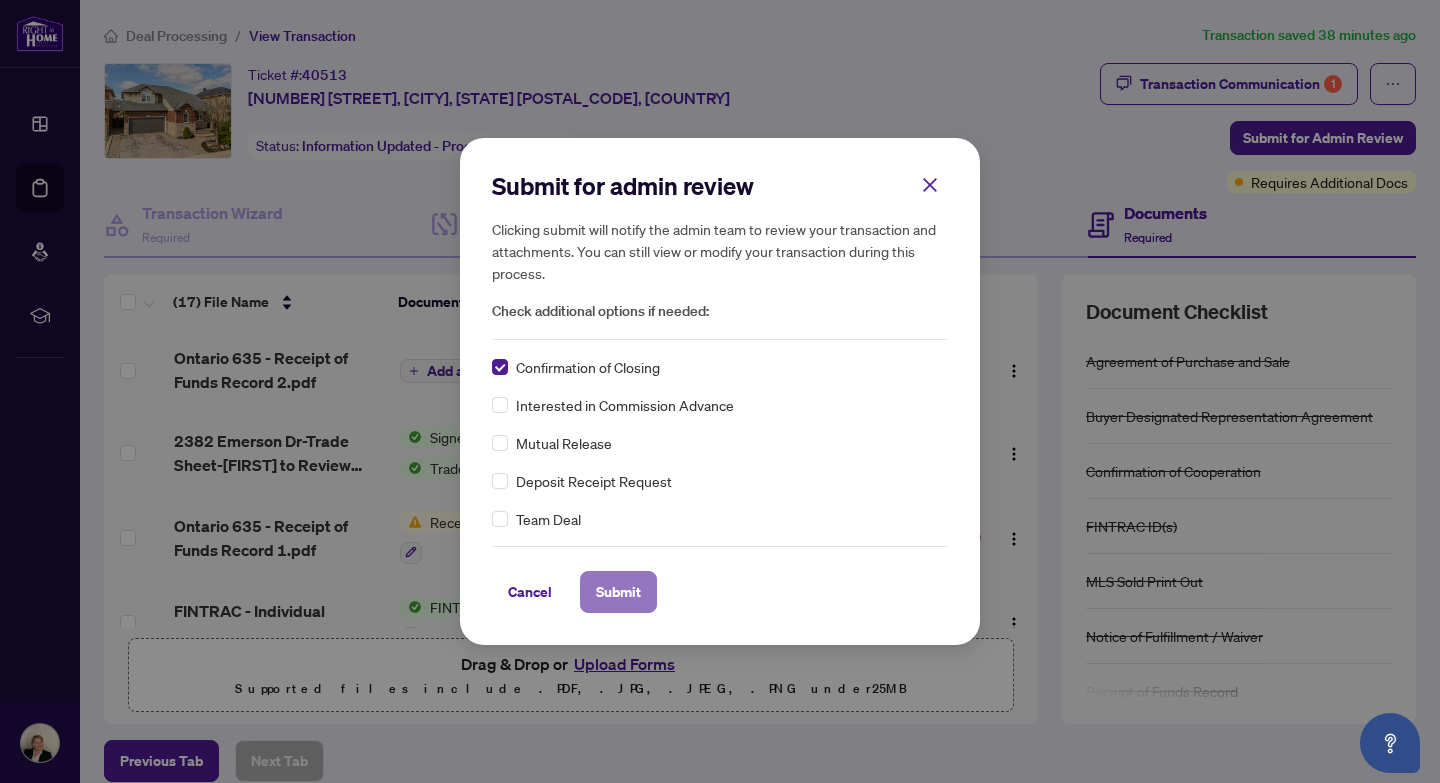 click on "Submit" at bounding box center [618, 592] 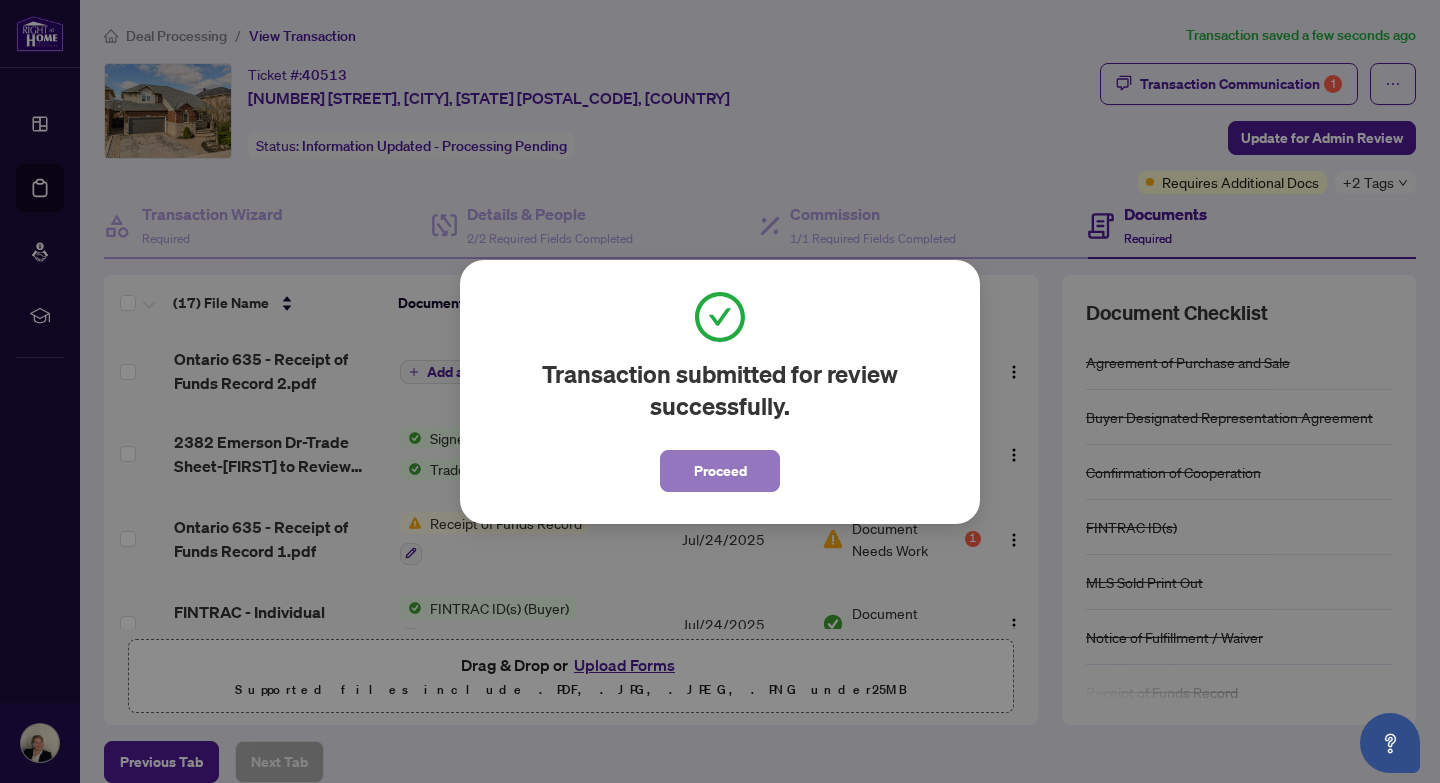 click on "Proceed" at bounding box center [720, 471] 